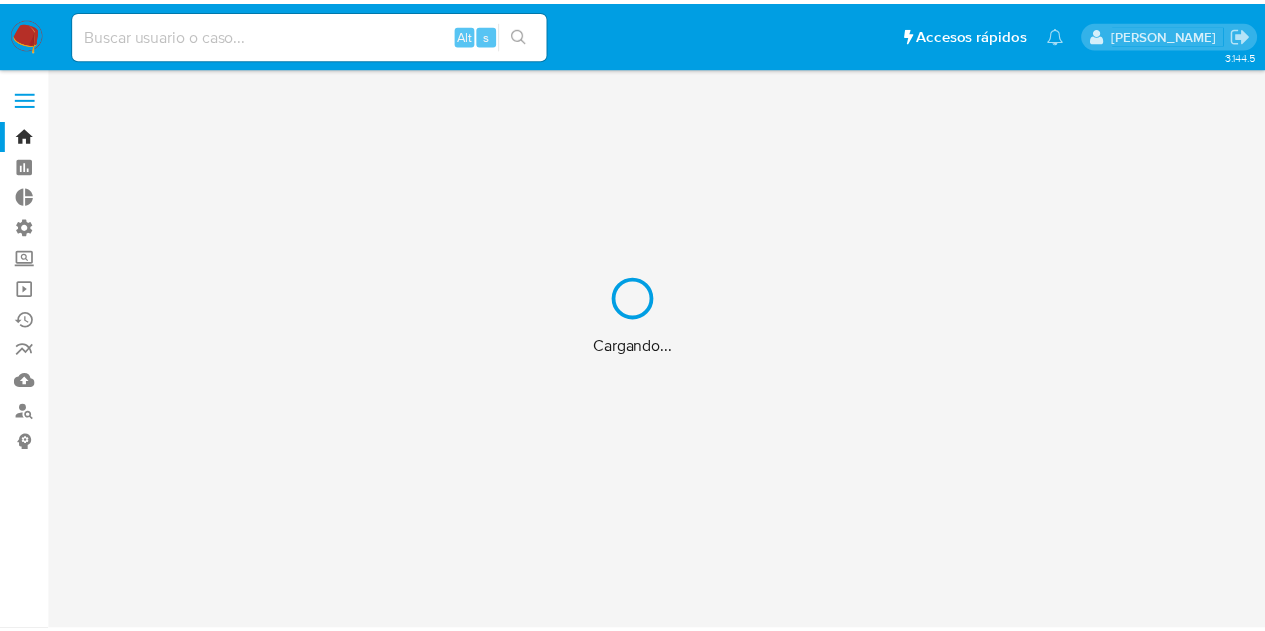 scroll, scrollTop: 0, scrollLeft: 0, axis: both 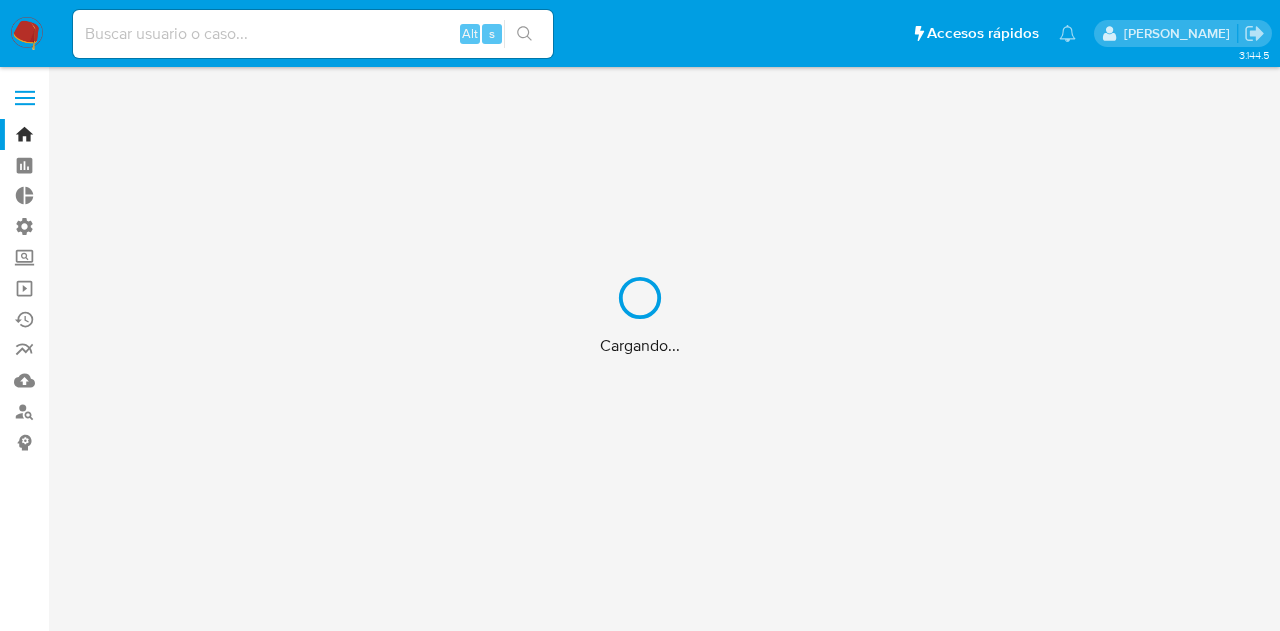 click on "Cargando..." at bounding box center (640, 315) 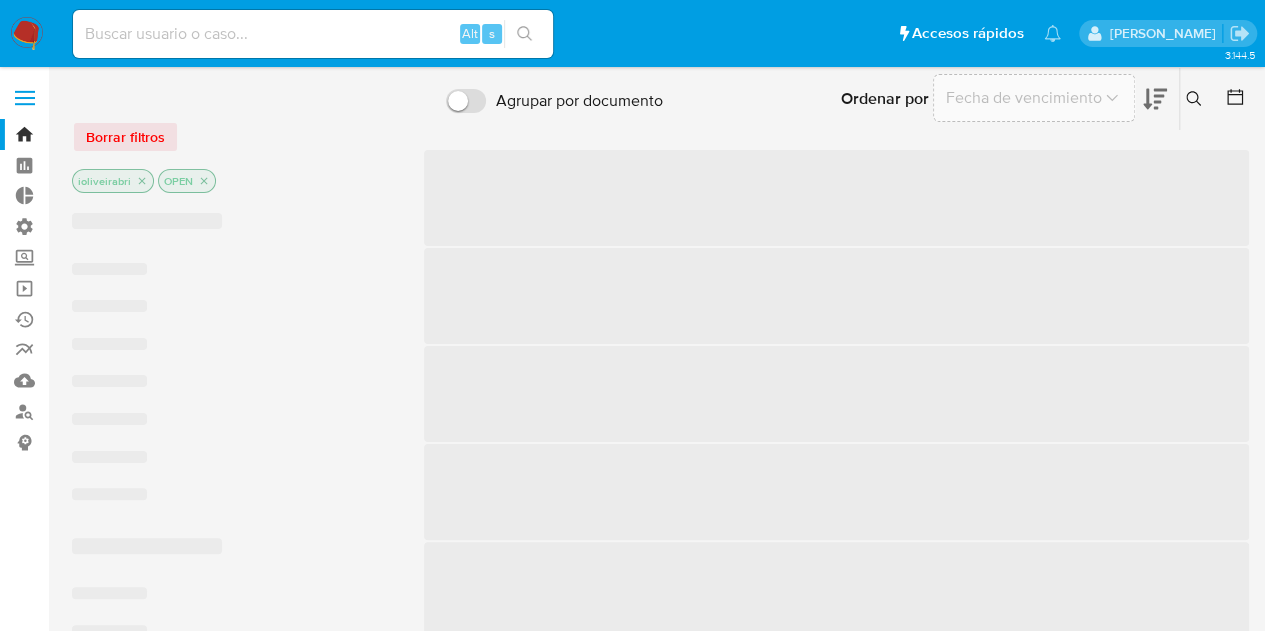 click at bounding box center [313, 34] 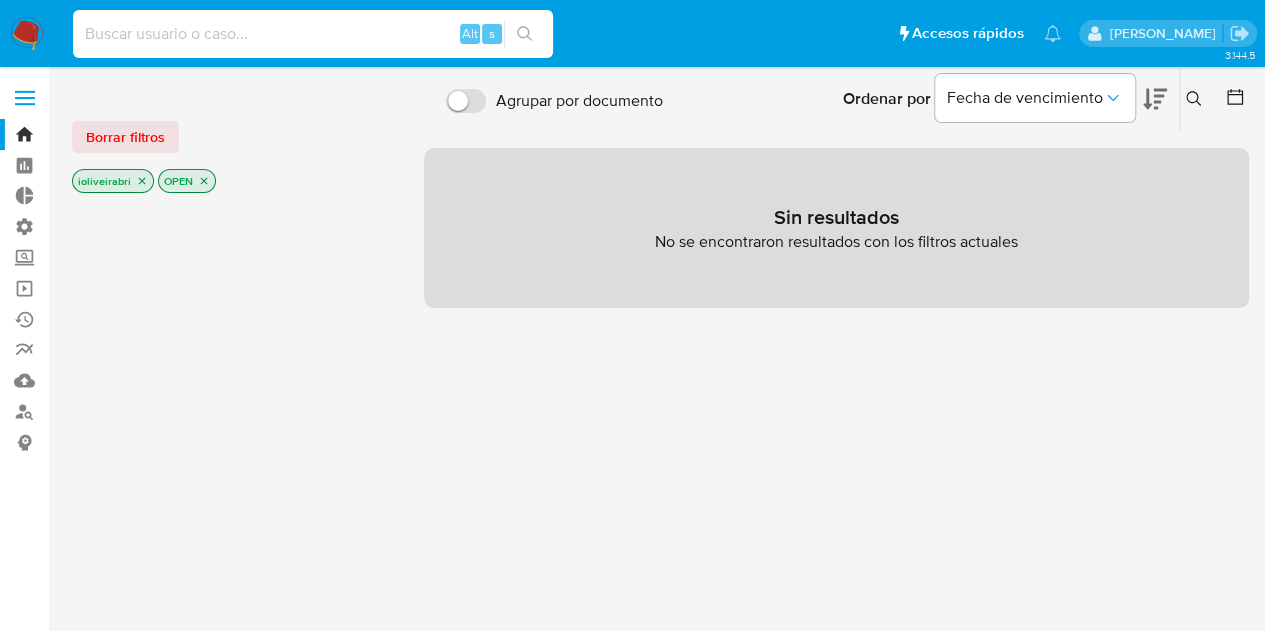 paste on "XsDFCQkp3oaGEg8BLnO6gt1m" 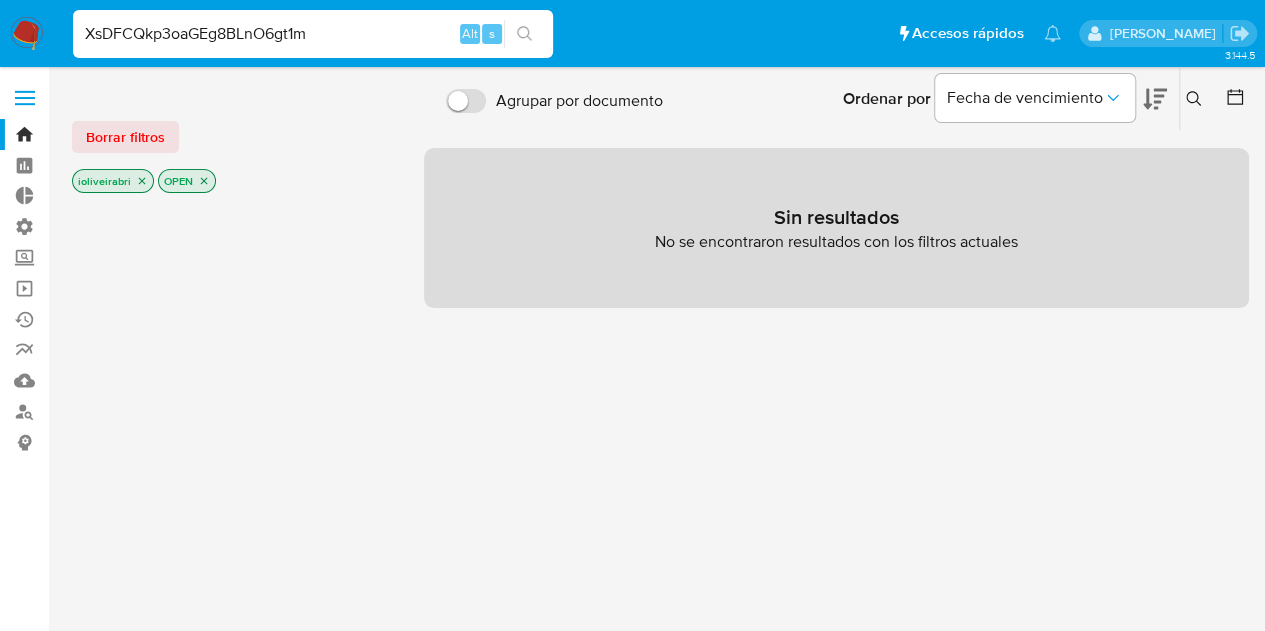 type on "XsDFCQkp3oaGEg8BLnO6gt1m" 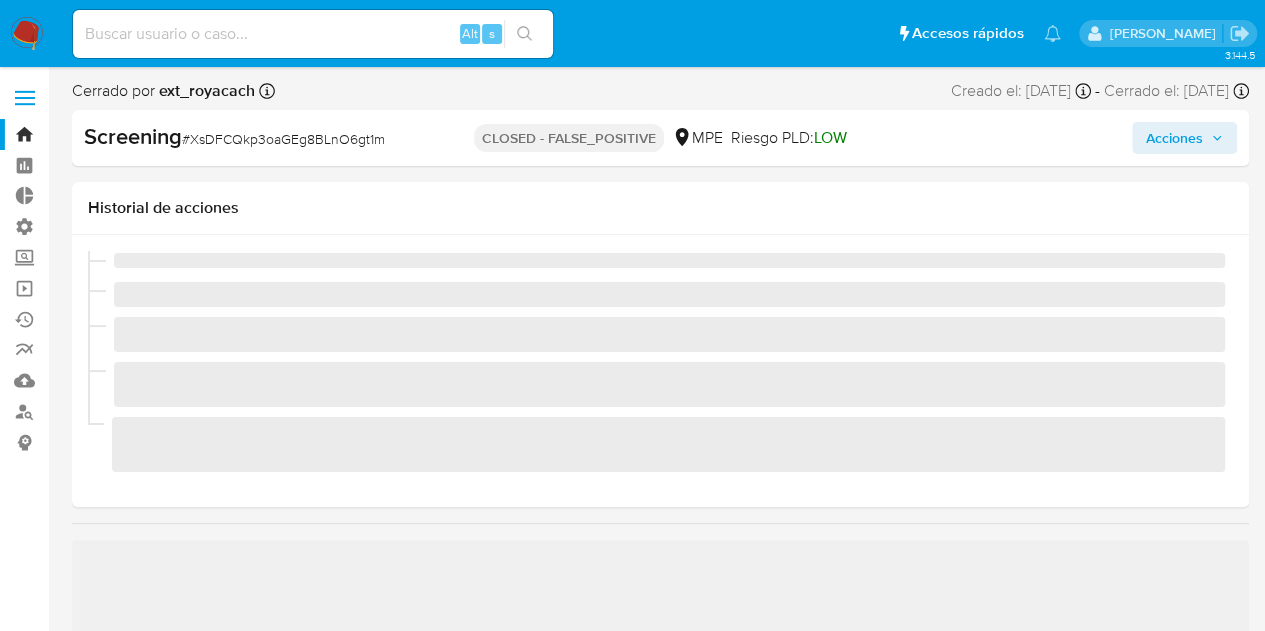 scroll, scrollTop: 749, scrollLeft: 0, axis: vertical 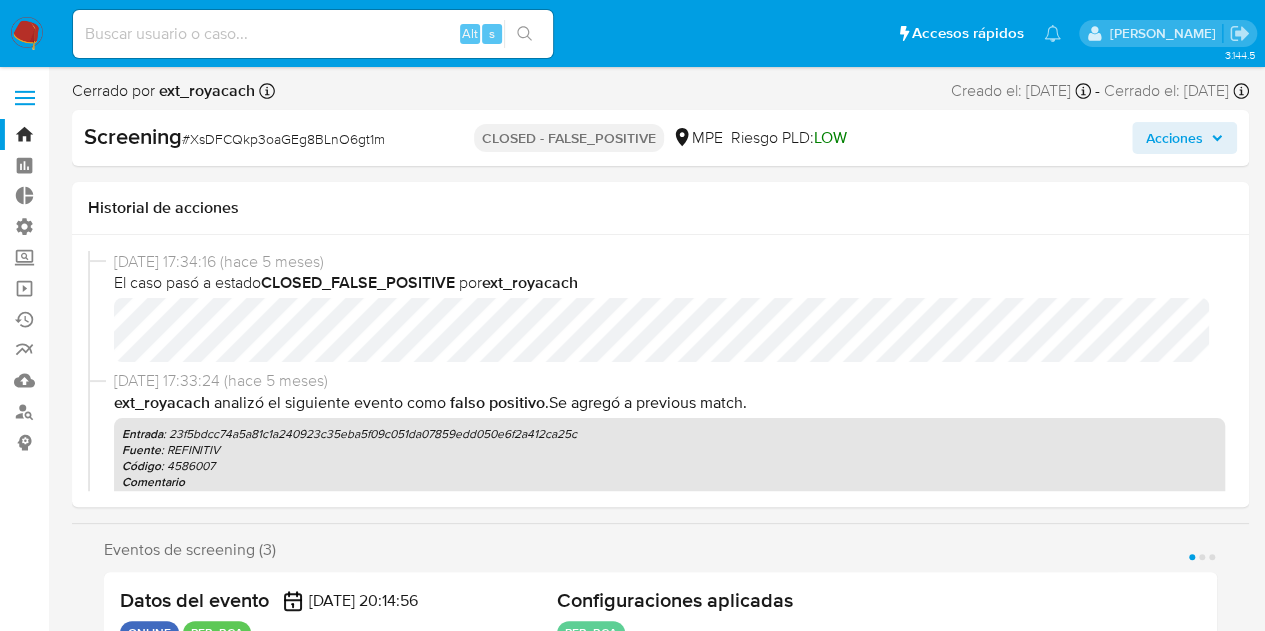 select on "10" 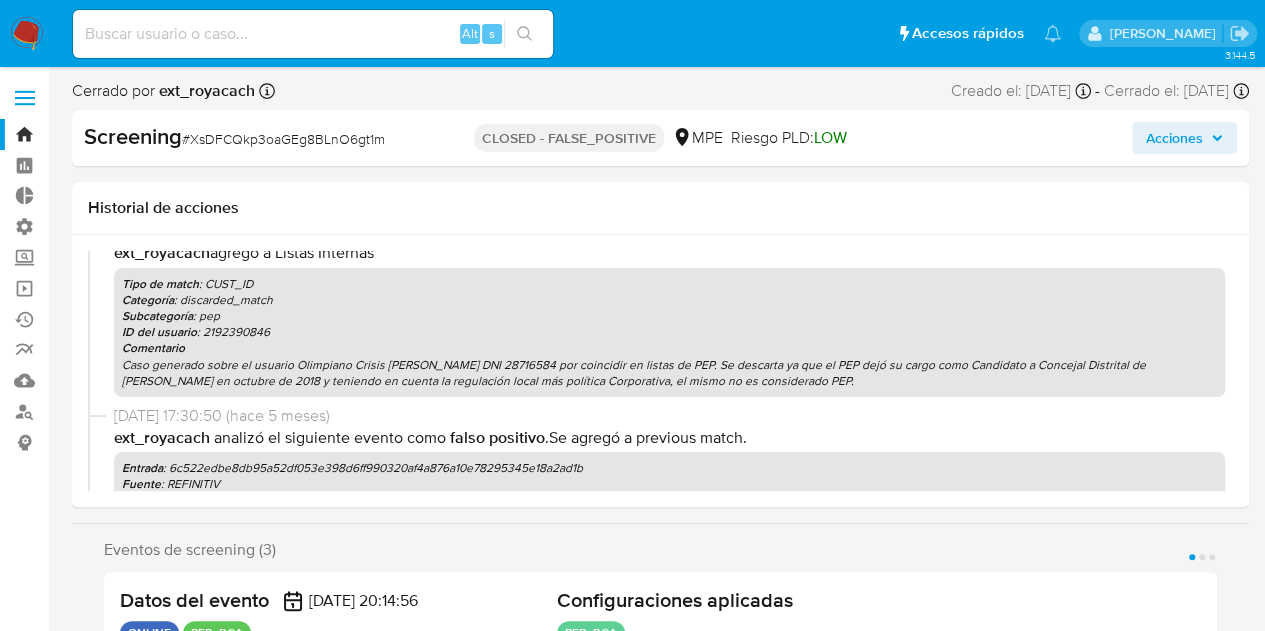 scroll, scrollTop: 400, scrollLeft: 0, axis: vertical 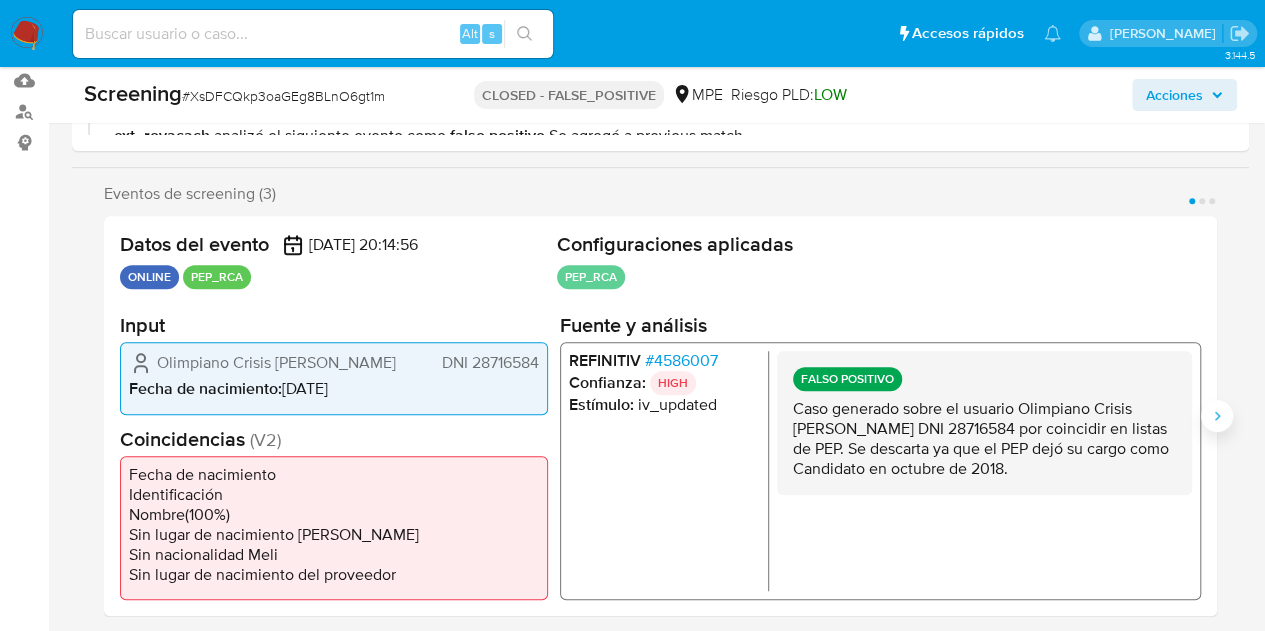 click at bounding box center (1217, 416) 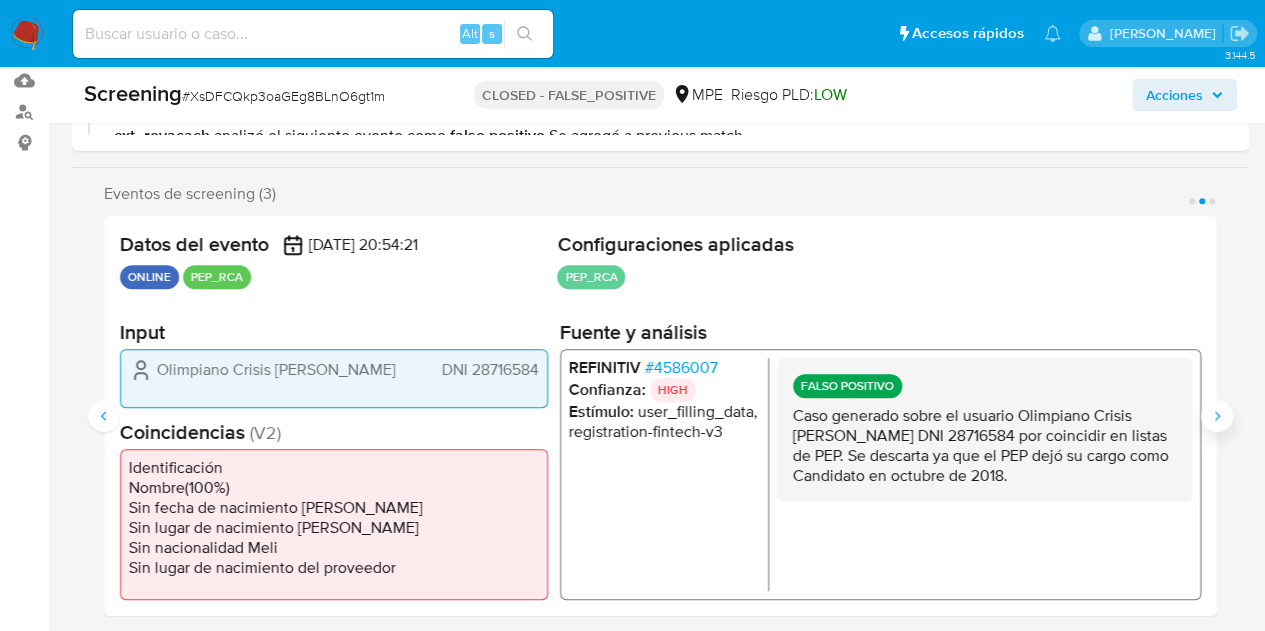 click 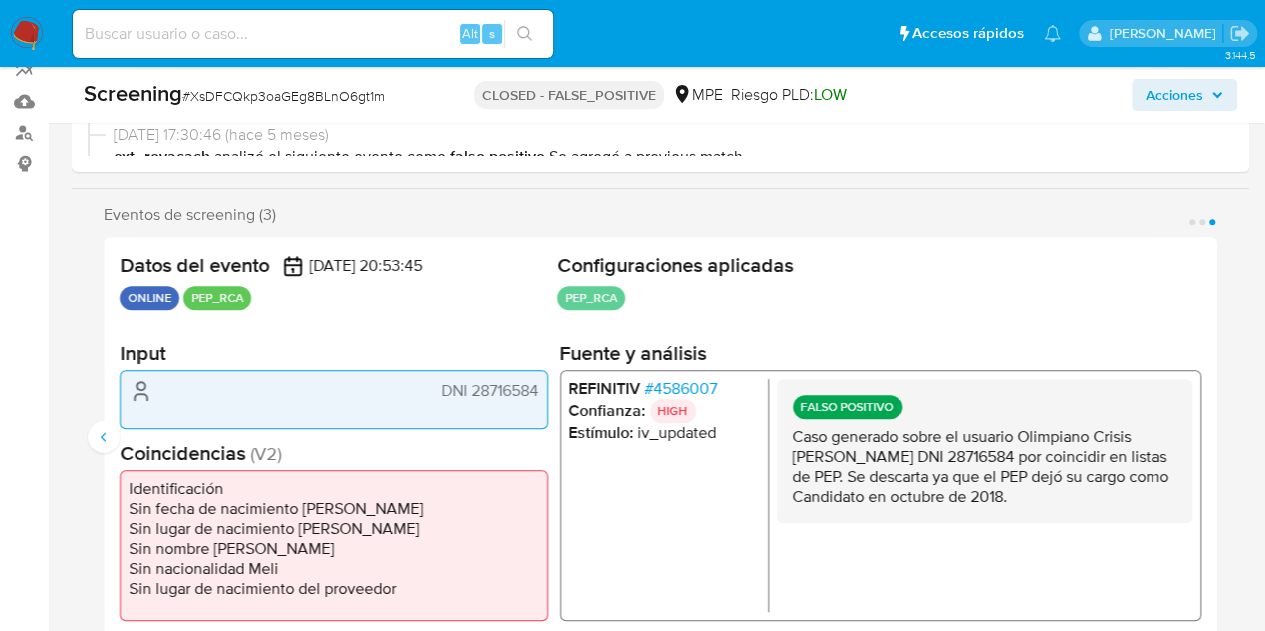 scroll, scrollTop: 0, scrollLeft: 0, axis: both 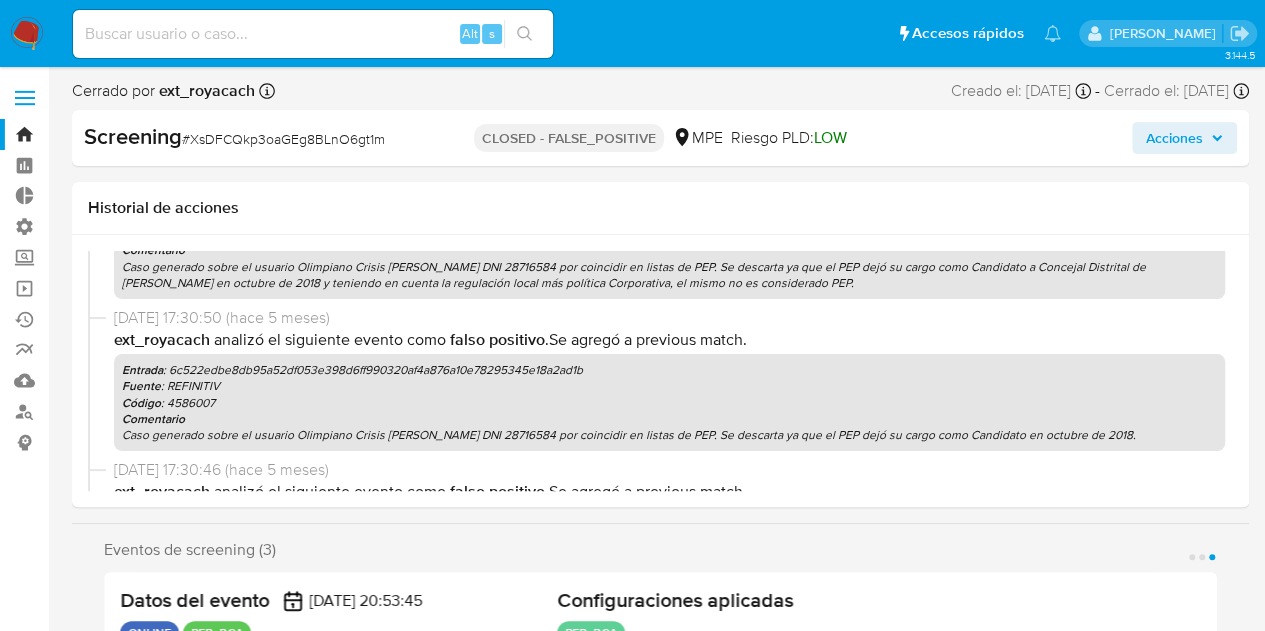 click at bounding box center (313, 34) 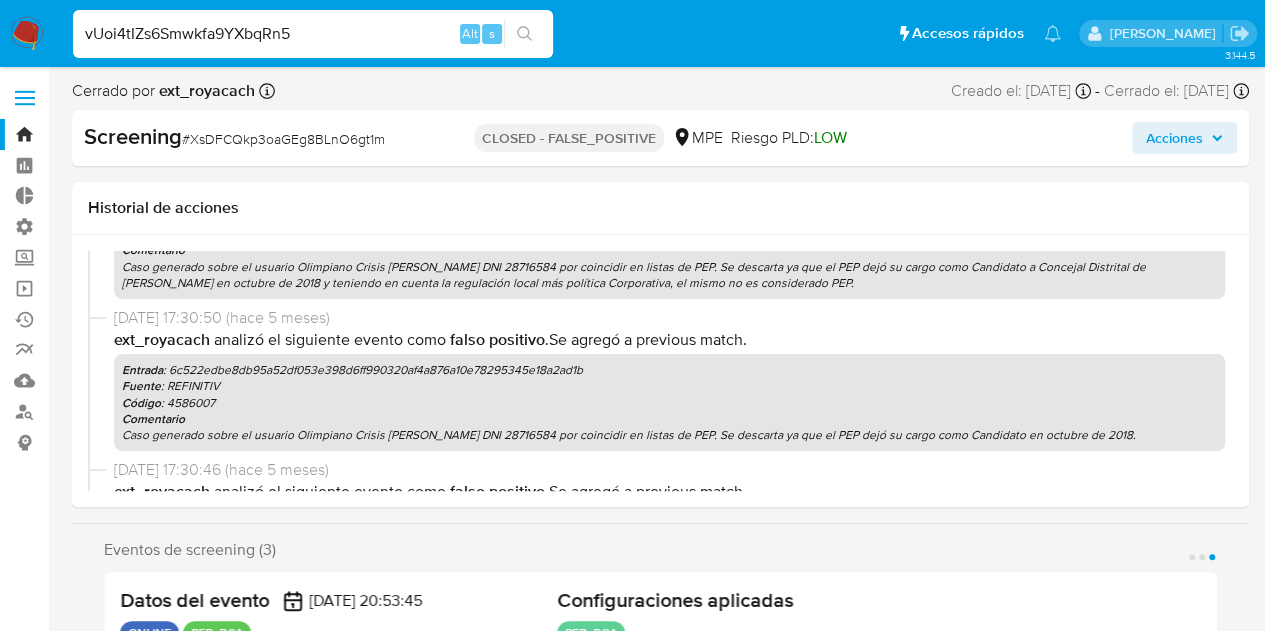 type on "vUoi4tIZs6Smwkfa9YXbqRn5" 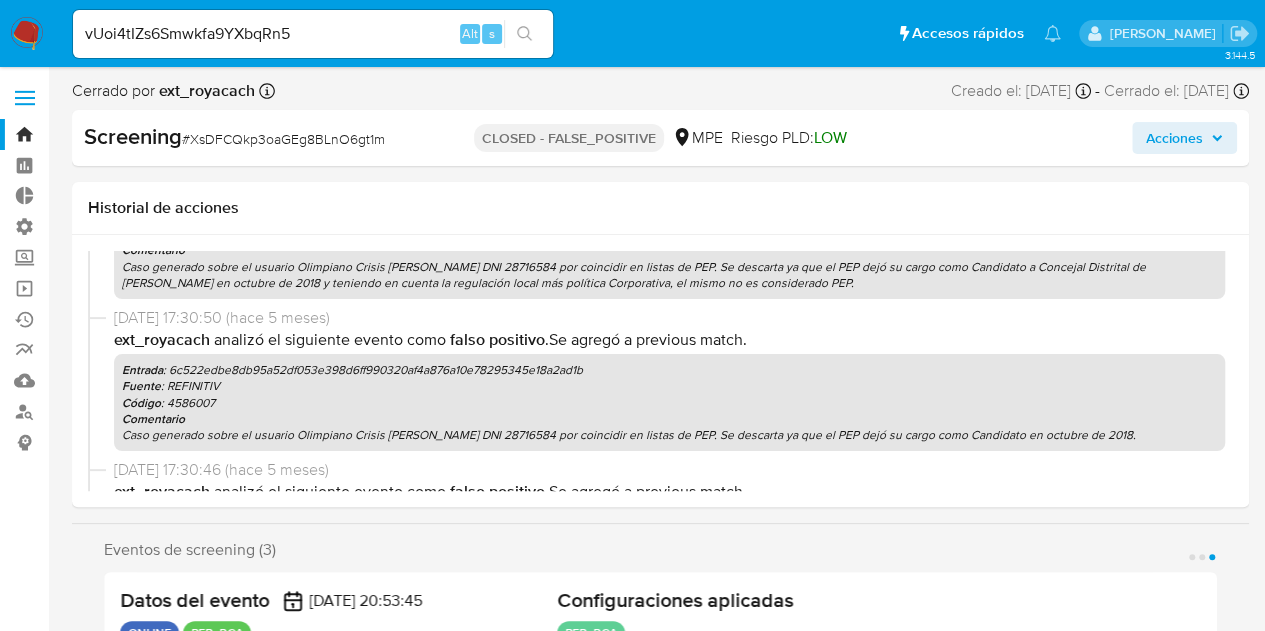 click at bounding box center (524, 34) 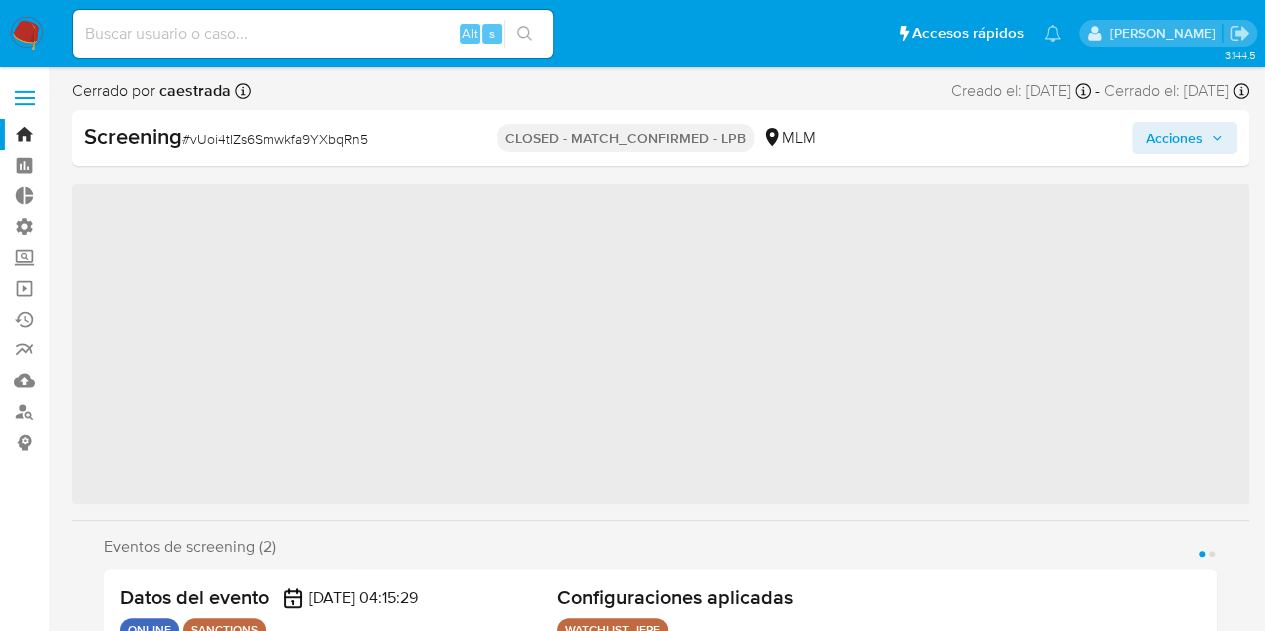 scroll, scrollTop: 749, scrollLeft: 0, axis: vertical 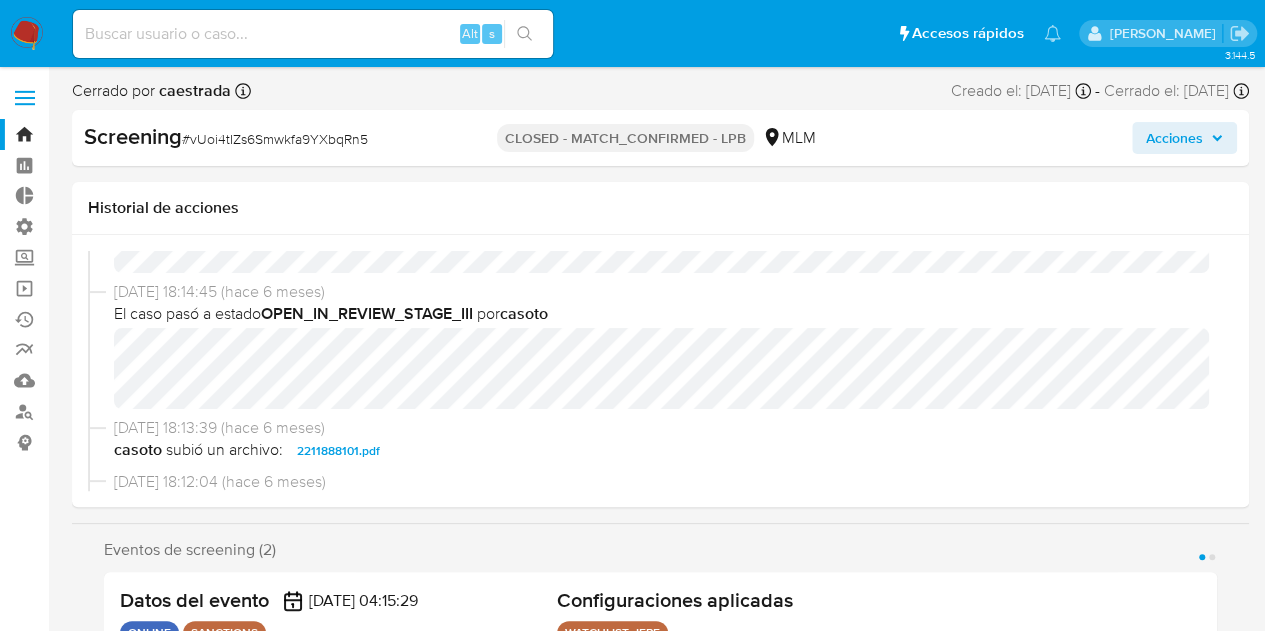 select on "10" 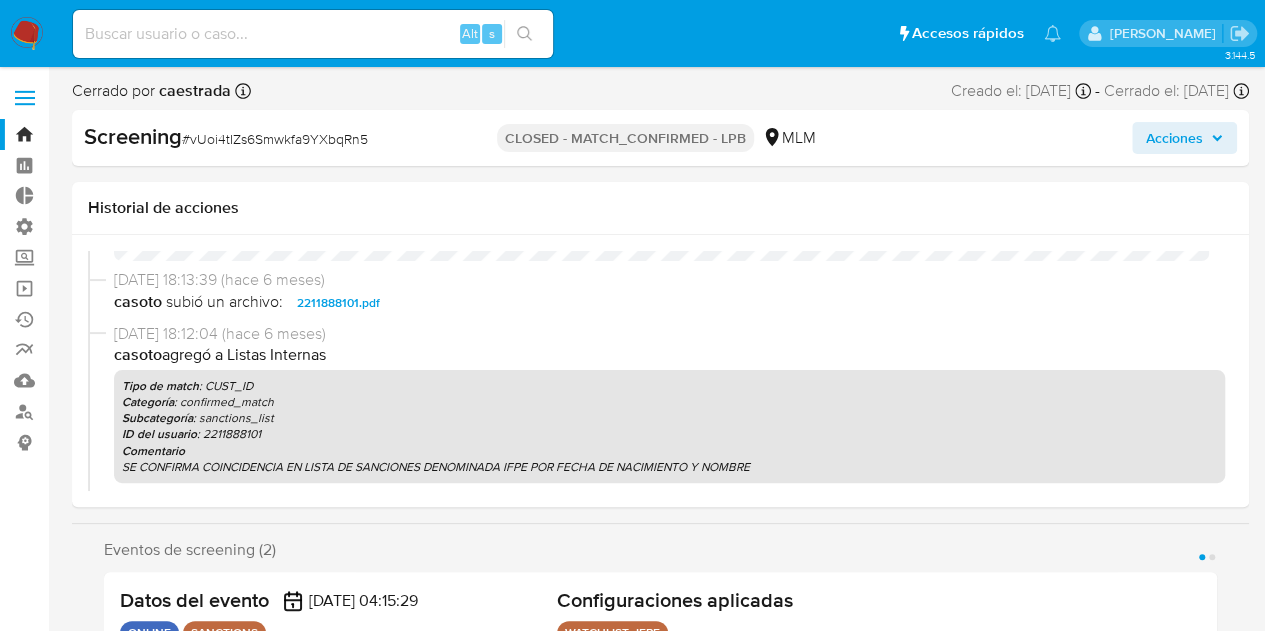 scroll, scrollTop: 400, scrollLeft: 0, axis: vertical 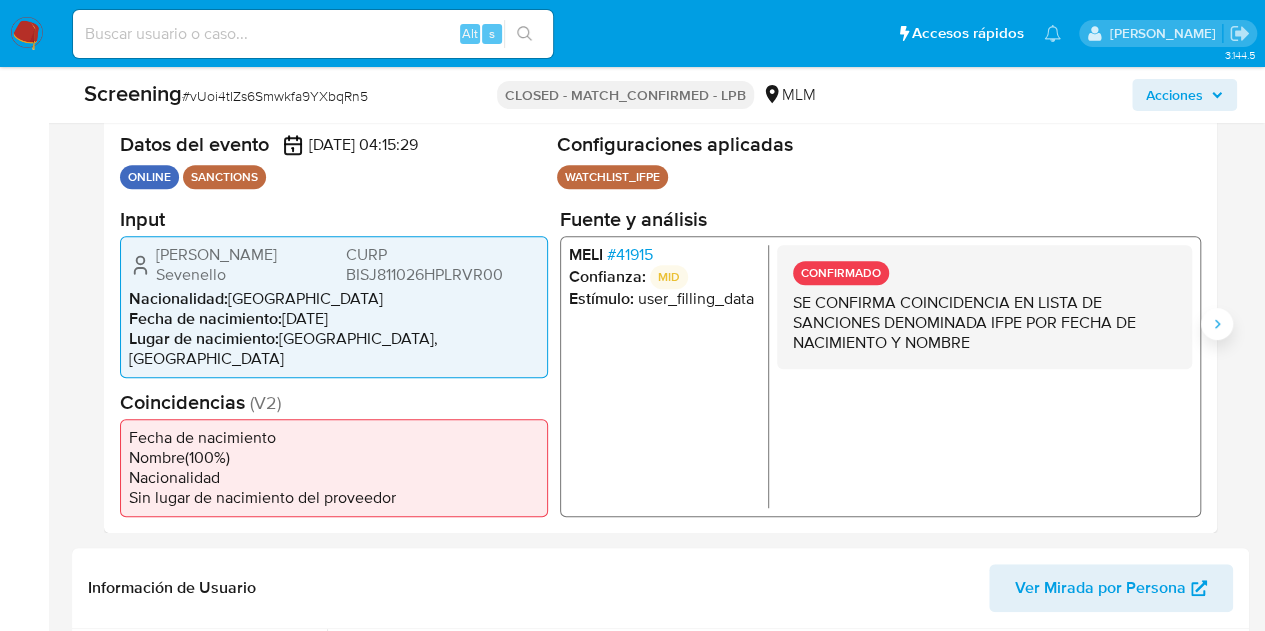 click 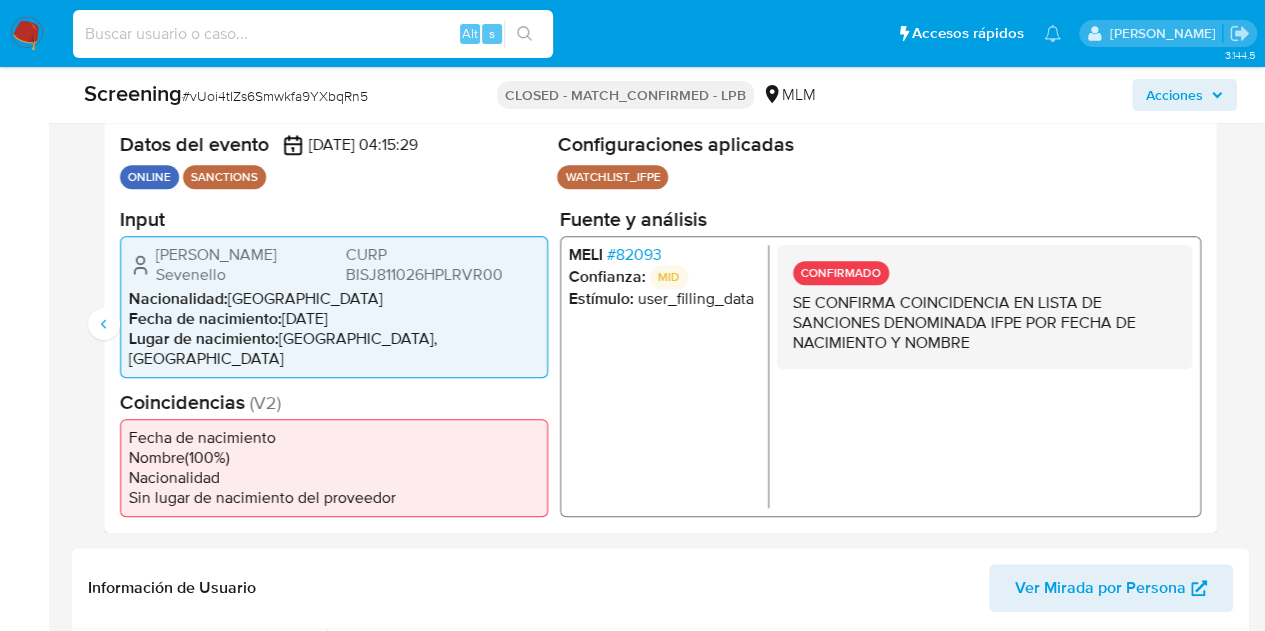 drag, startPoint x: 265, startPoint y: 35, endPoint x: 301, endPoint y: 34, distance: 36.013885 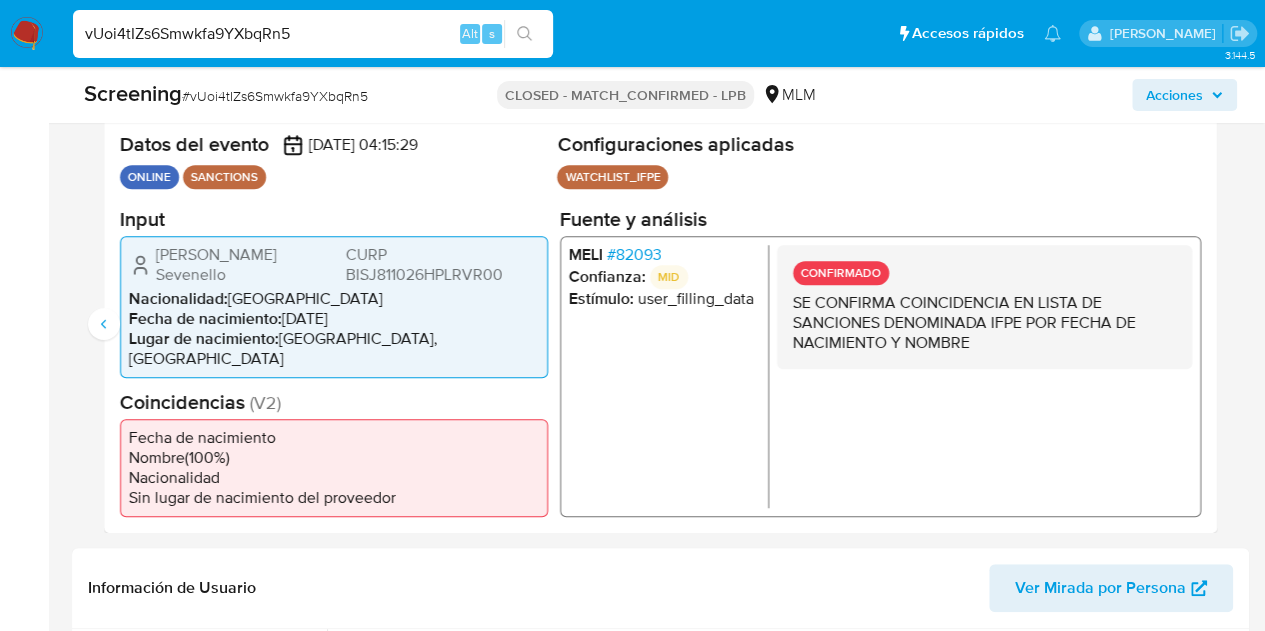 type on "vUoi4tIZs6Smwkfa9YXbqRn5" 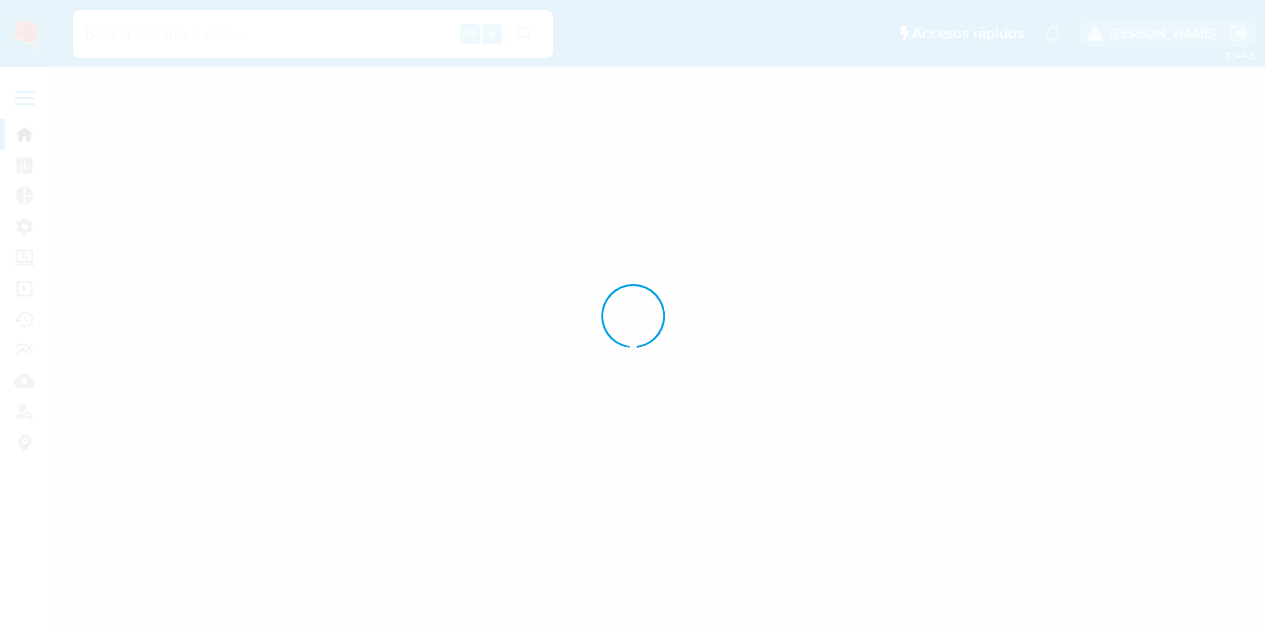 scroll, scrollTop: 0, scrollLeft: 0, axis: both 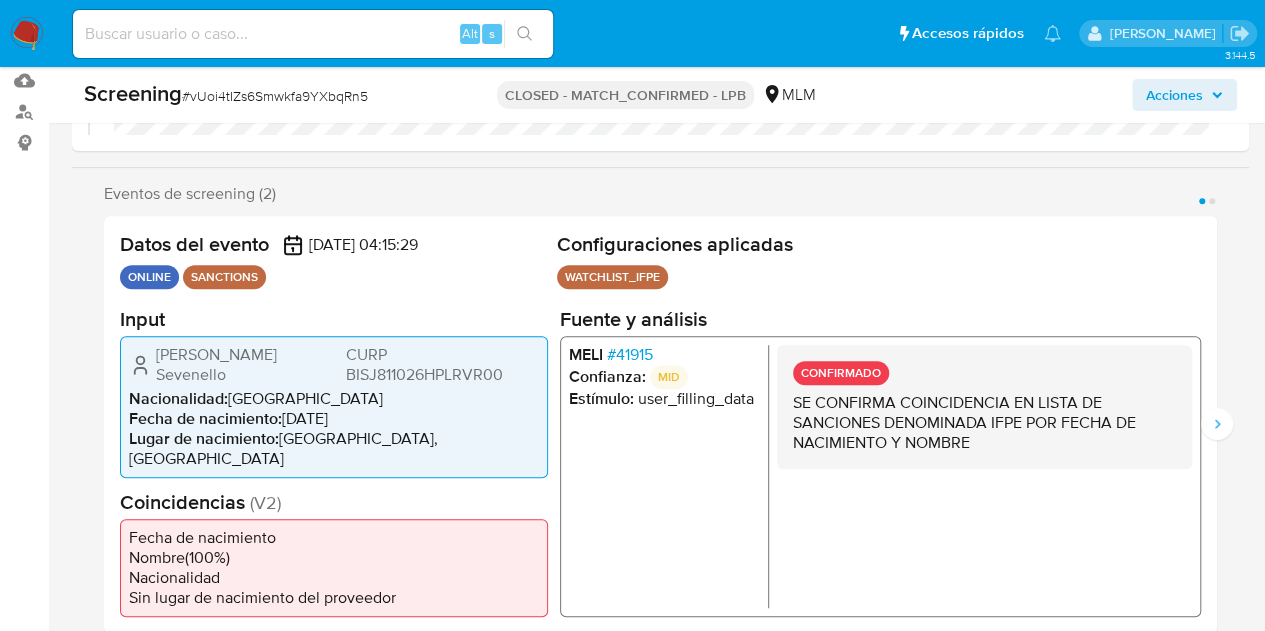 select on "10" 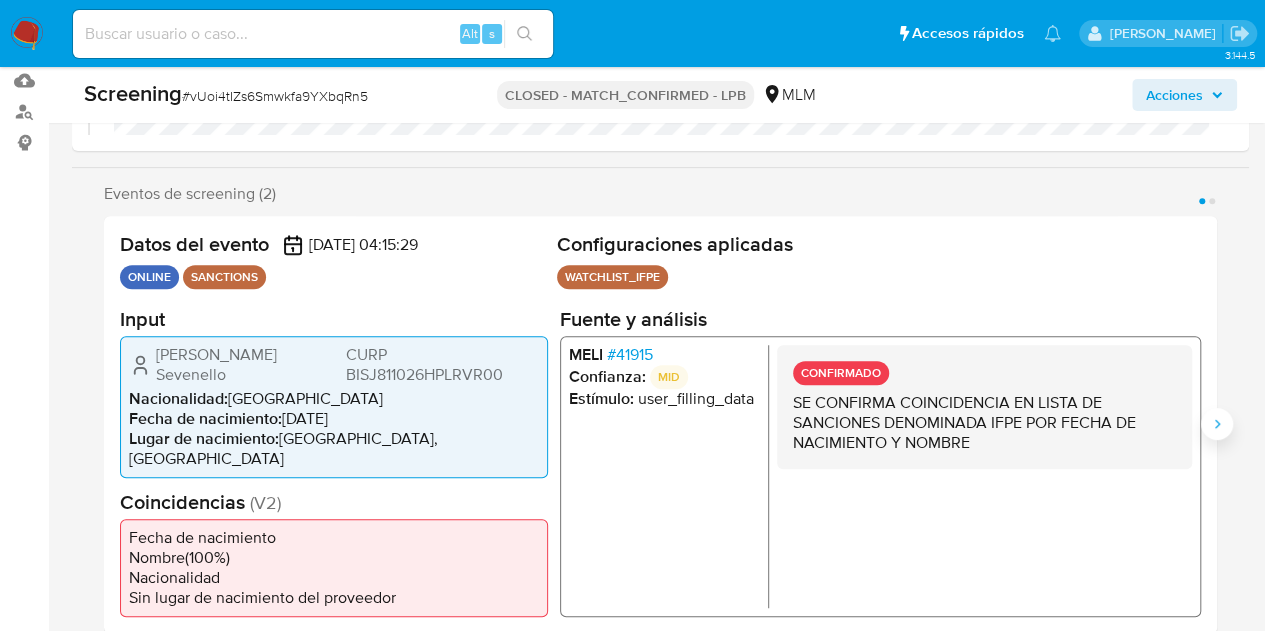 click 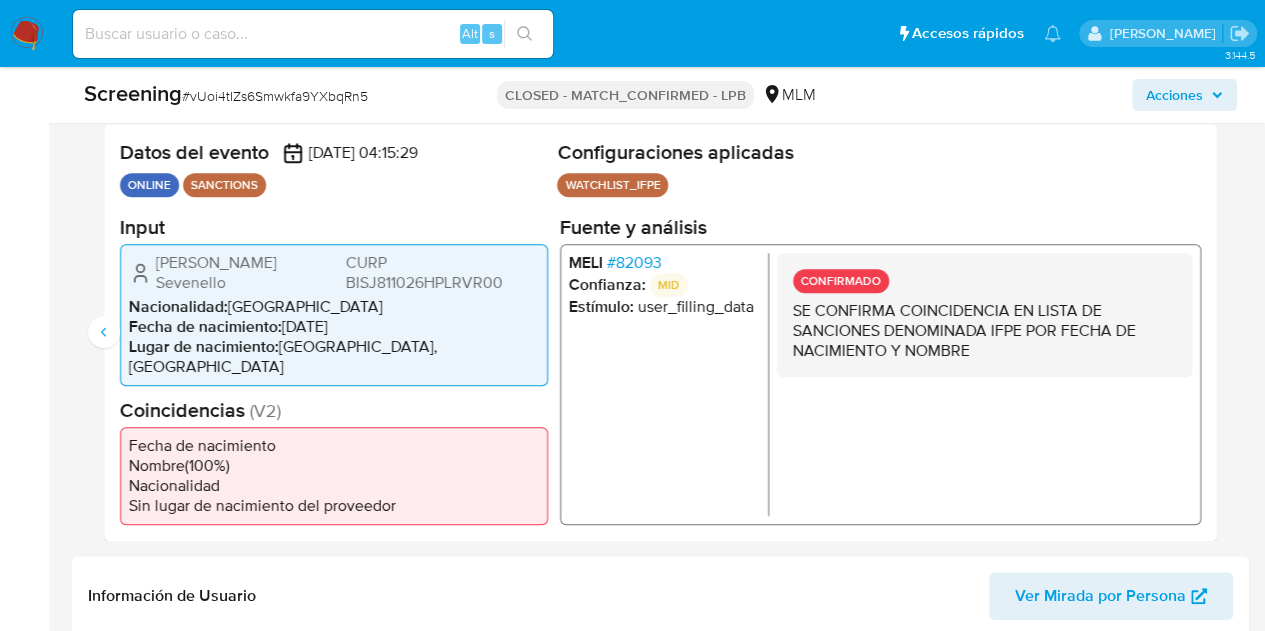 scroll, scrollTop: 400, scrollLeft: 0, axis: vertical 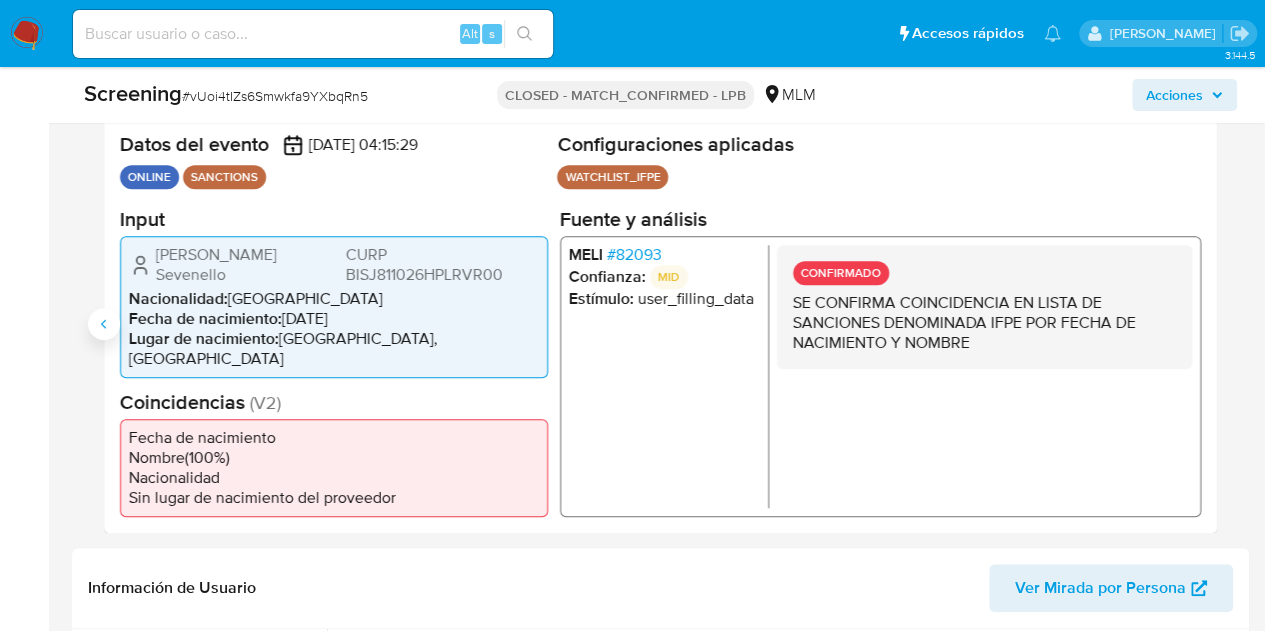 click 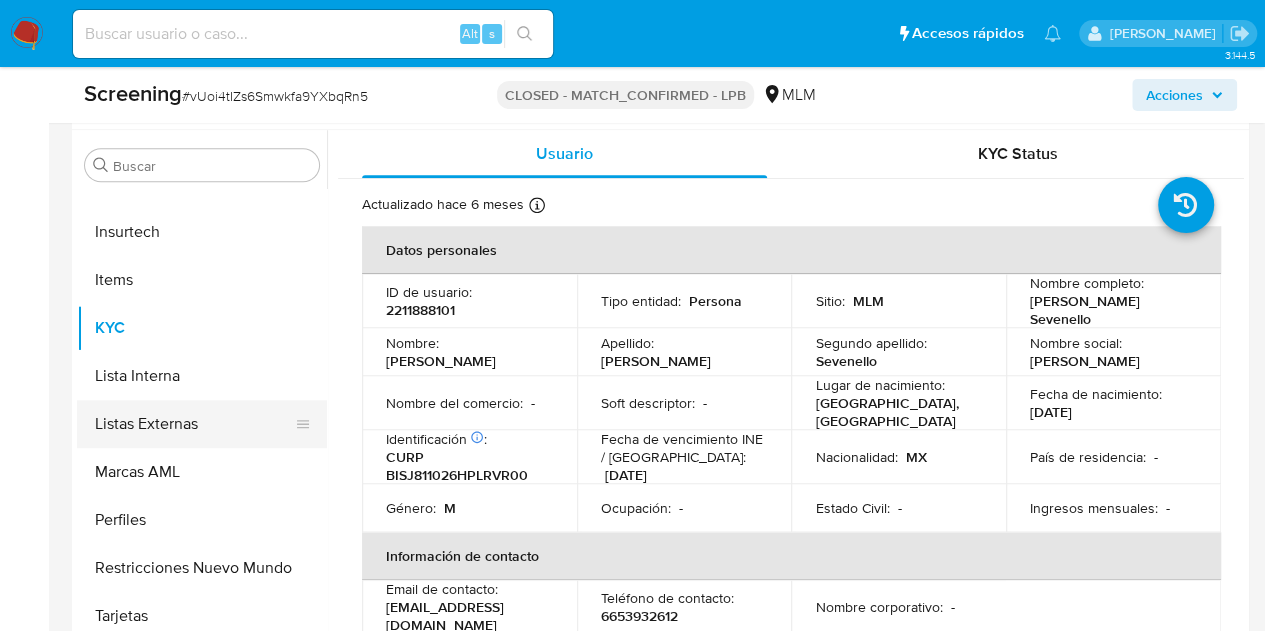 scroll, scrollTop: 900, scrollLeft: 0, axis: vertical 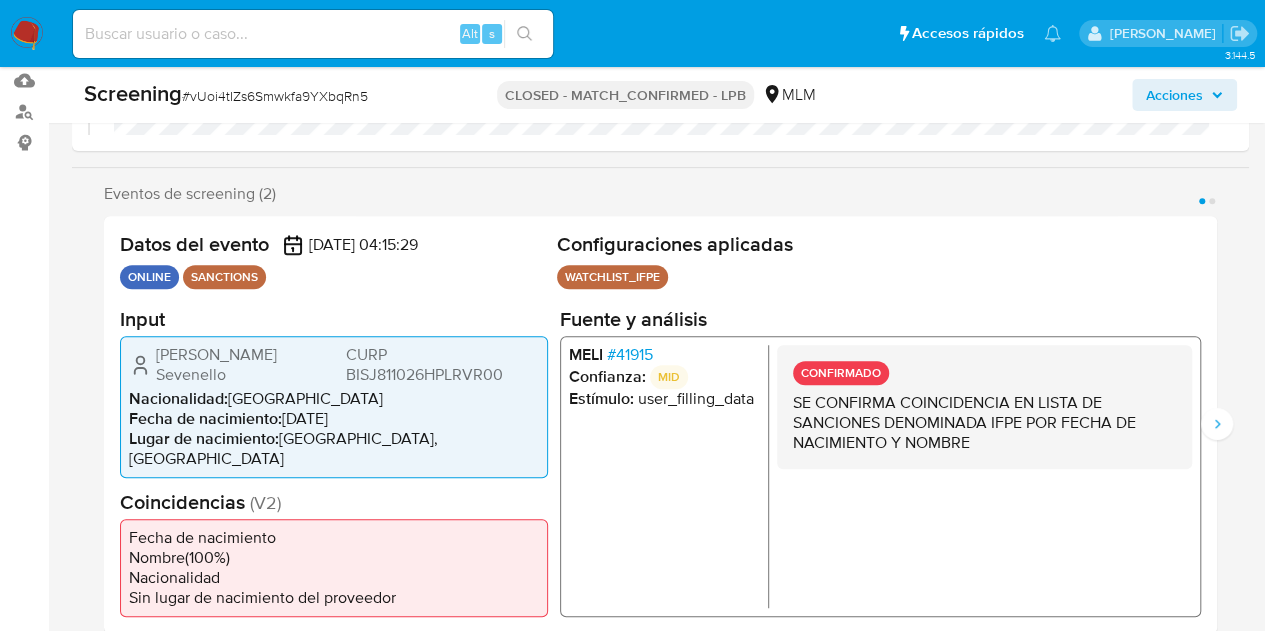 click at bounding box center (313, 34) 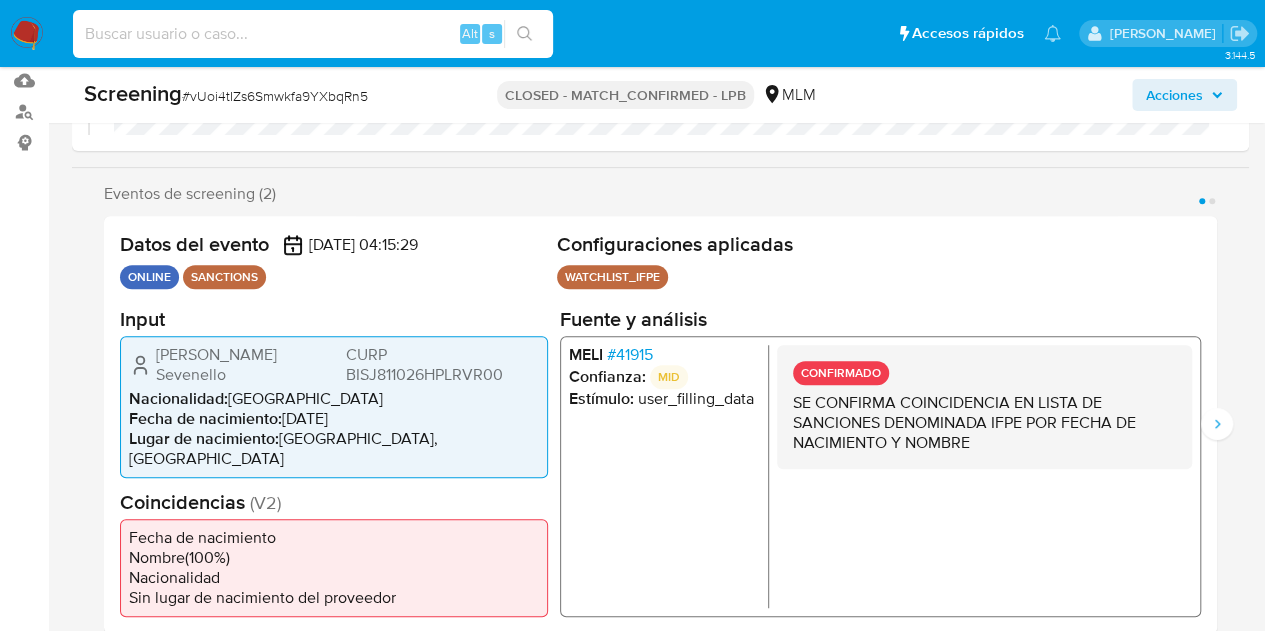 paste on "RWw1rblXC6Y5sSPSMueYiXQy" 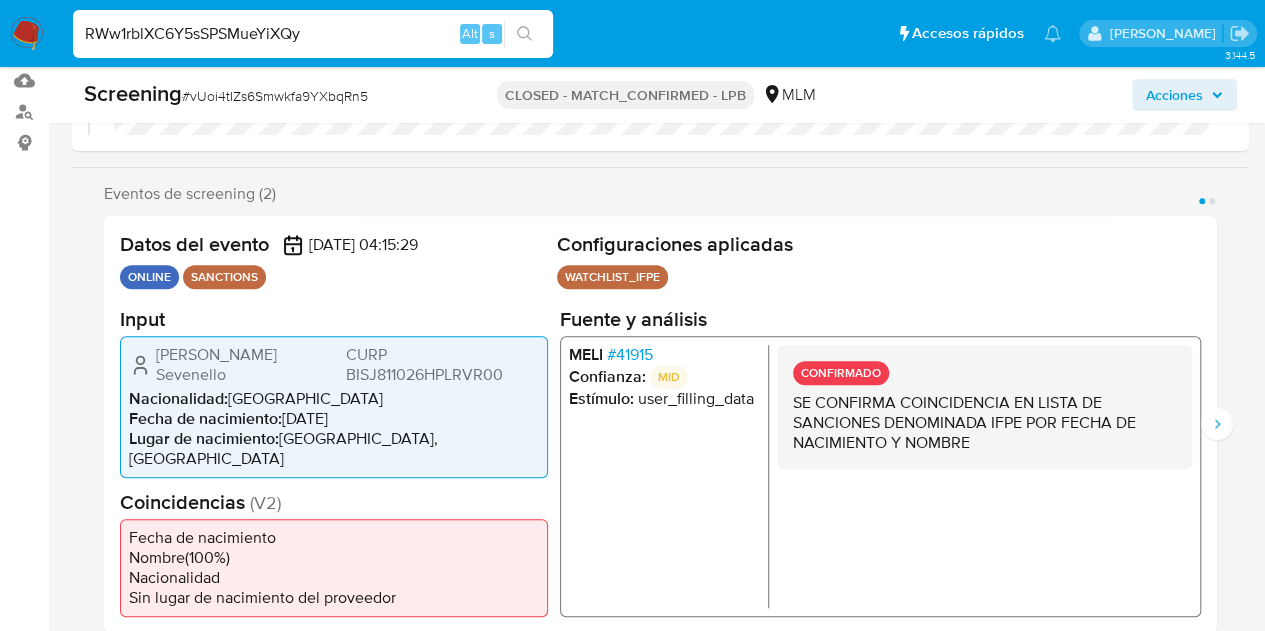 type on "RWw1rblXC6Y5sSPSMueYiXQy" 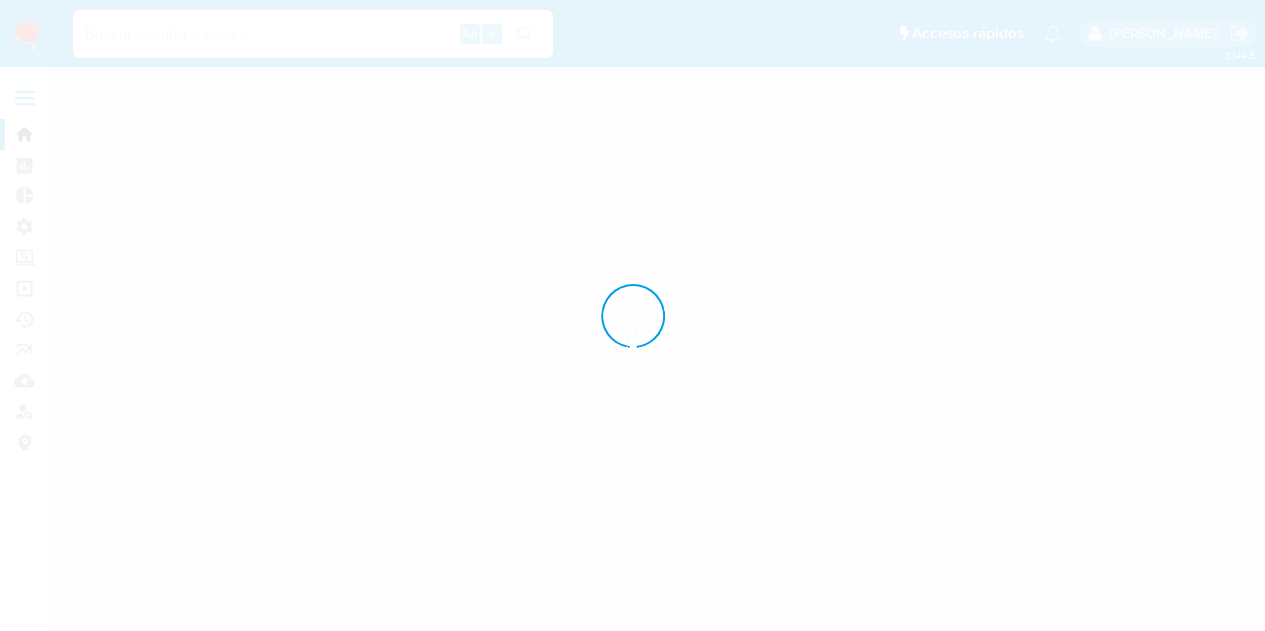 scroll, scrollTop: 0, scrollLeft: 0, axis: both 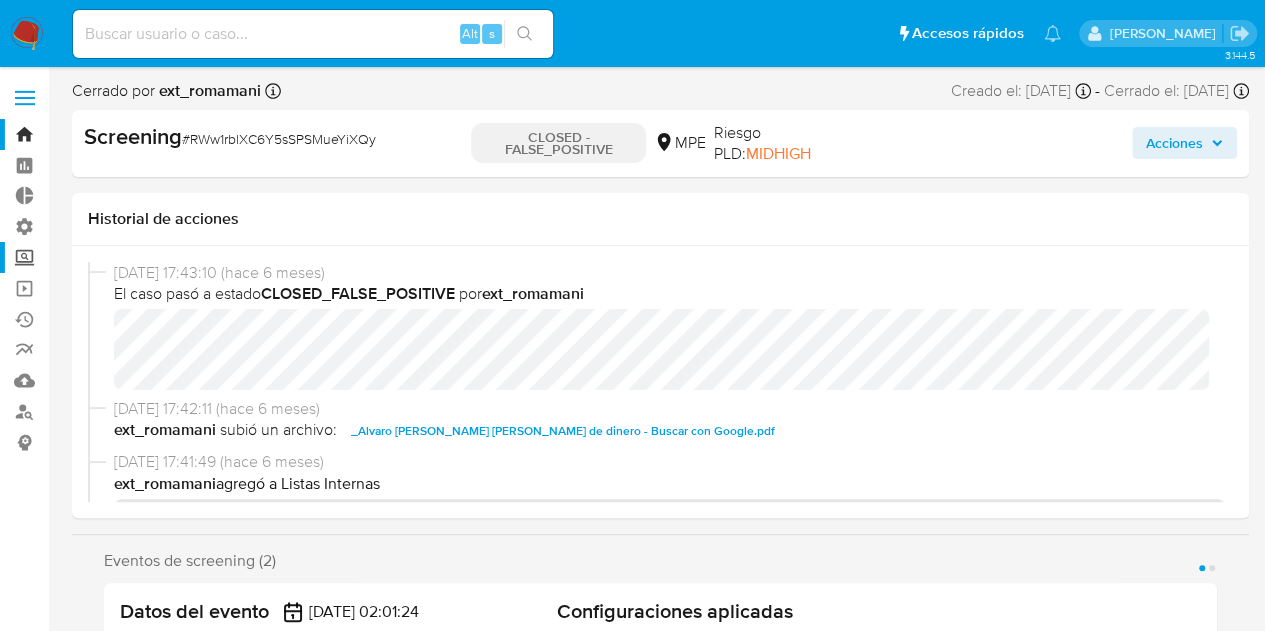 select on "10" 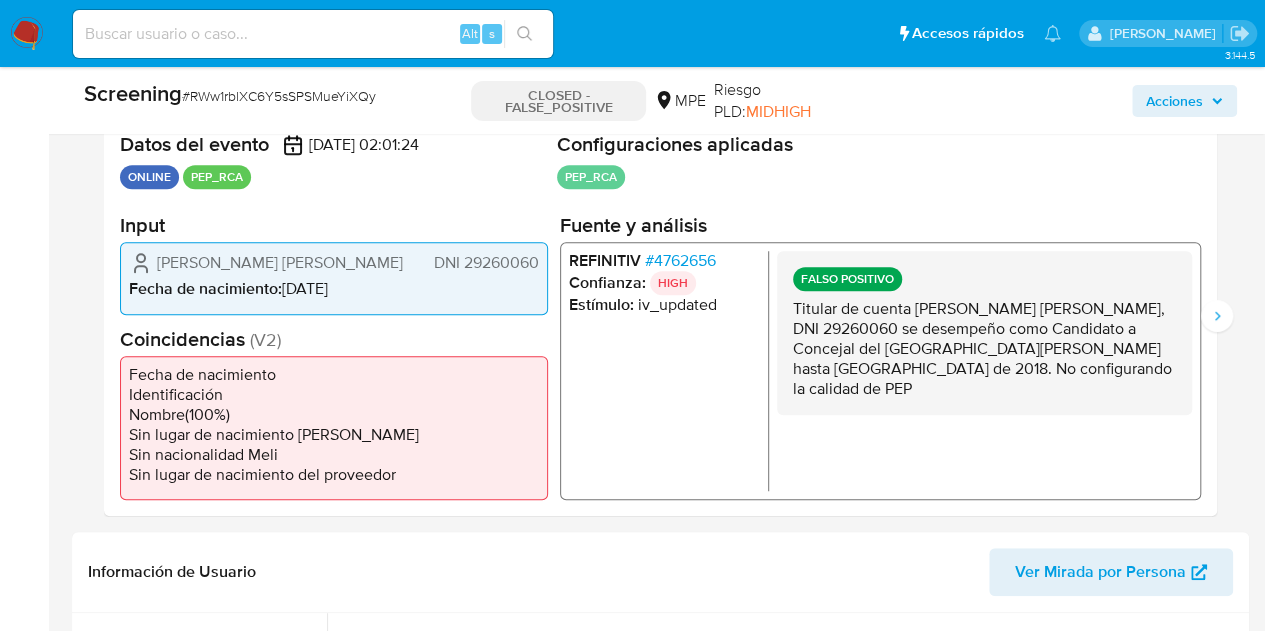 scroll, scrollTop: 300, scrollLeft: 0, axis: vertical 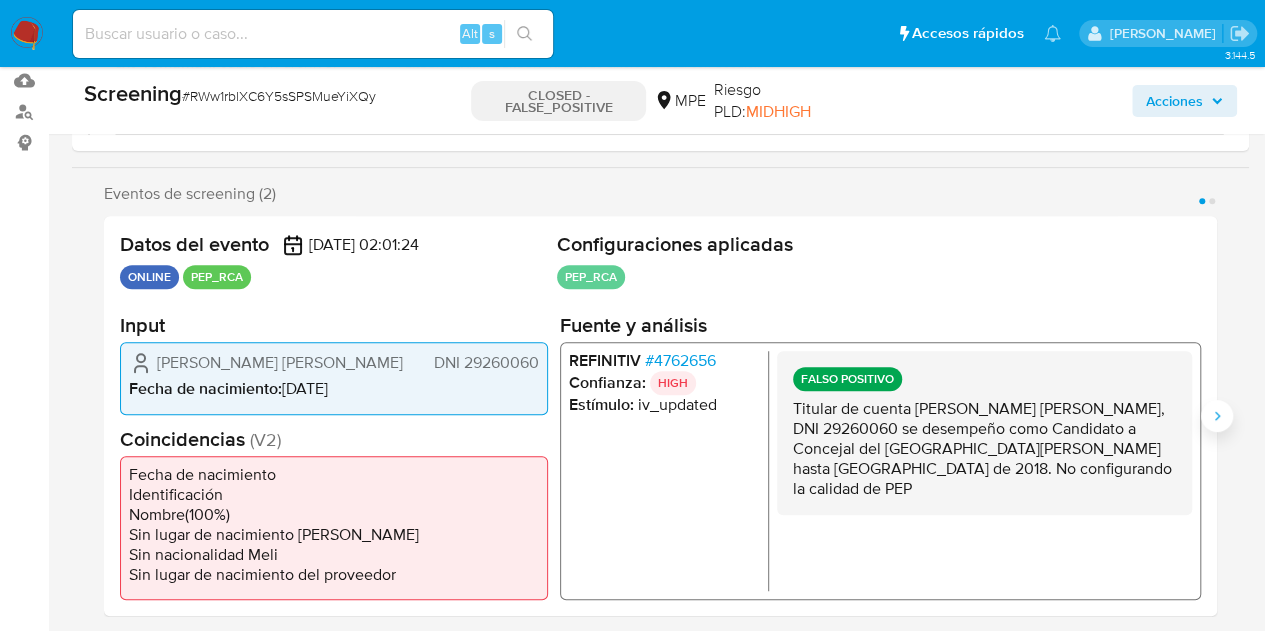 click at bounding box center [1217, 416] 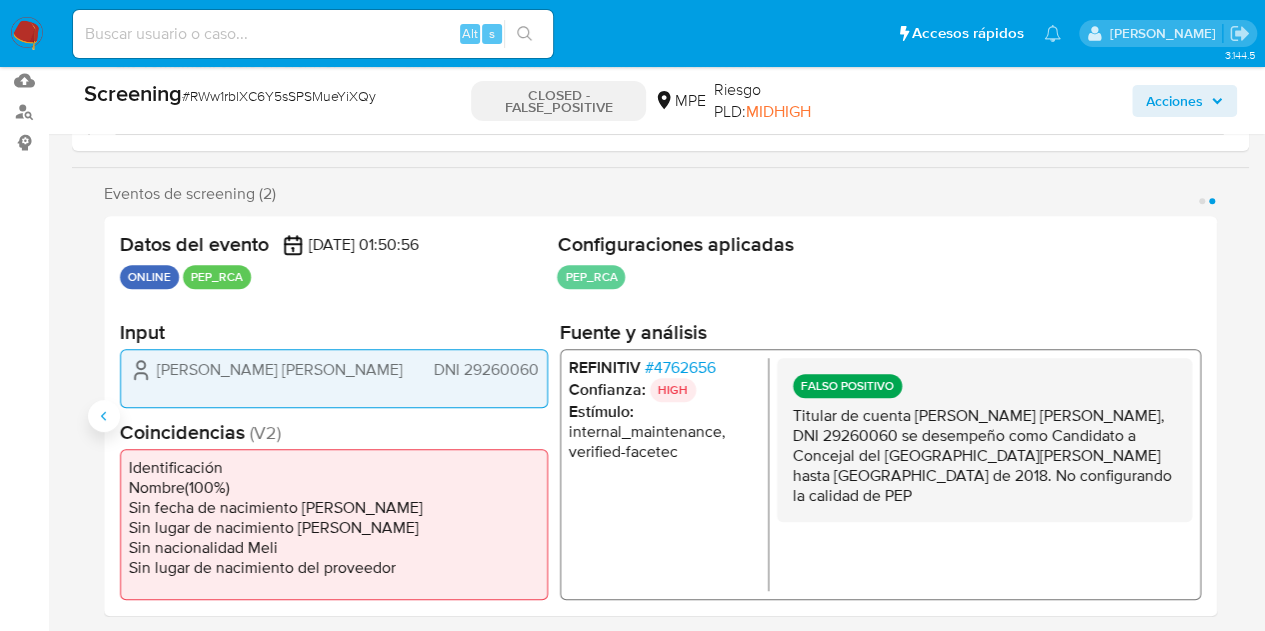 click 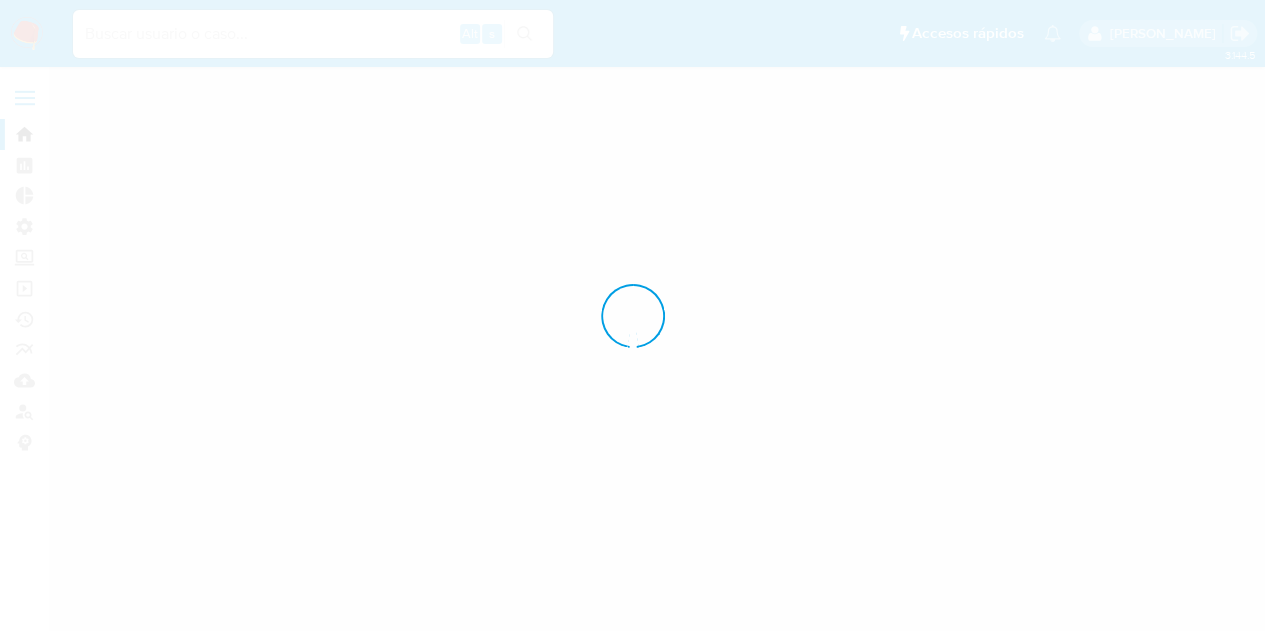 scroll, scrollTop: 0, scrollLeft: 0, axis: both 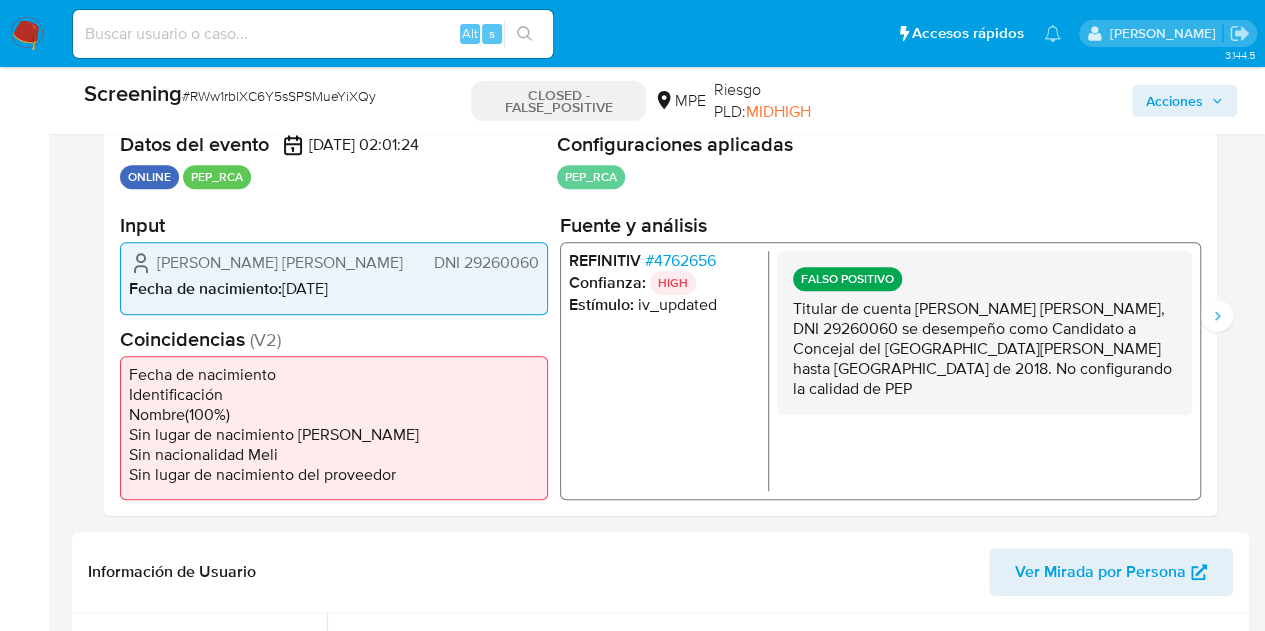 select on "10" 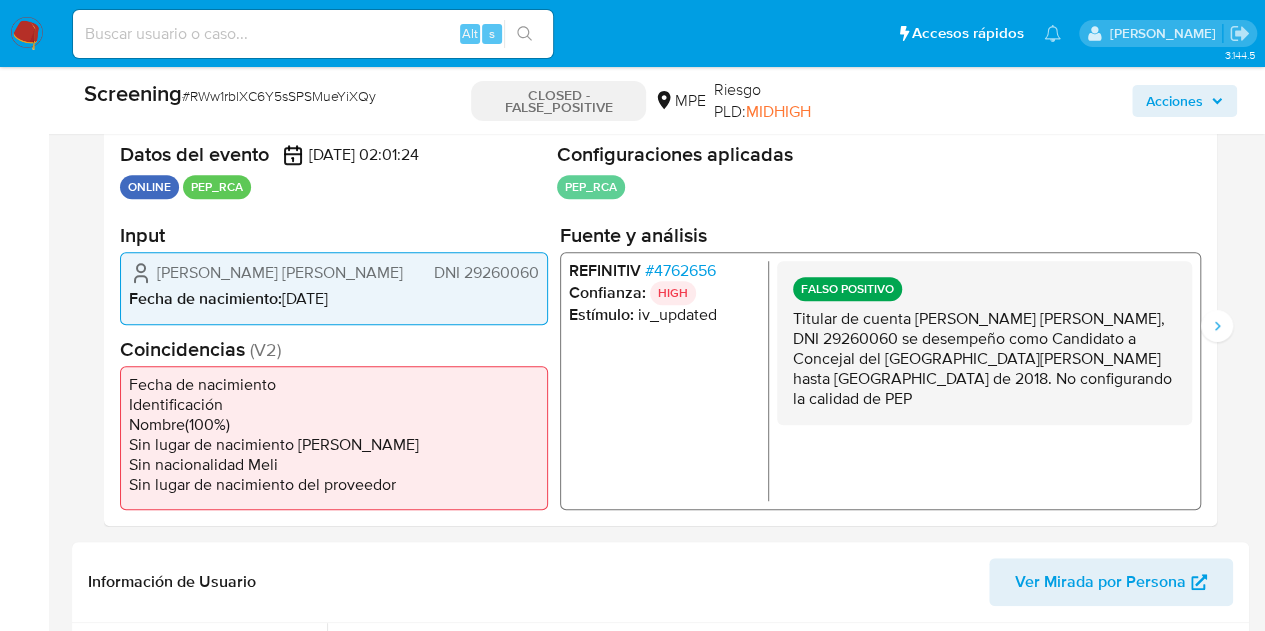 scroll, scrollTop: 400, scrollLeft: 0, axis: vertical 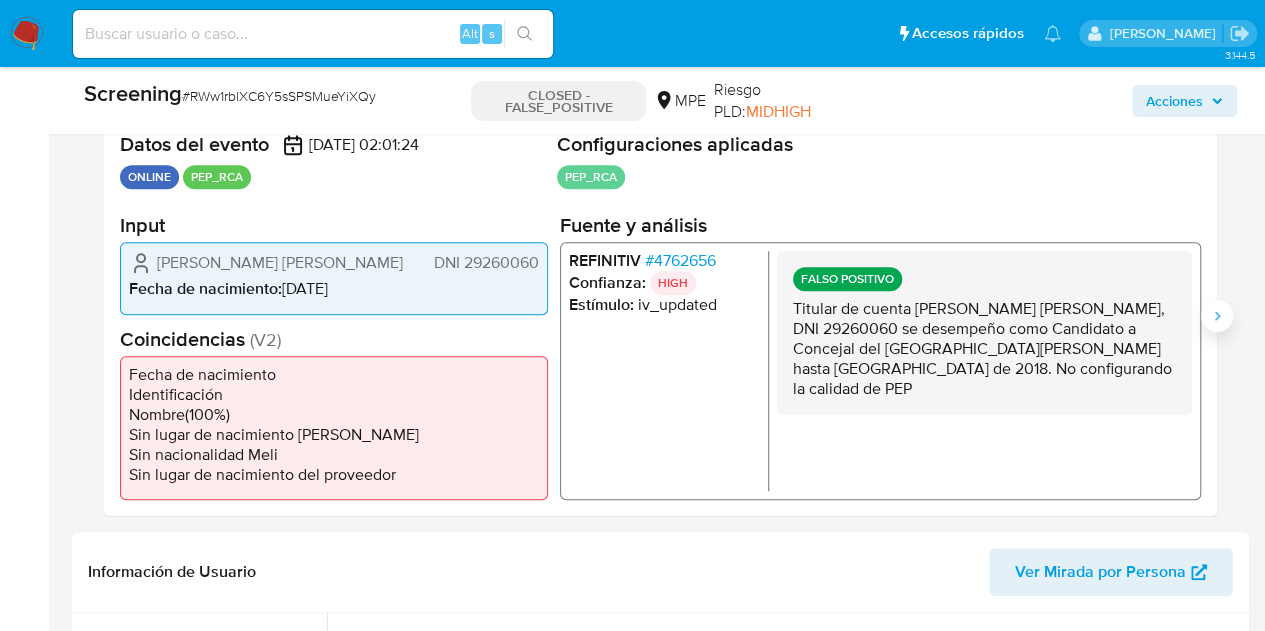 click 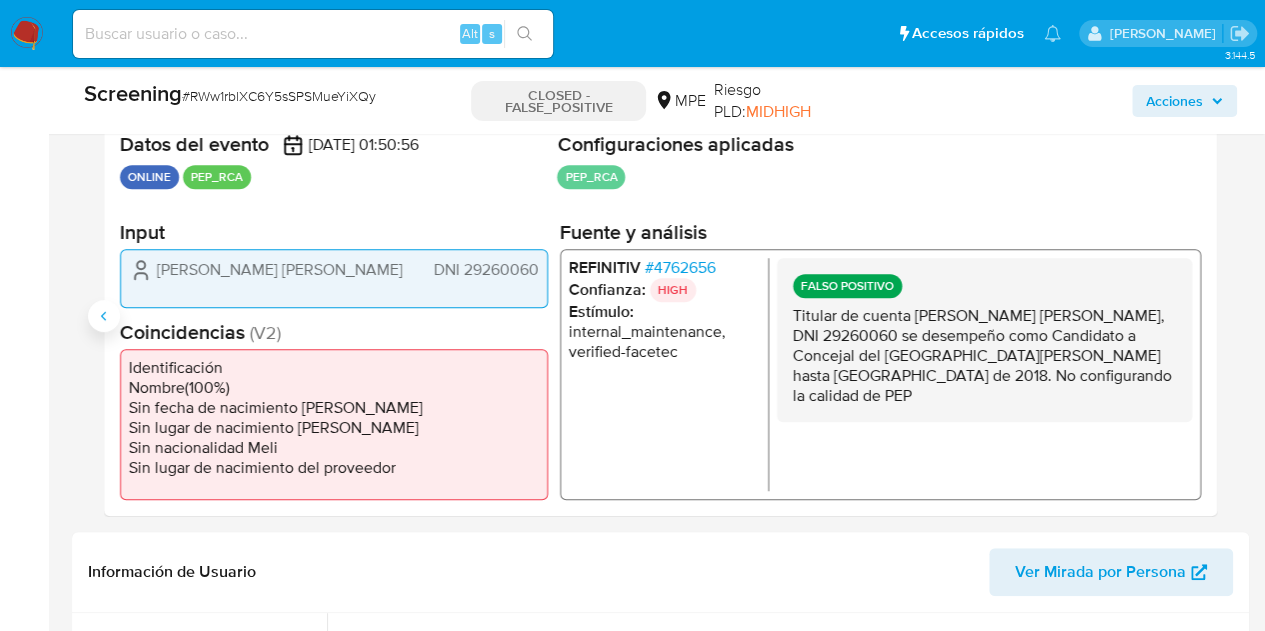 click 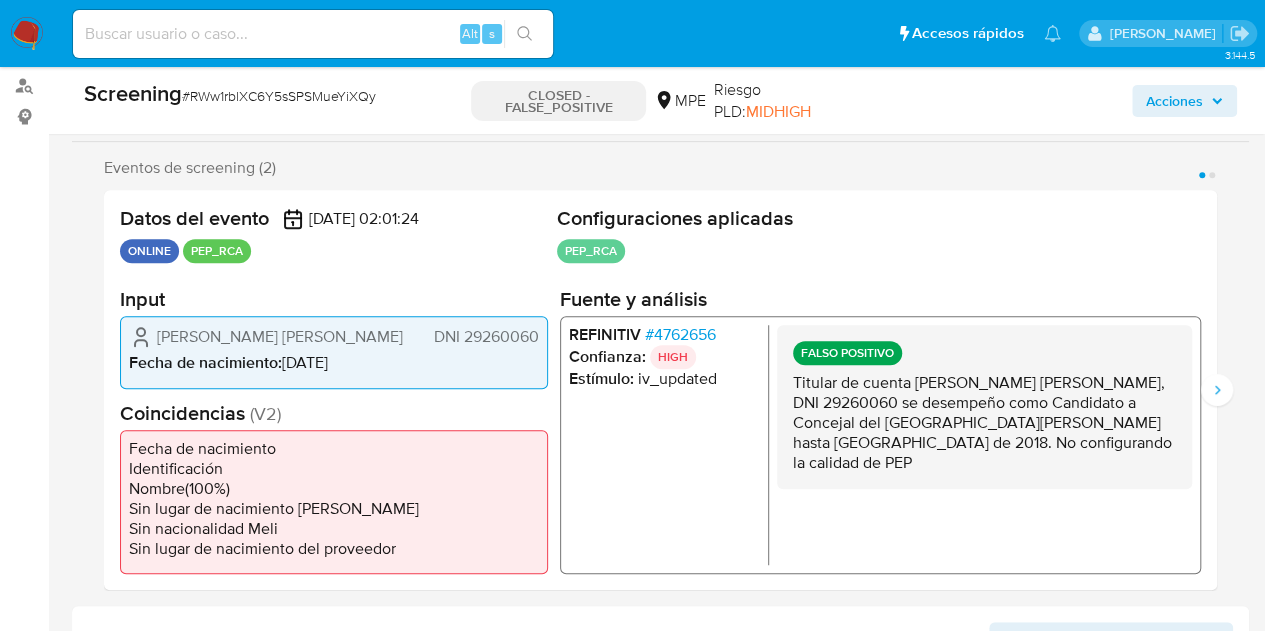 scroll, scrollTop: 300, scrollLeft: 0, axis: vertical 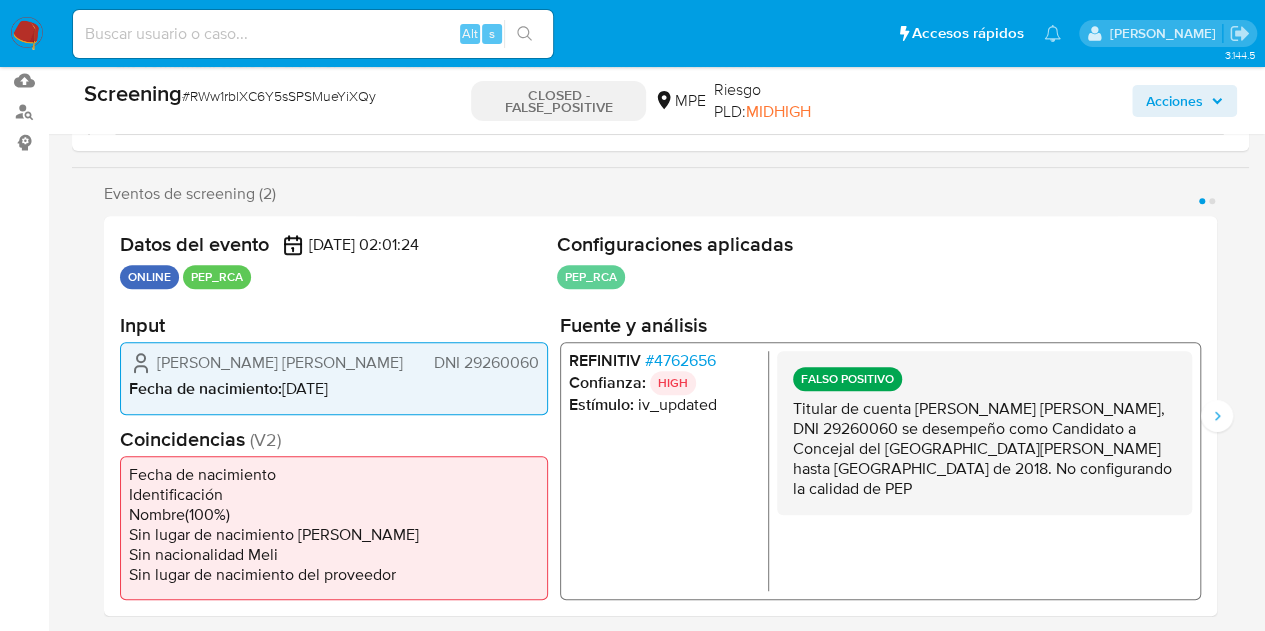 drag, startPoint x: 434, startPoint y: 365, endPoint x: 599, endPoint y: 364, distance: 165.00304 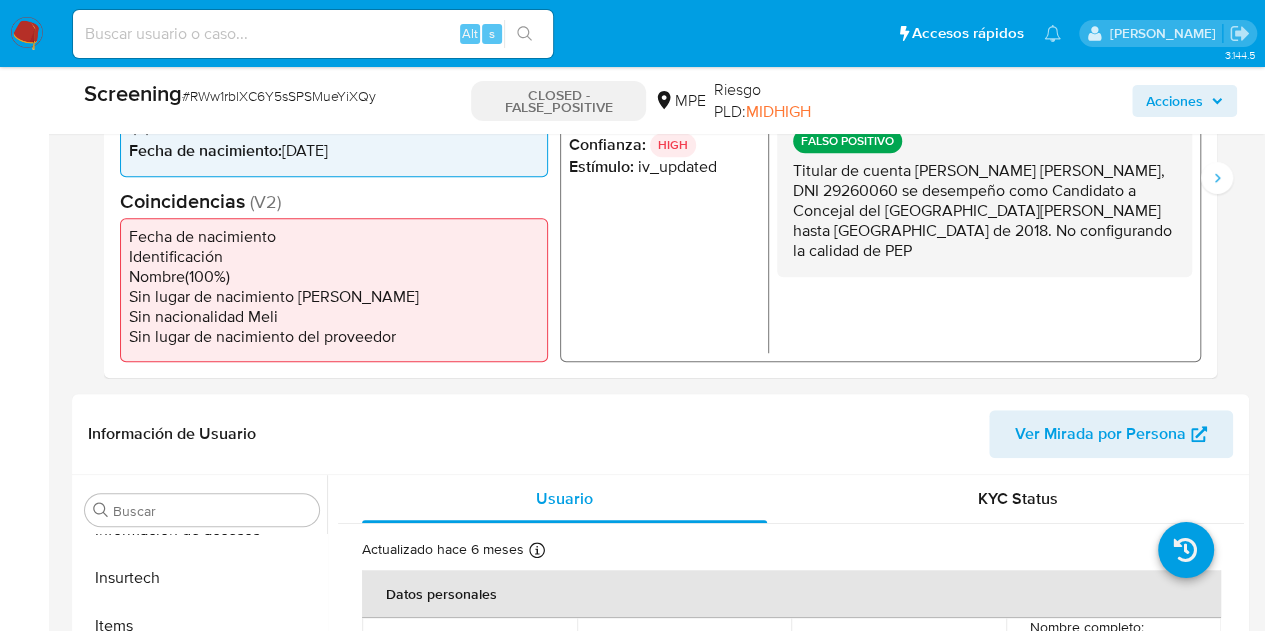 scroll, scrollTop: 700, scrollLeft: 0, axis: vertical 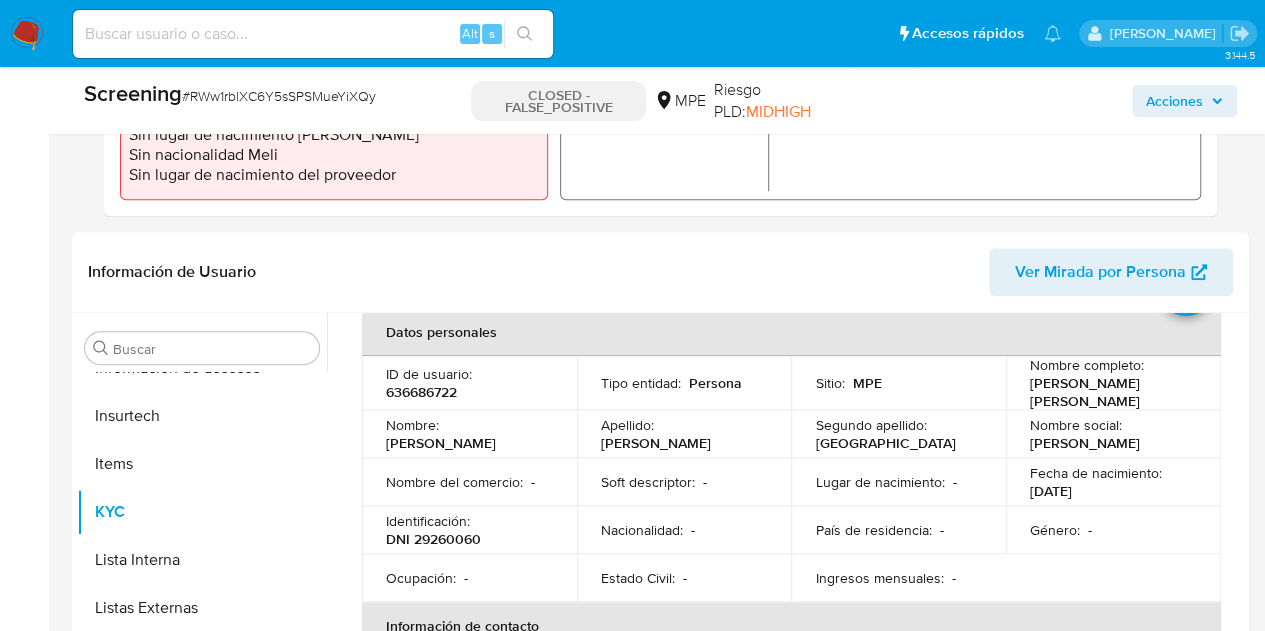 click on "Alt s" at bounding box center [313, 34] 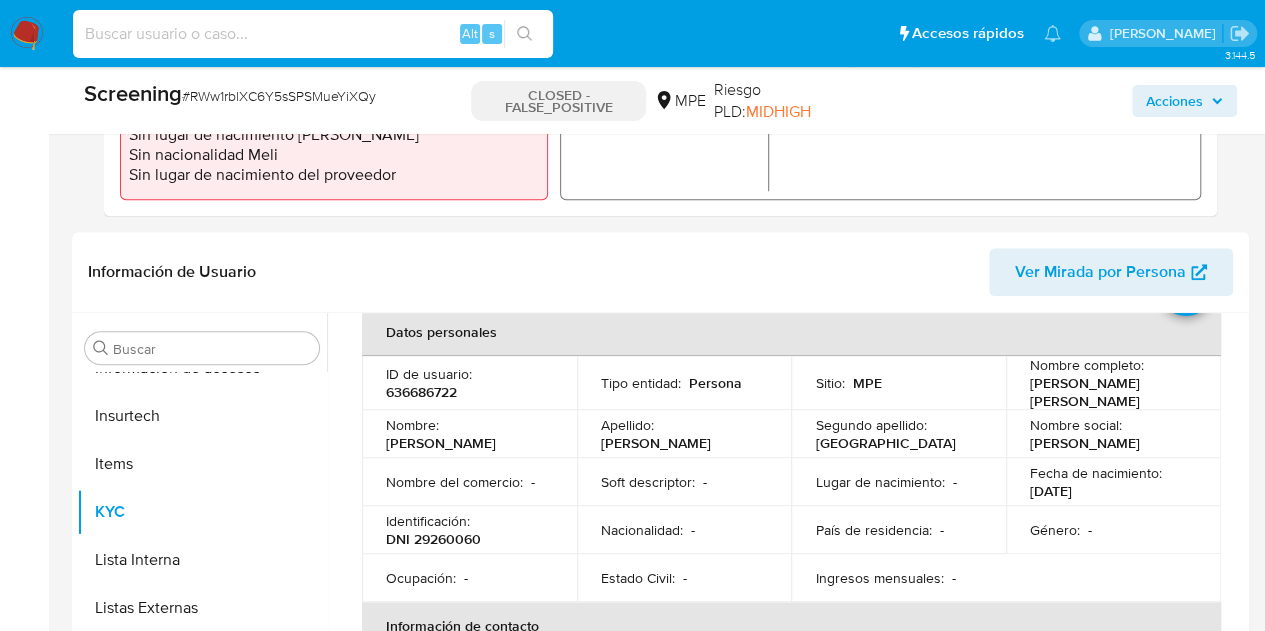 click at bounding box center (313, 34) 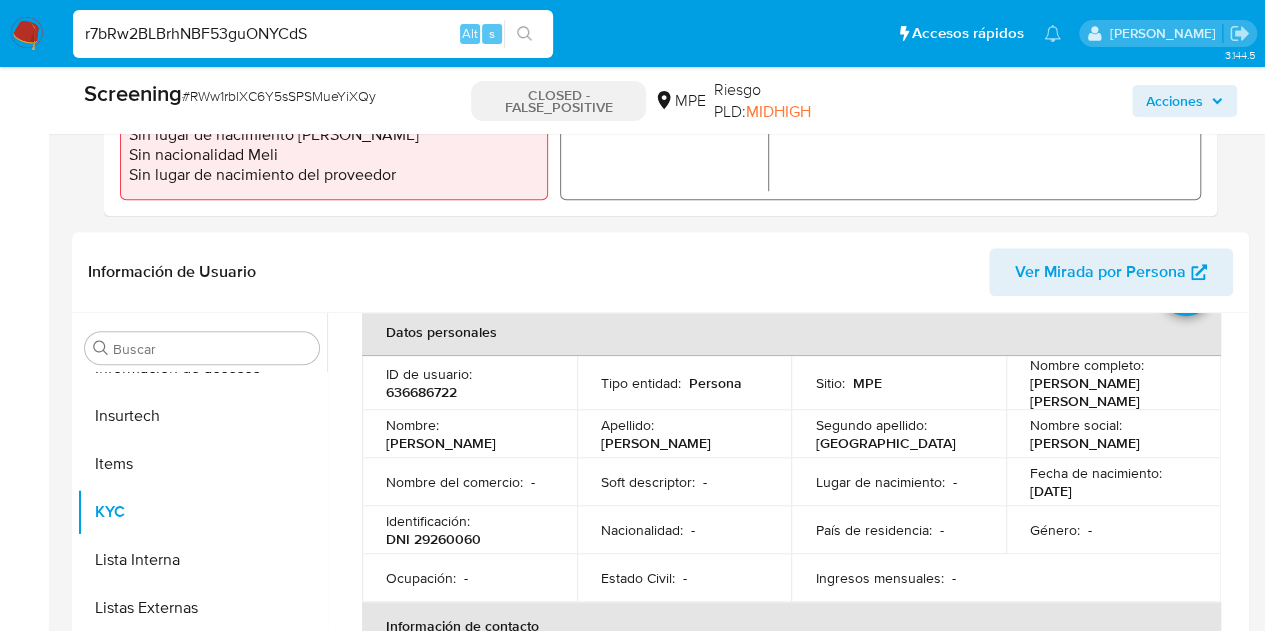 type on "r7bRw2BLBrhNBF53guONYCdS" 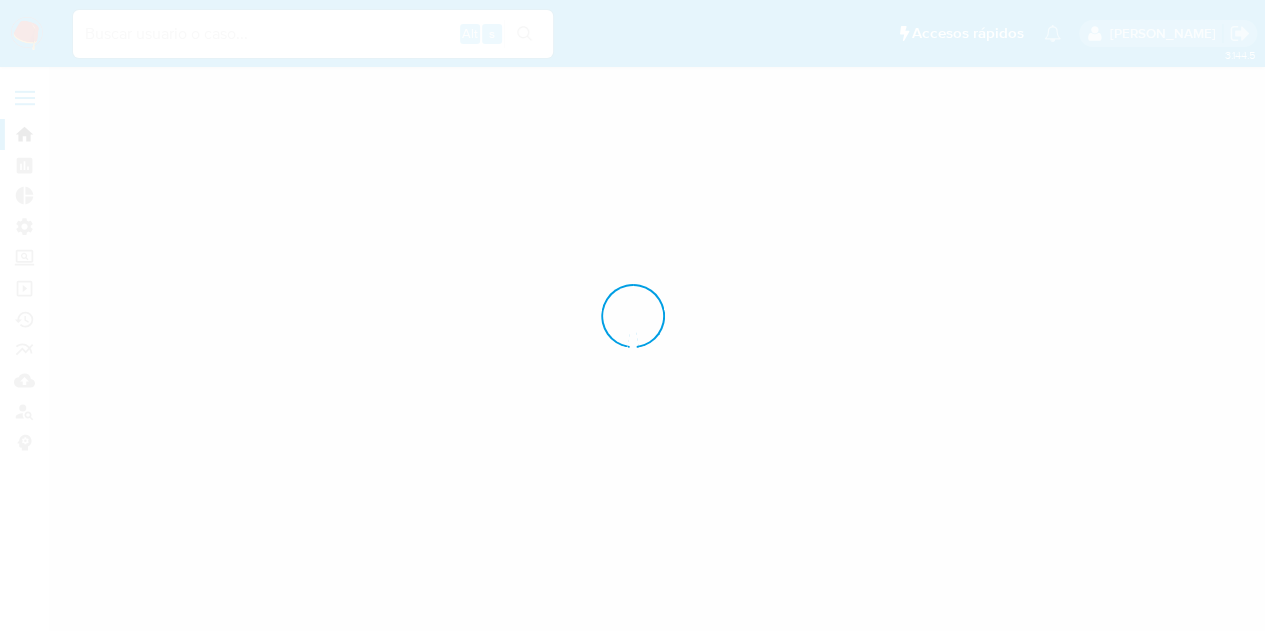 scroll, scrollTop: 0, scrollLeft: 0, axis: both 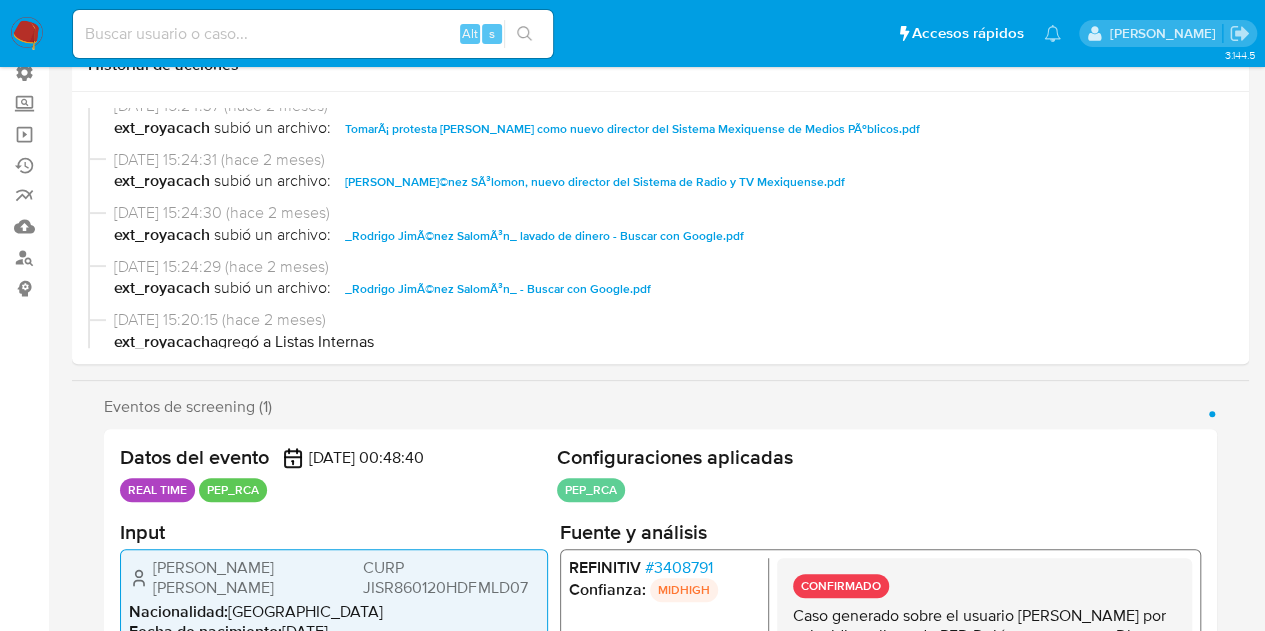 select on "10" 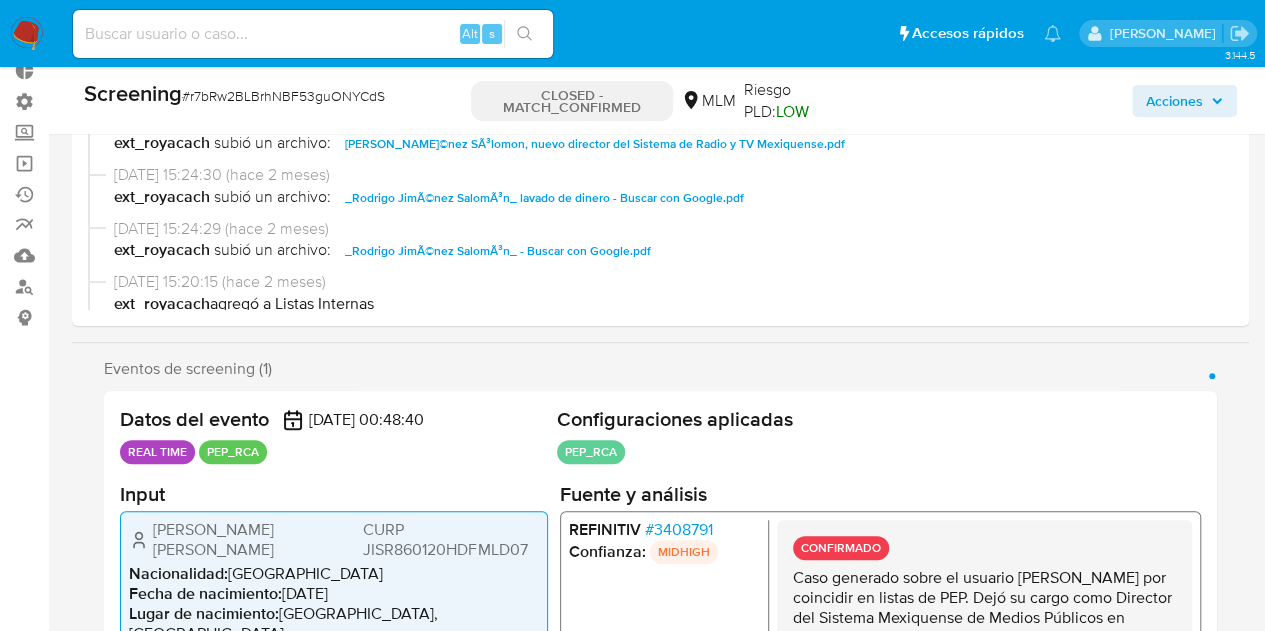 scroll, scrollTop: 100, scrollLeft: 0, axis: vertical 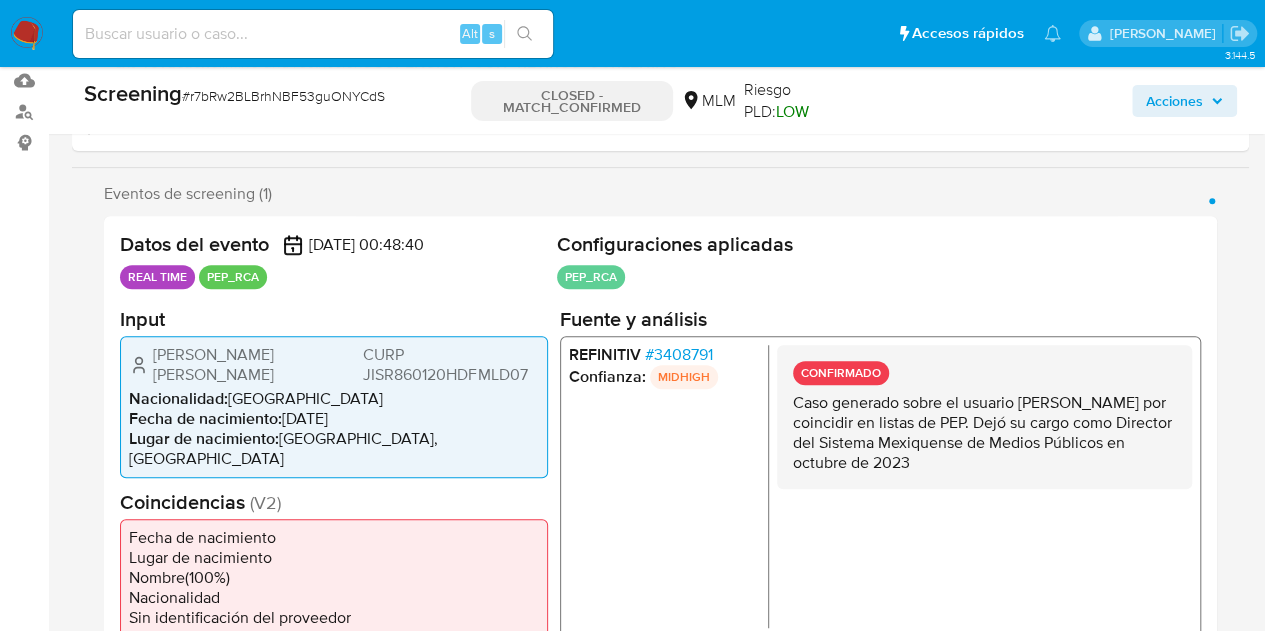 drag, startPoint x: 235, startPoint y: 272, endPoint x: 281, endPoint y: 285, distance: 47.801674 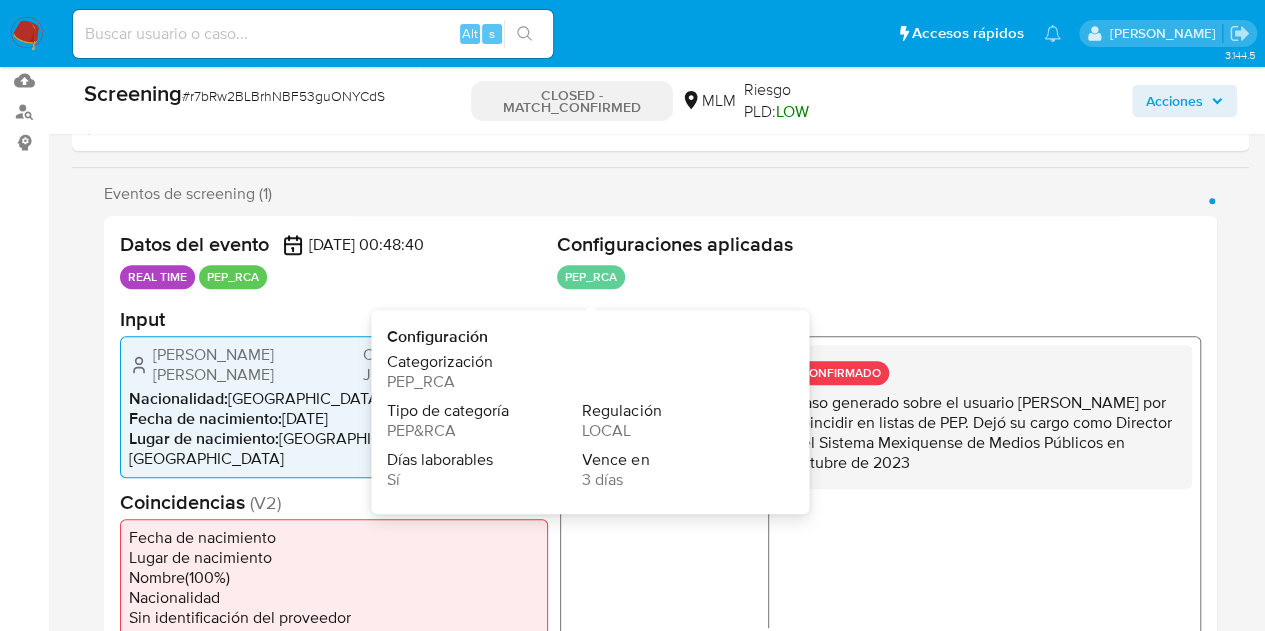 drag, startPoint x: 586, startPoint y: 275, endPoint x: 660, endPoint y: 271, distance: 74.10803 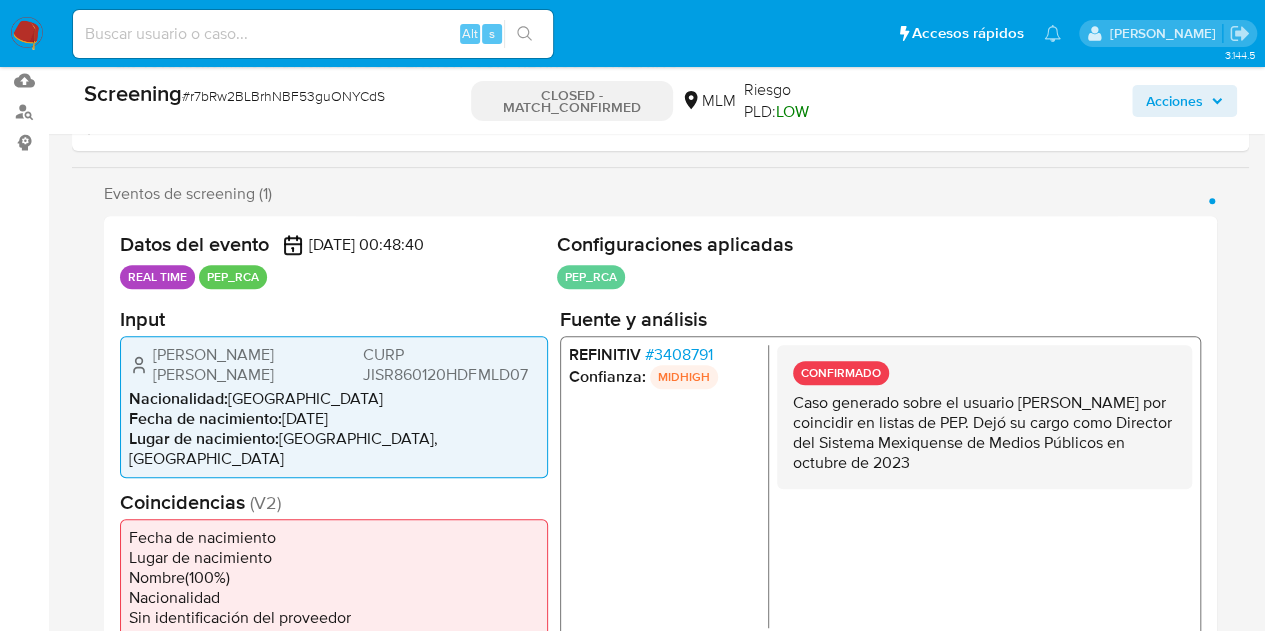 click on "PEP_RCA" at bounding box center (591, 277) 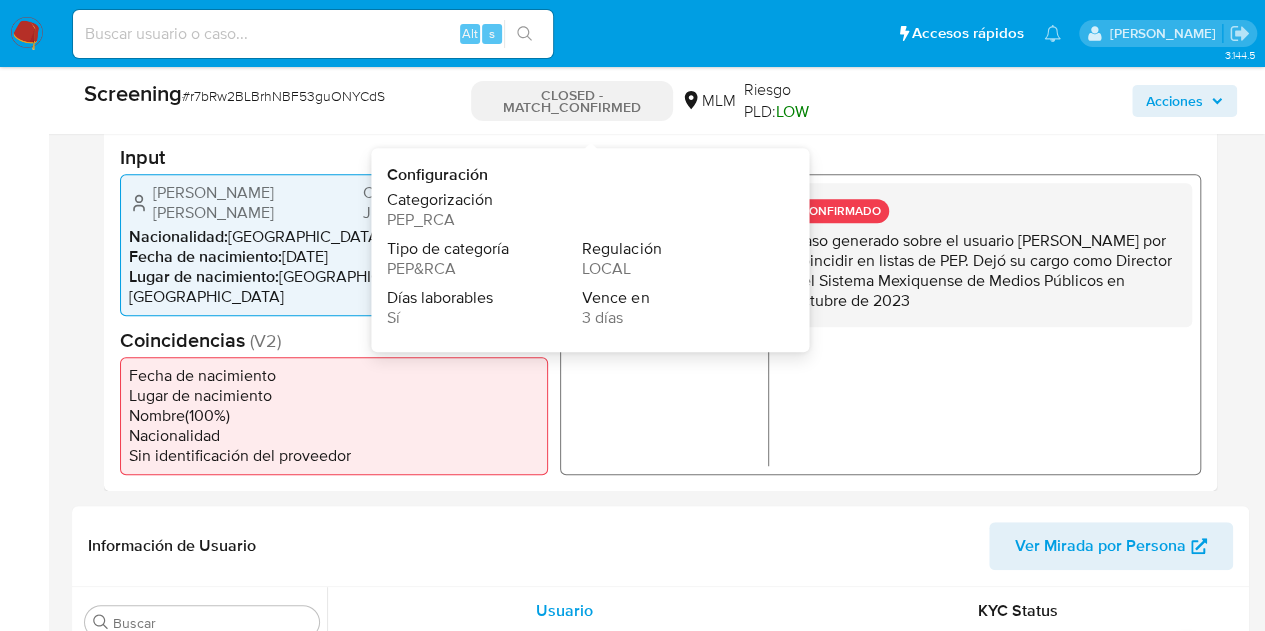 scroll, scrollTop: 600, scrollLeft: 0, axis: vertical 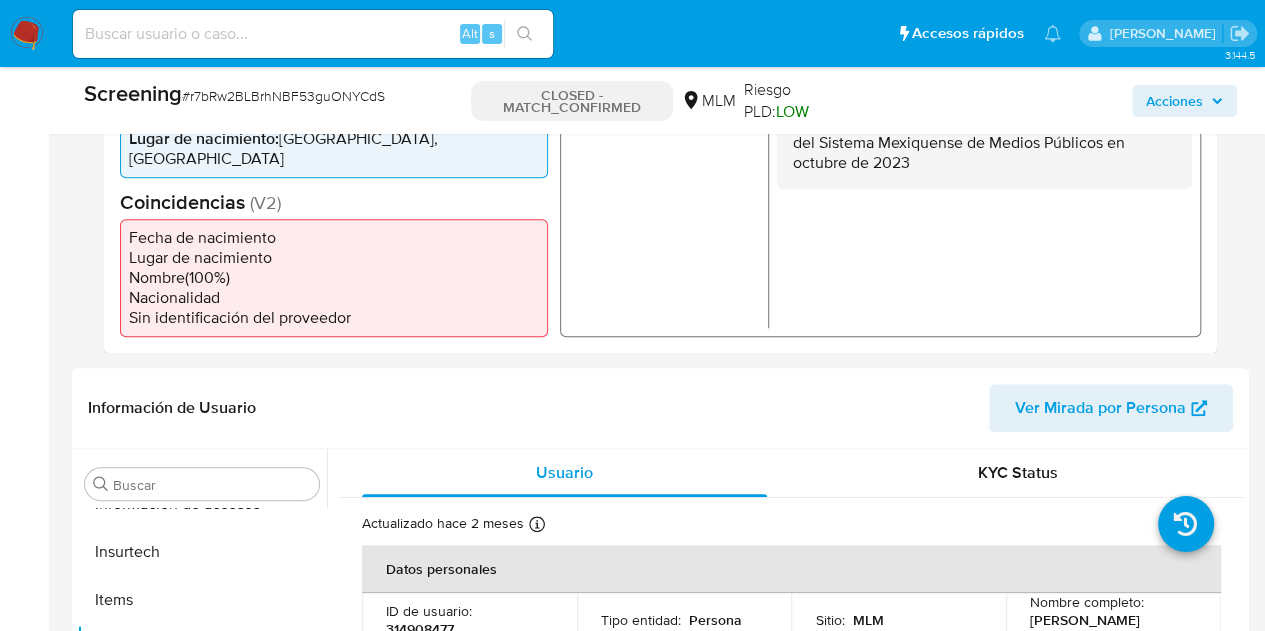 click on "Alt s" at bounding box center [313, 34] 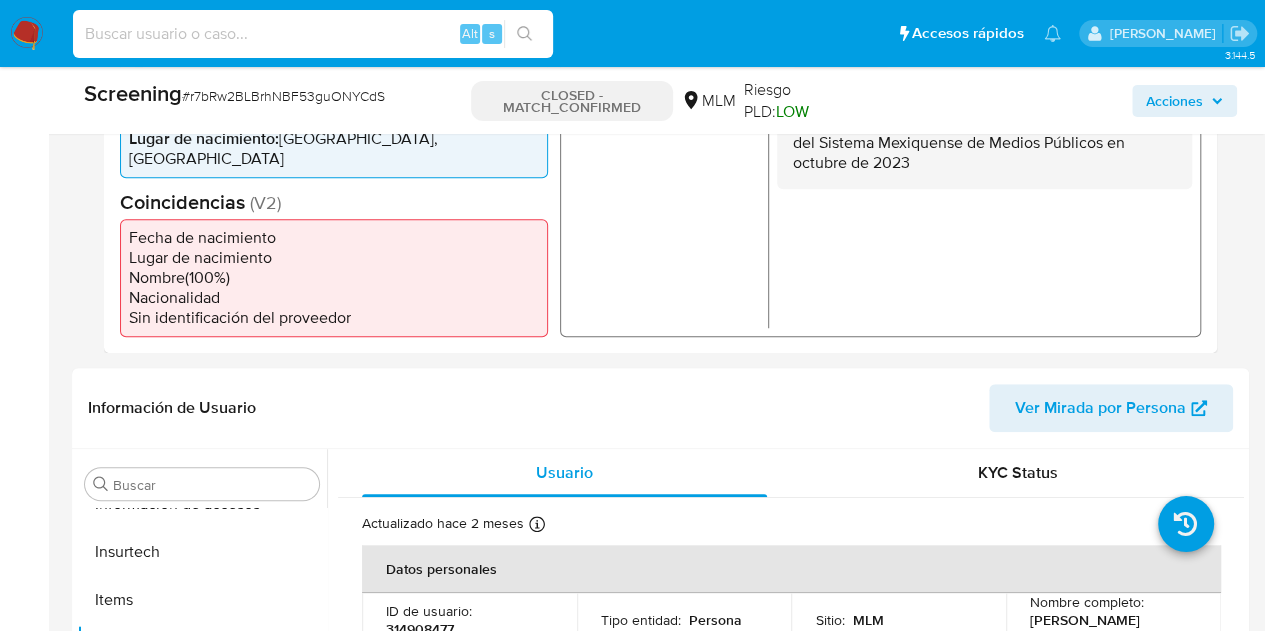 paste on "QyLKO9Hlw3vttGxN4JdzEt5V" 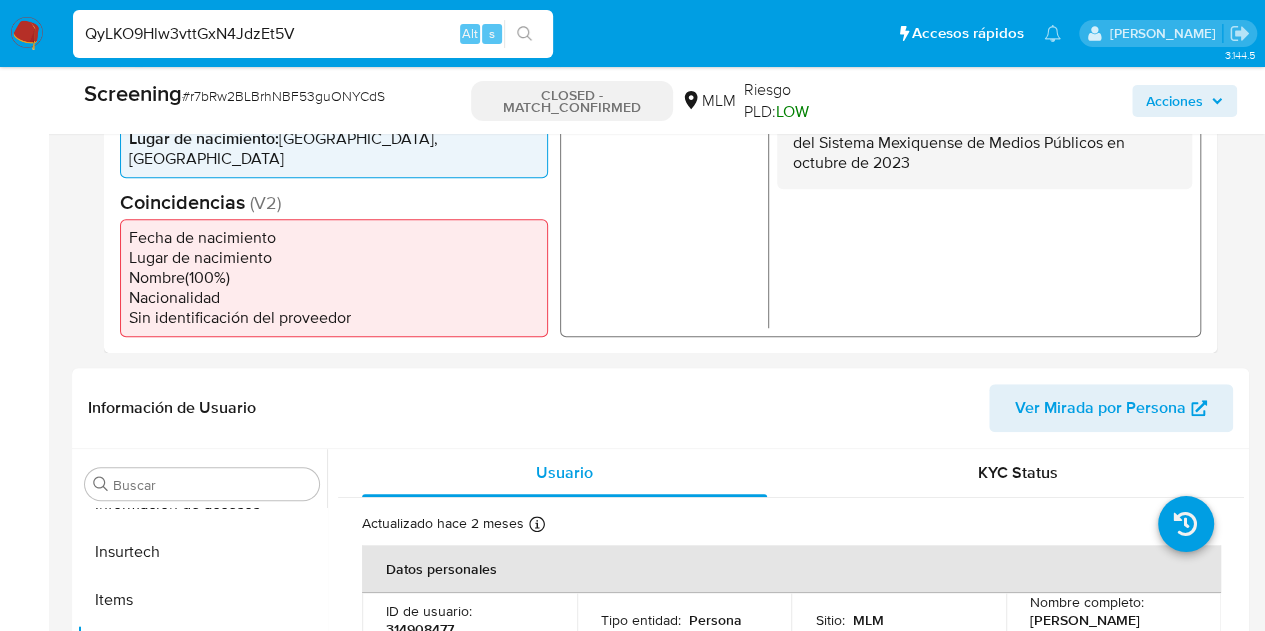 type on "QyLKO9Hlw3vttGxN4JdzEt5V" 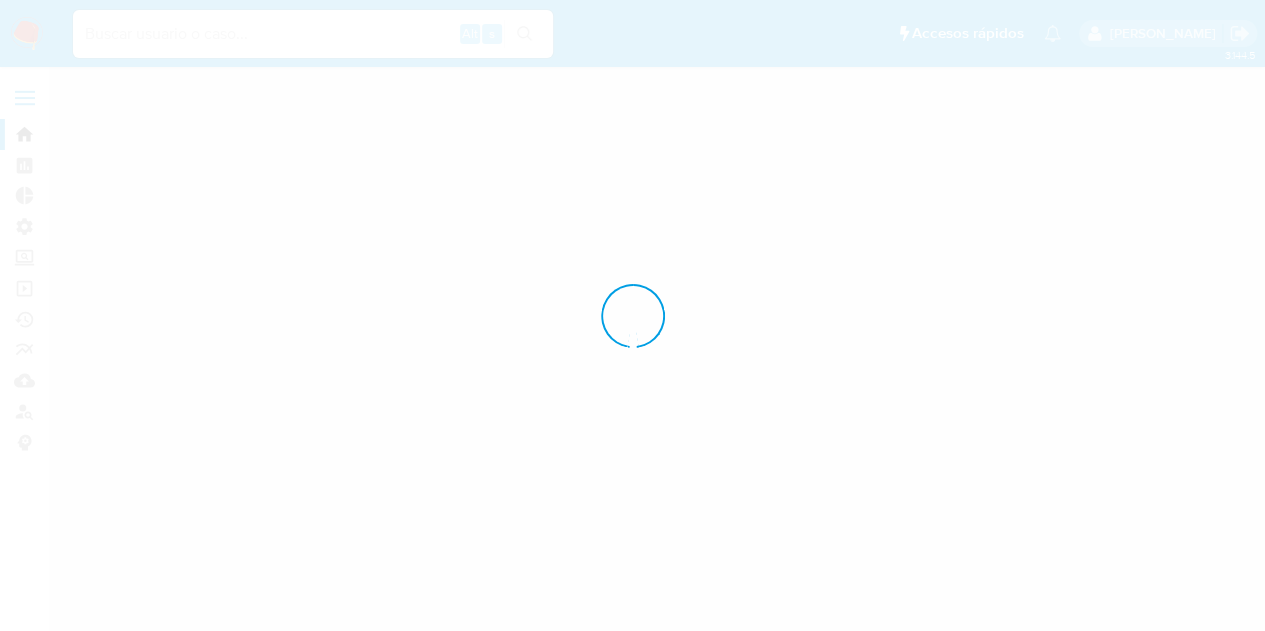scroll, scrollTop: 0, scrollLeft: 0, axis: both 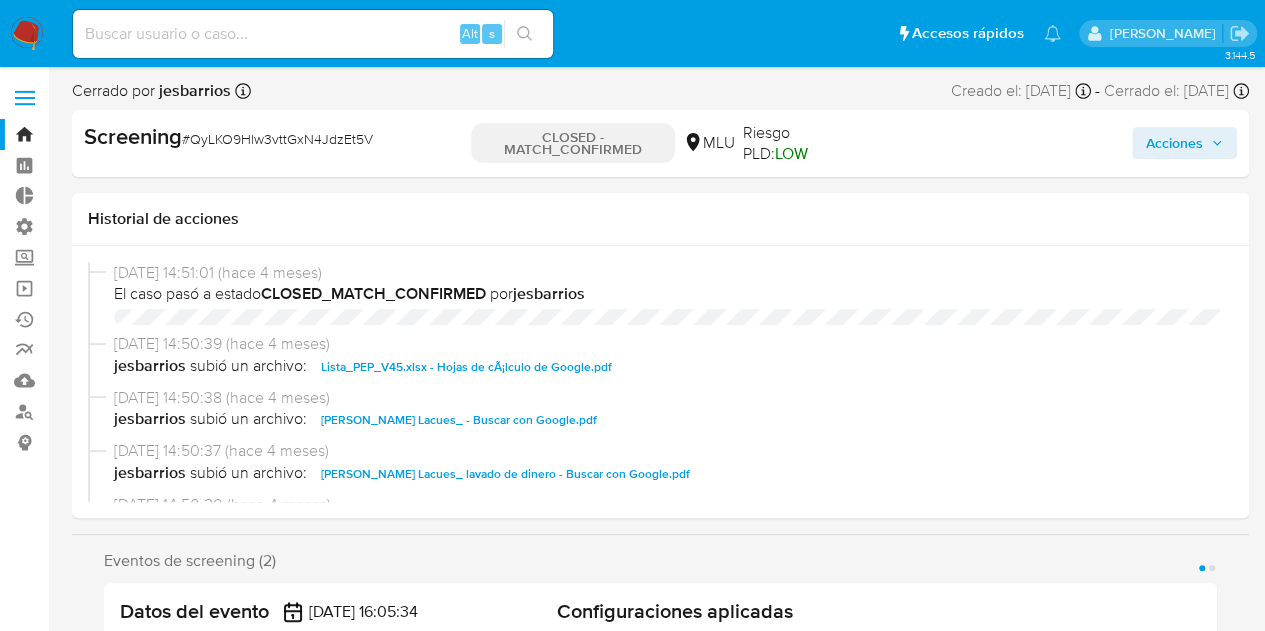 select on "10" 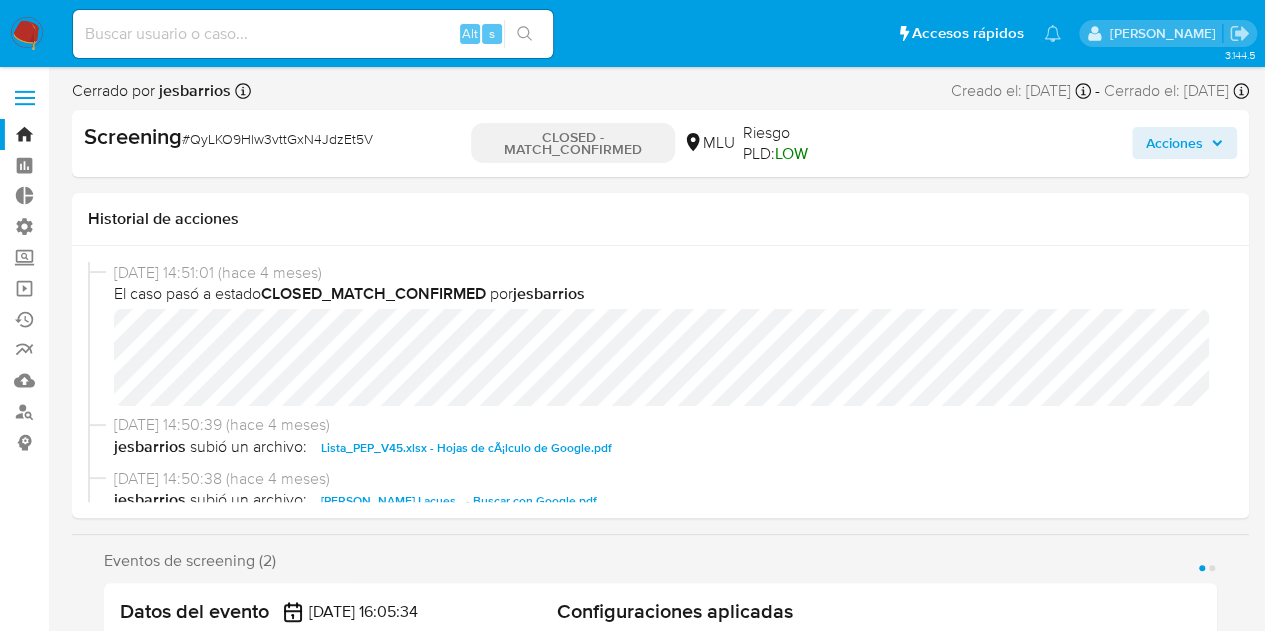 scroll, scrollTop: 797, scrollLeft: 0, axis: vertical 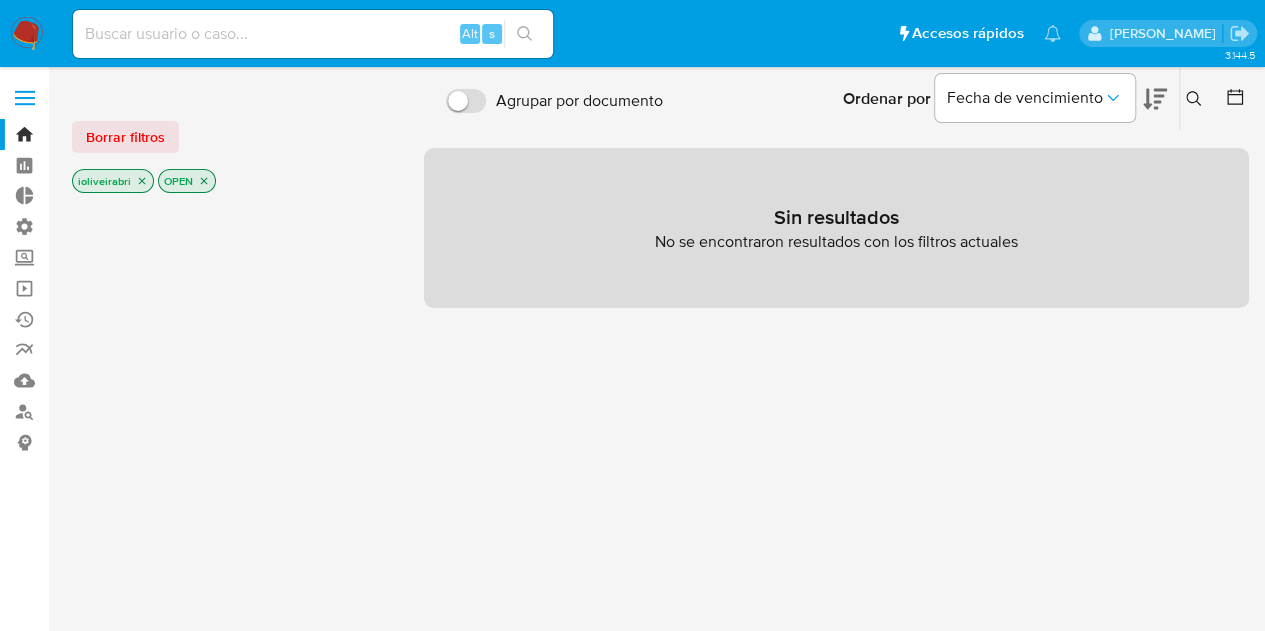 click at bounding box center [25, 98] 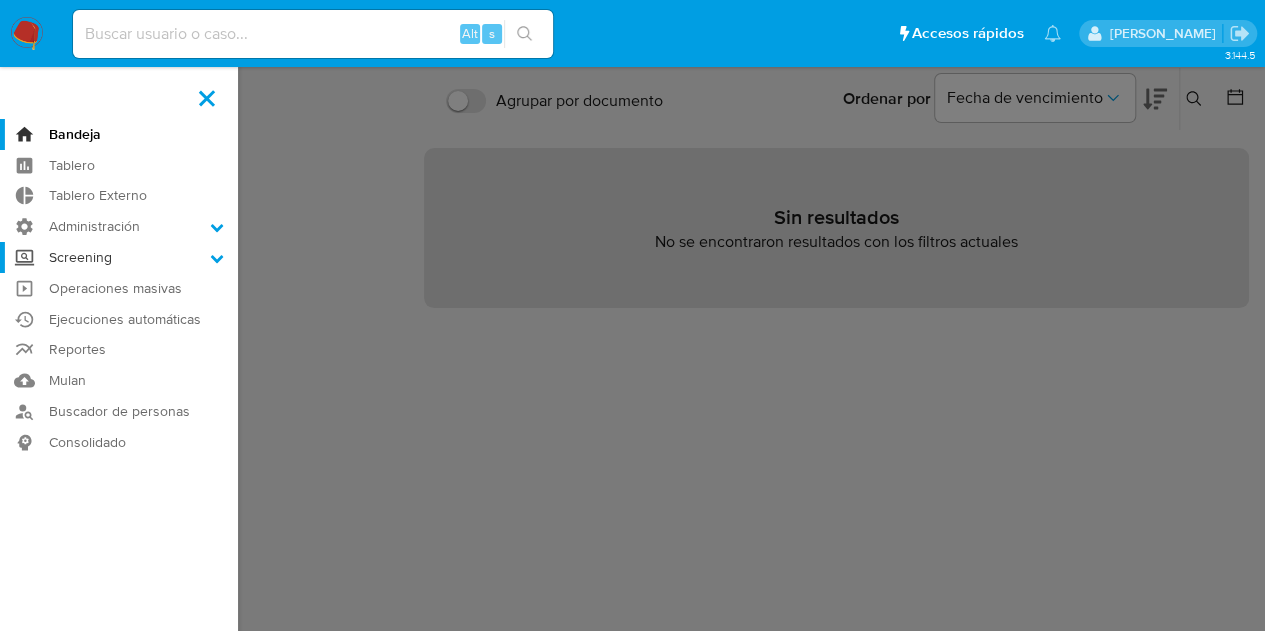 click on "Screening" at bounding box center (119, 257) 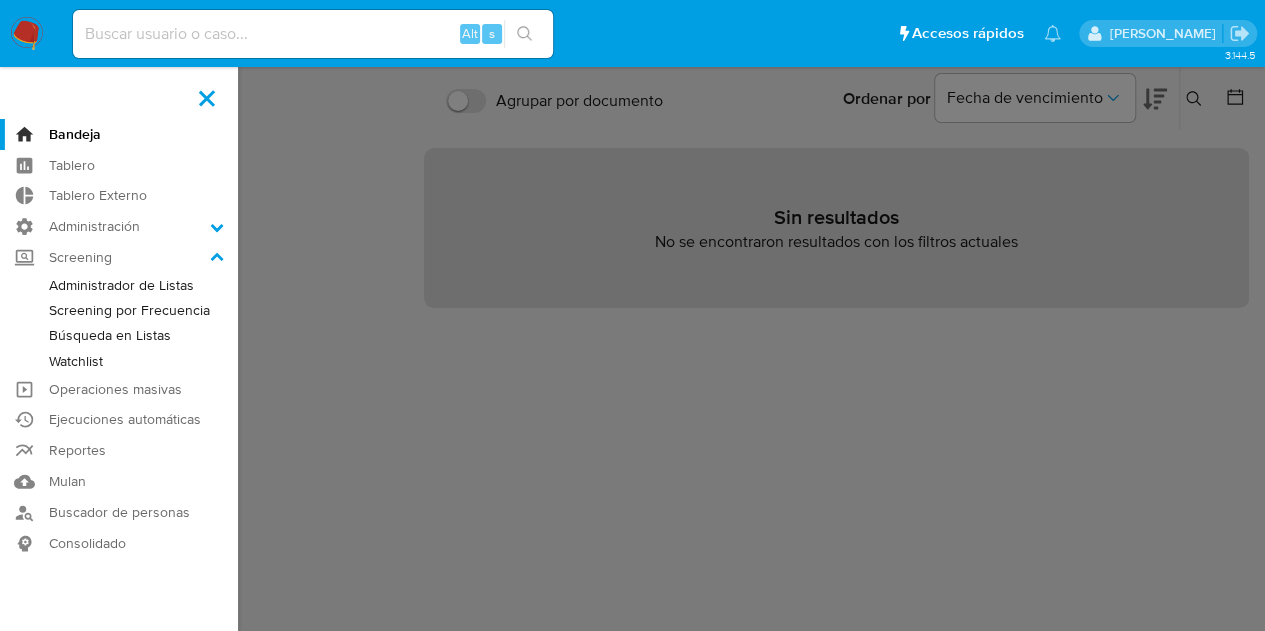 click on "Administrador de Listas" at bounding box center [119, 285] 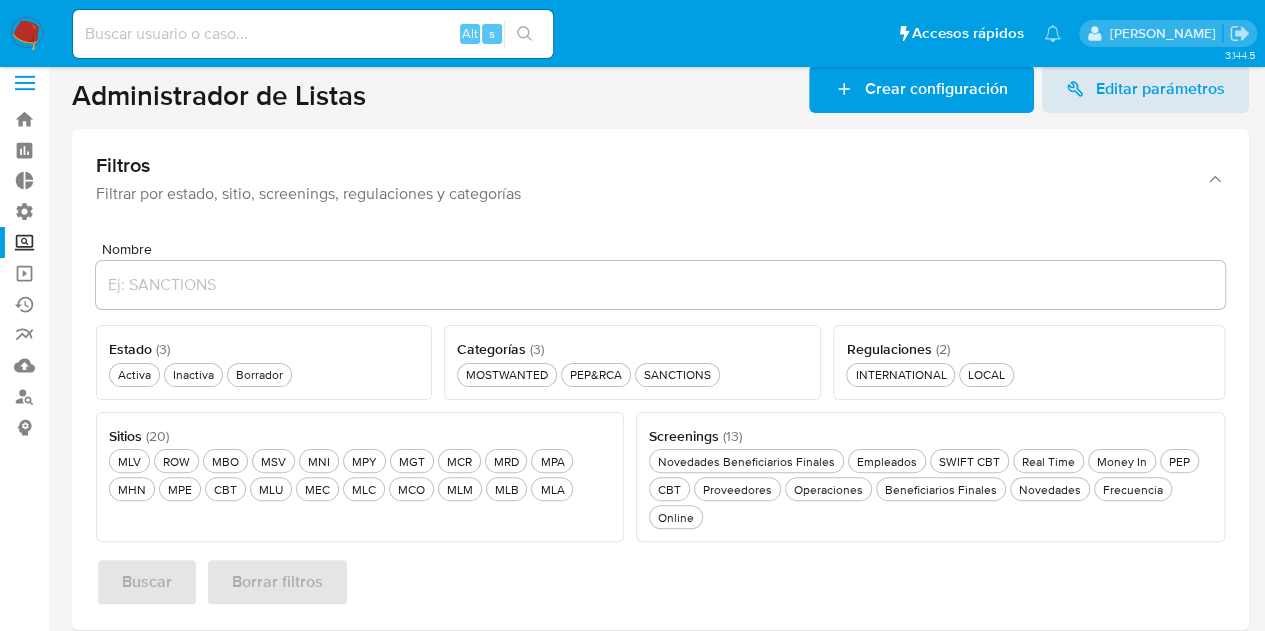 scroll, scrollTop: 200, scrollLeft: 0, axis: vertical 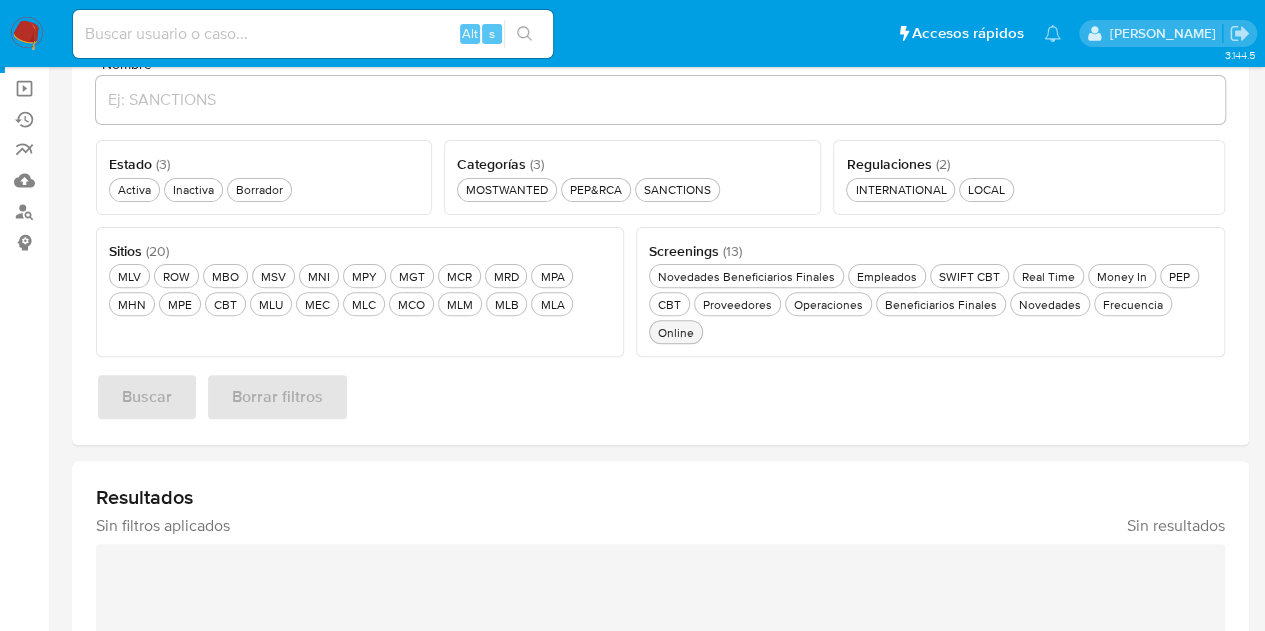 click on "Online Online" at bounding box center (676, 332) 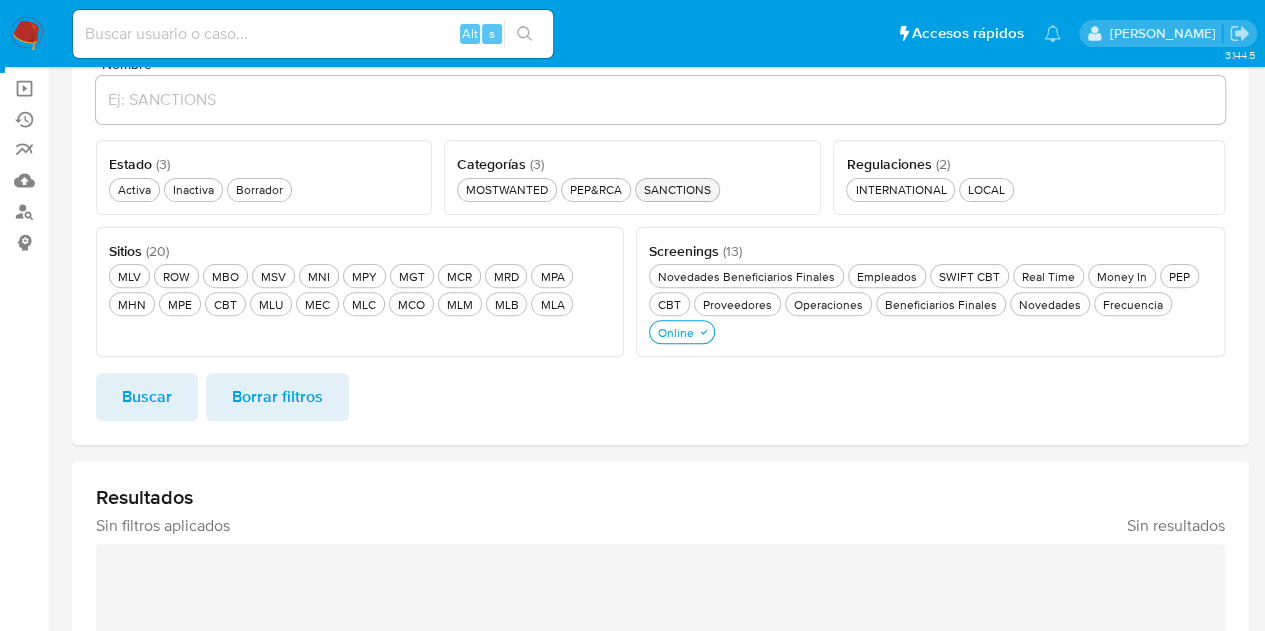 click on "SANCTIONS SANCTIONS" at bounding box center [677, 189] 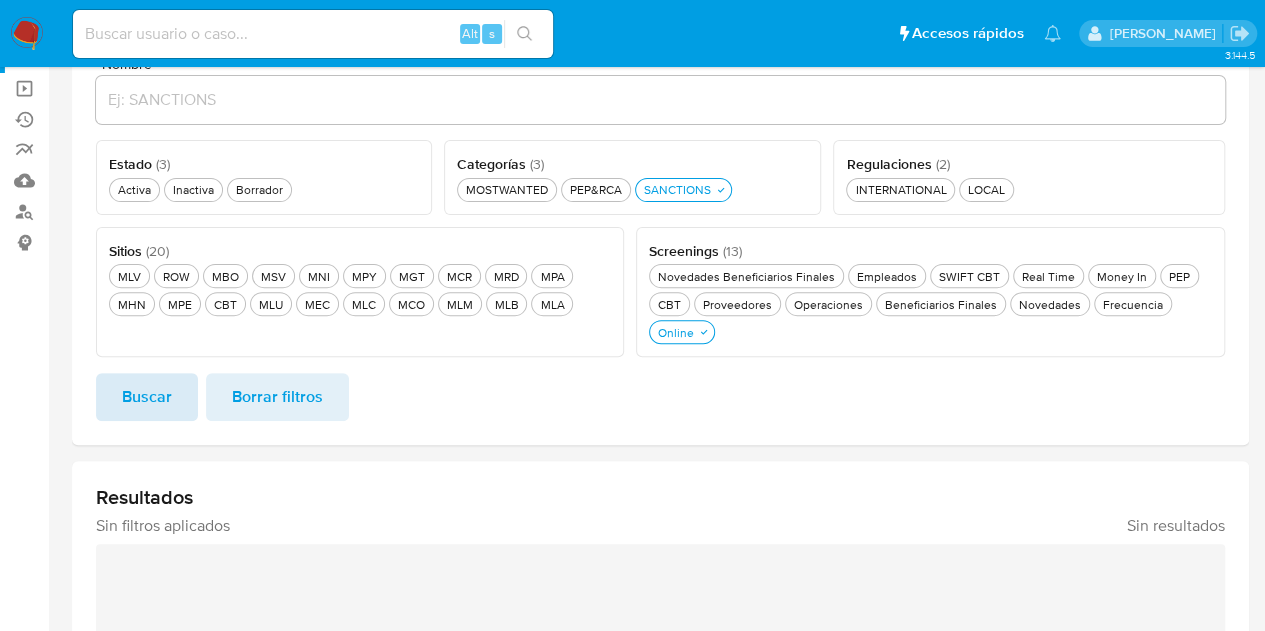 click on "Buscar" at bounding box center (147, 397) 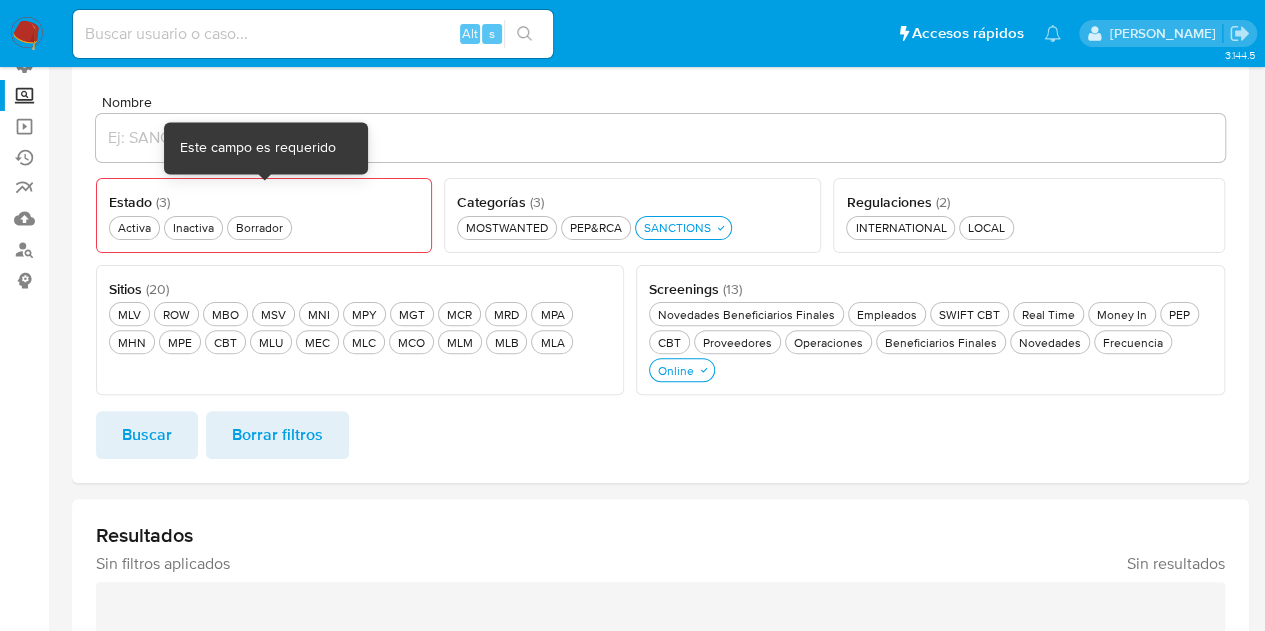 scroll, scrollTop: 100, scrollLeft: 0, axis: vertical 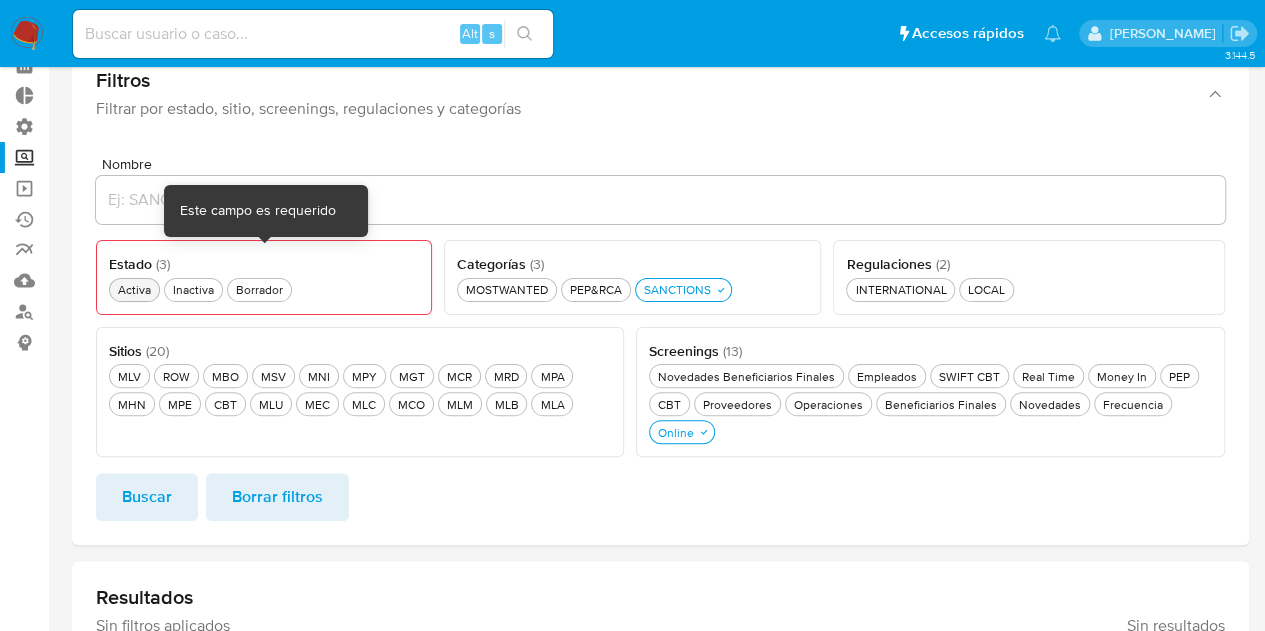 click on "Activa Activa" at bounding box center (134, 289) 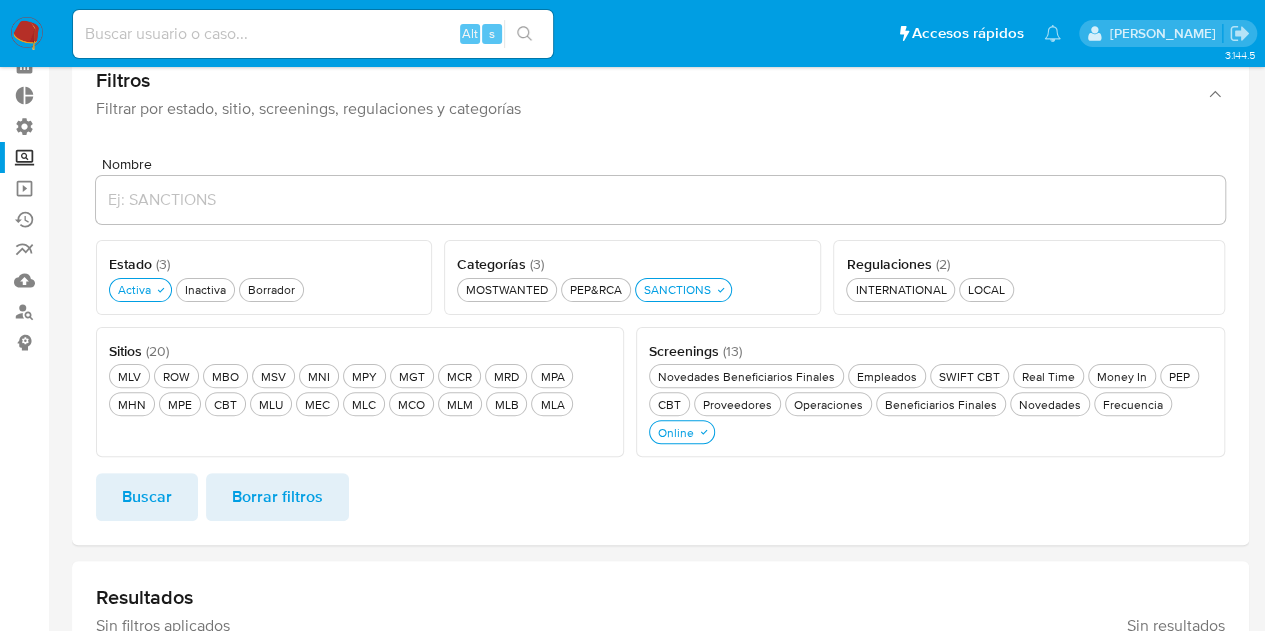 click on "Nombre Estado   ( 3 )   Este campo es requerido Activa Activa Inactiva Inactiva Borrador Borrador Sitios   ( 20 )   Este campo es requerido MLV MLV ROW ROW MBO MBO MSV MSV MNI MNI MPY MPY MGT MGT MCR MCR MRD MRD MPA MPA MHN MHN MPE MPE CBT CBT MLU MLU MEC MEC MLC MLC MCO MCO MLM MLM MLB MLB MLA MLA Screenings   ( 13 )   Este campo es requerido Novedades Beneficiarios Finales Novedades Beneficiarios Finales Empleados Empleados SWIFT CBT SWIFT CBT Real Time Real Time Money In Money In PEP PEP CBT CBT Proveedores Proveedores Operaciones Operaciones Beneficiarios Finales Beneficiarios Finales Novedades Novedades Frecuencia Frecuencia Online Online Regulaciones   ( 2 )   Este campo es requerido INTERNATIONAL INTERNATIONAL LOCAL LOCAL Categorías   ( 3 )   Este campo es requerido MOSTWANTED MOSTWANTED PEP&RCA PEP&RCA SANCTIONS SANCTIONS Buscar Borrar filtros" at bounding box center (660, 339) 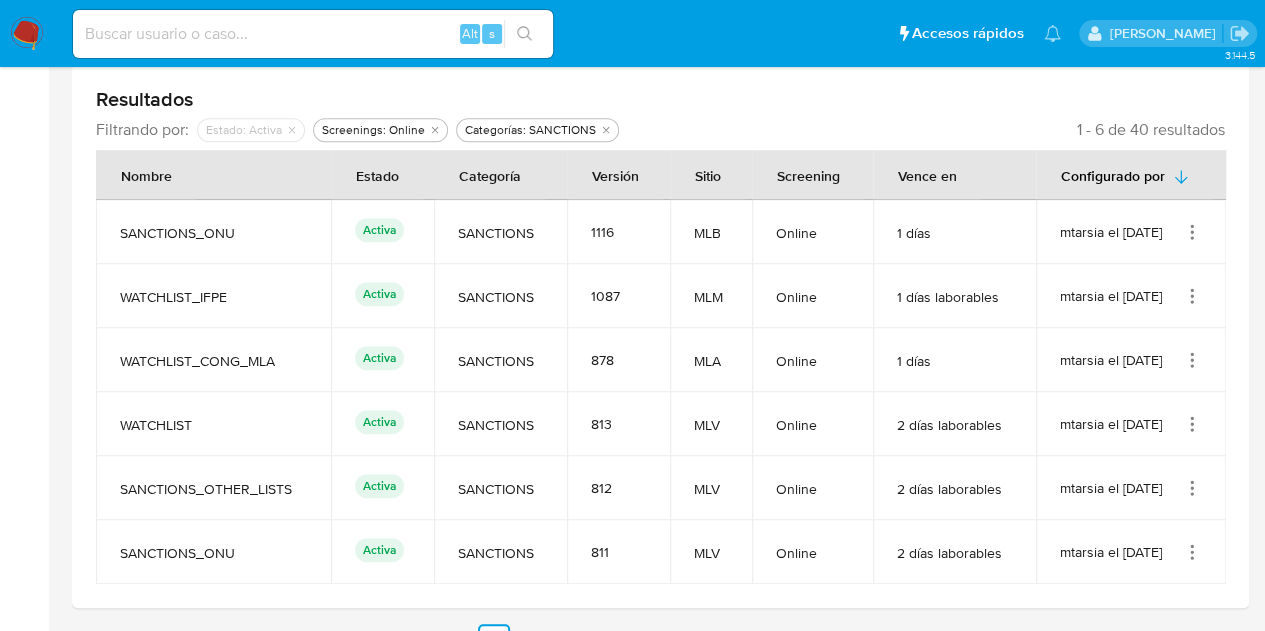 scroll, scrollTop: 600, scrollLeft: 0, axis: vertical 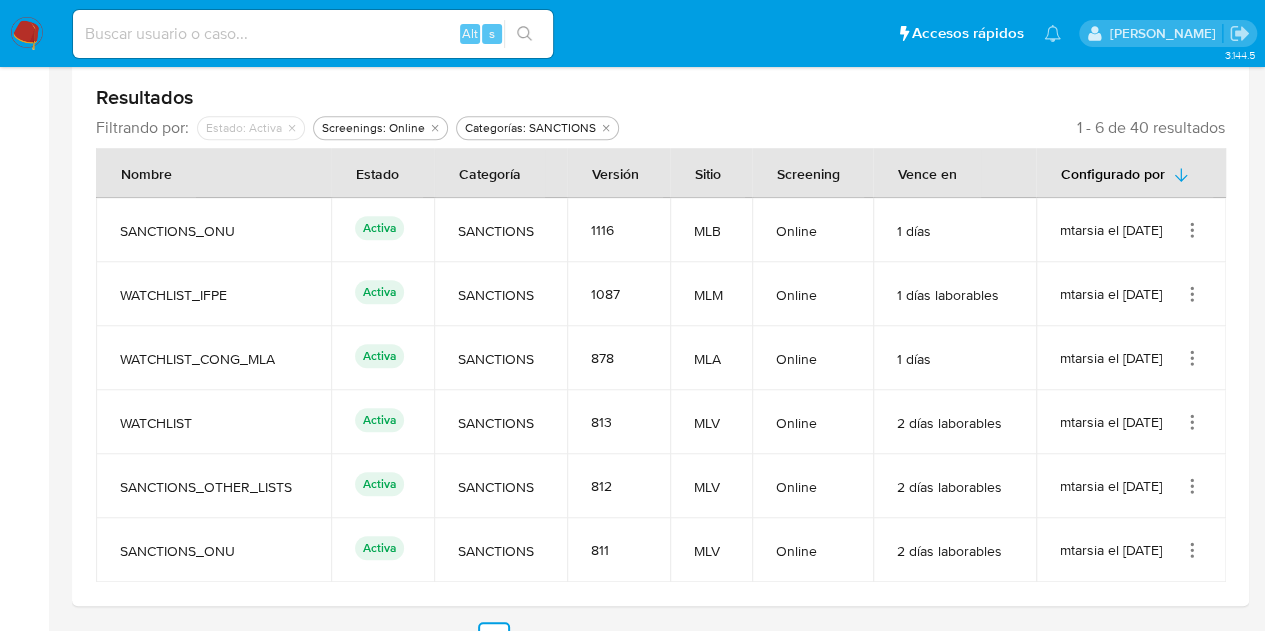 drag, startPoint x: 114, startPoint y: 234, endPoint x: 236, endPoint y: 227, distance: 122.20065 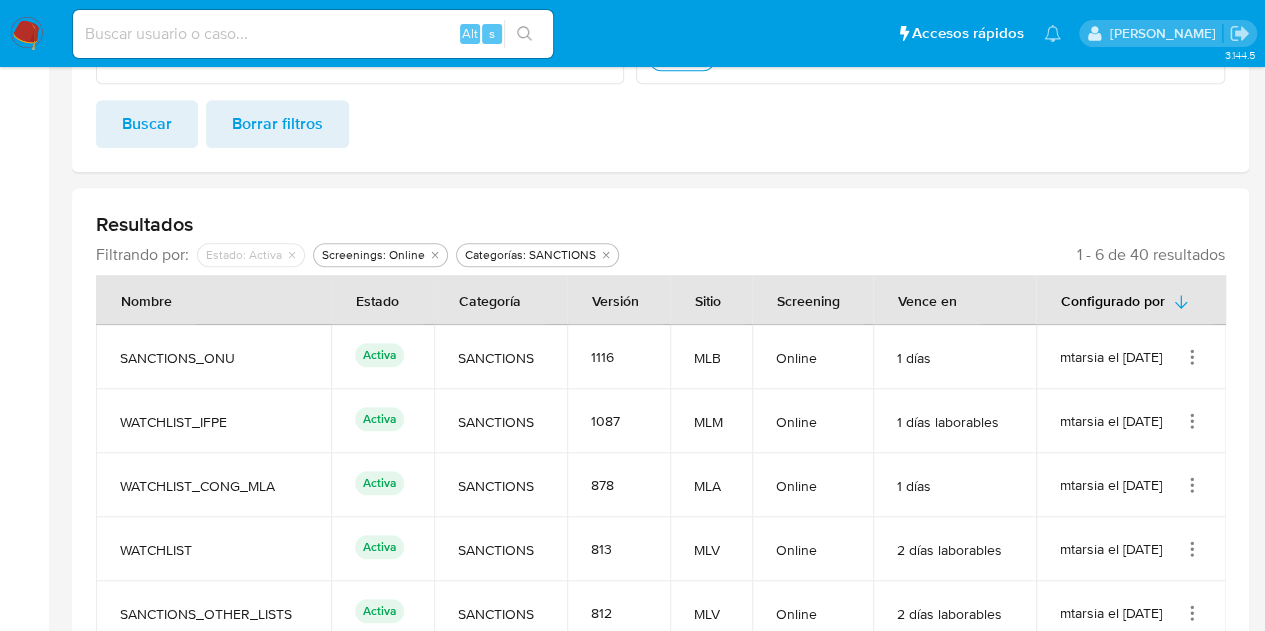 scroll, scrollTop: 634, scrollLeft: 0, axis: vertical 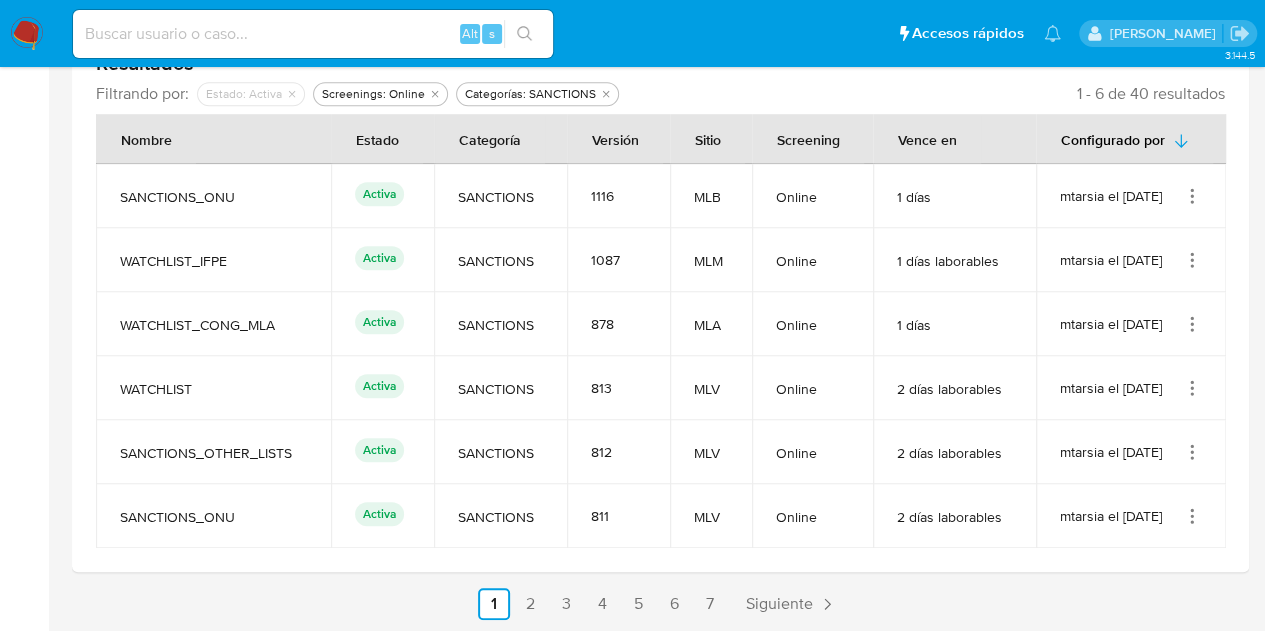 click on "SANCTIONS_ONU" at bounding box center [213, 196] 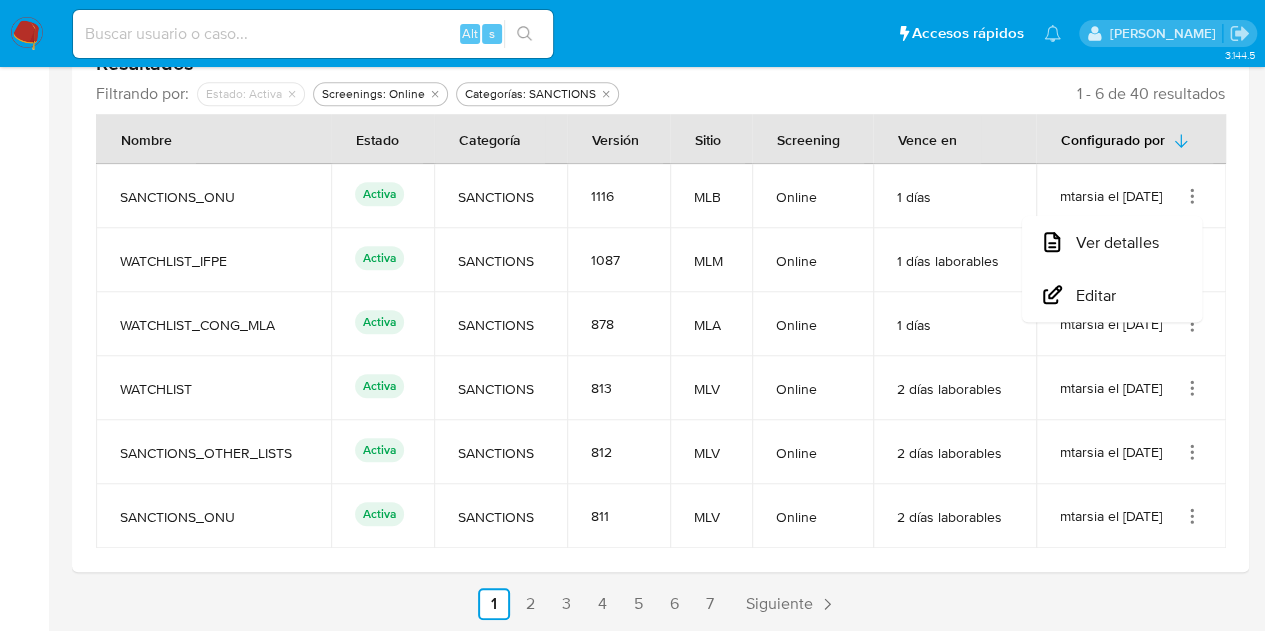 click 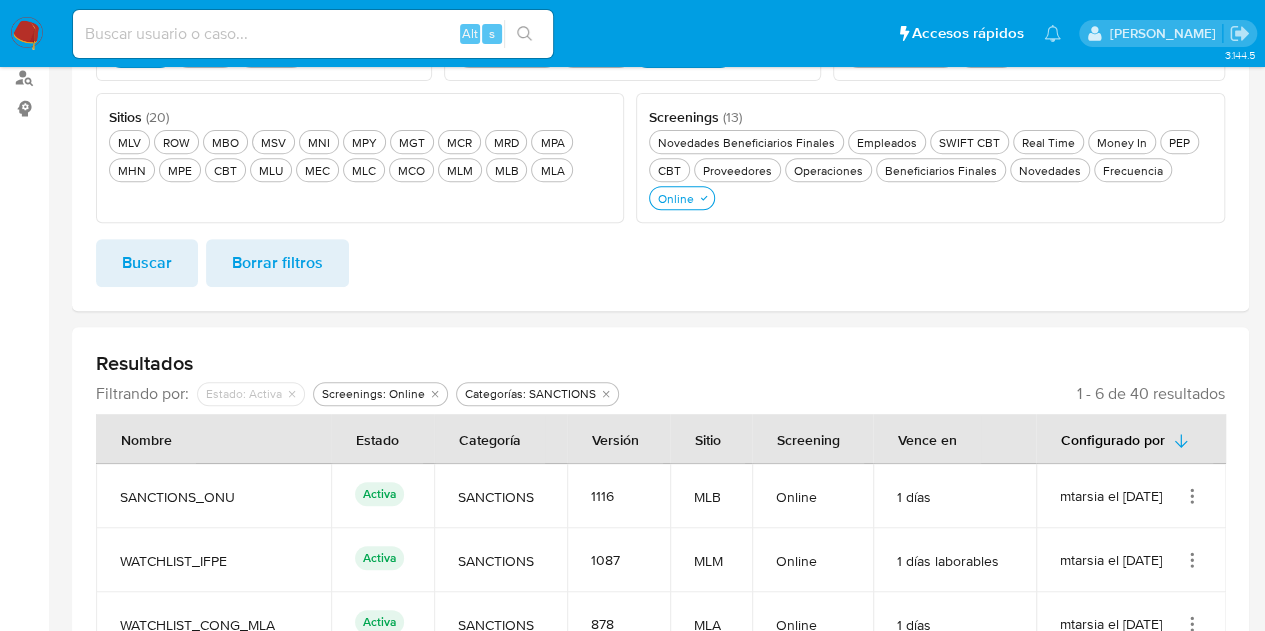 scroll, scrollTop: 134, scrollLeft: 0, axis: vertical 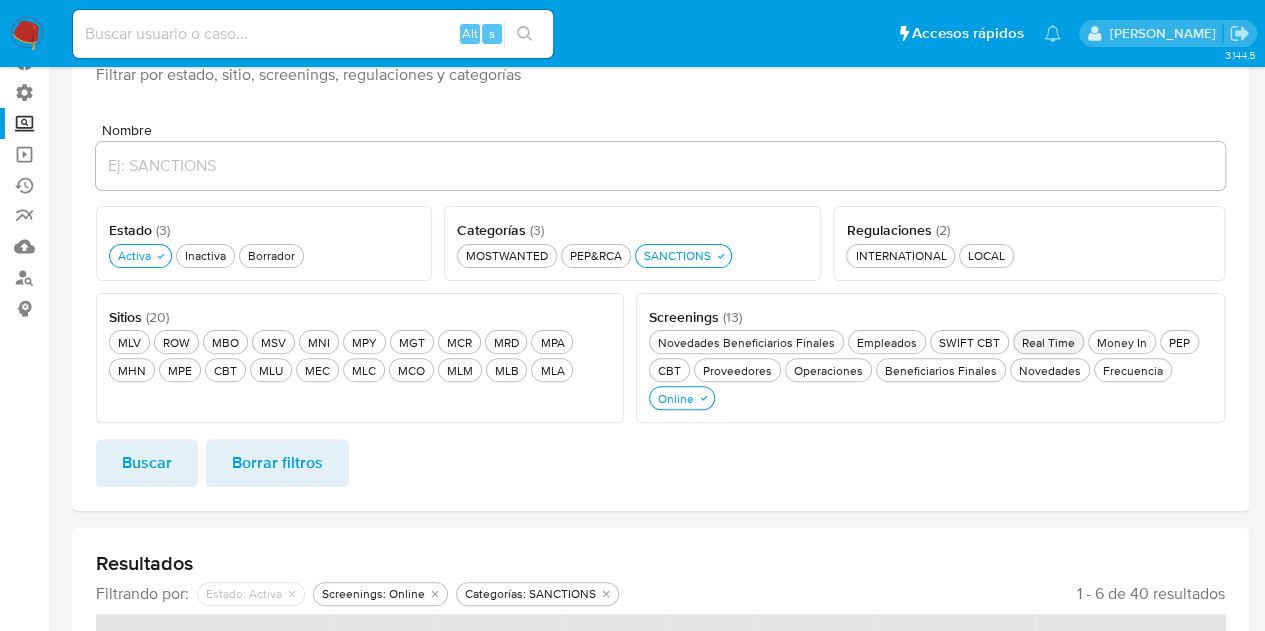 click on "Real Time Real Time" at bounding box center [1048, 342] 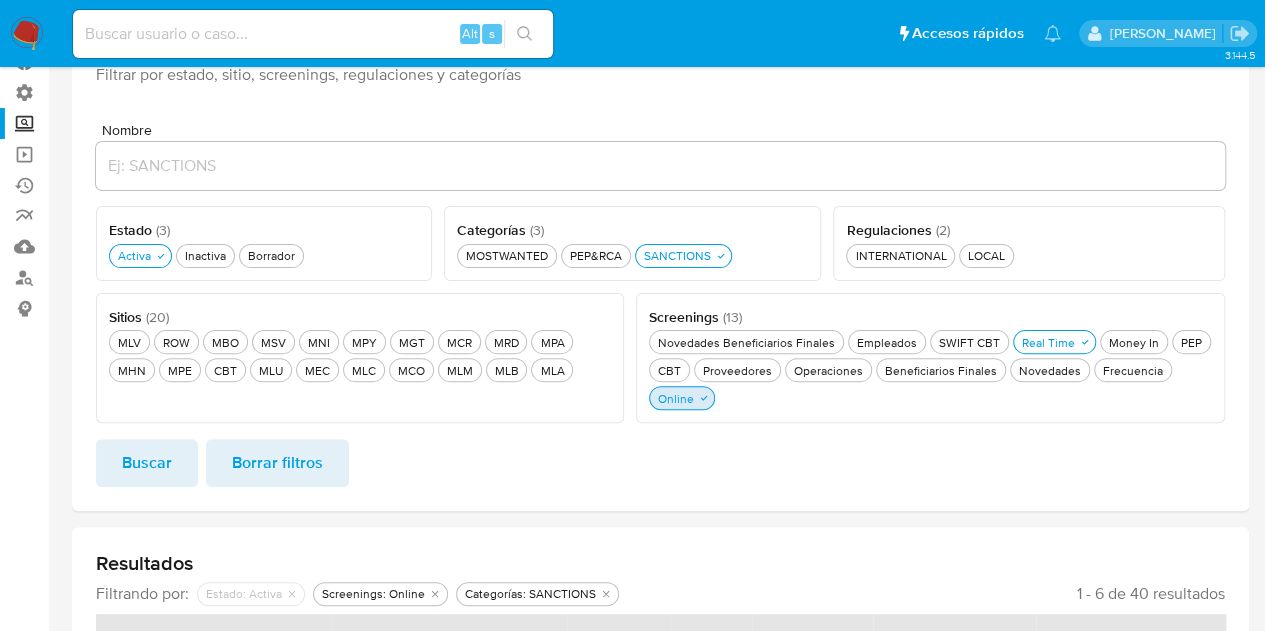 click on "Online Online" at bounding box center [676, 398] 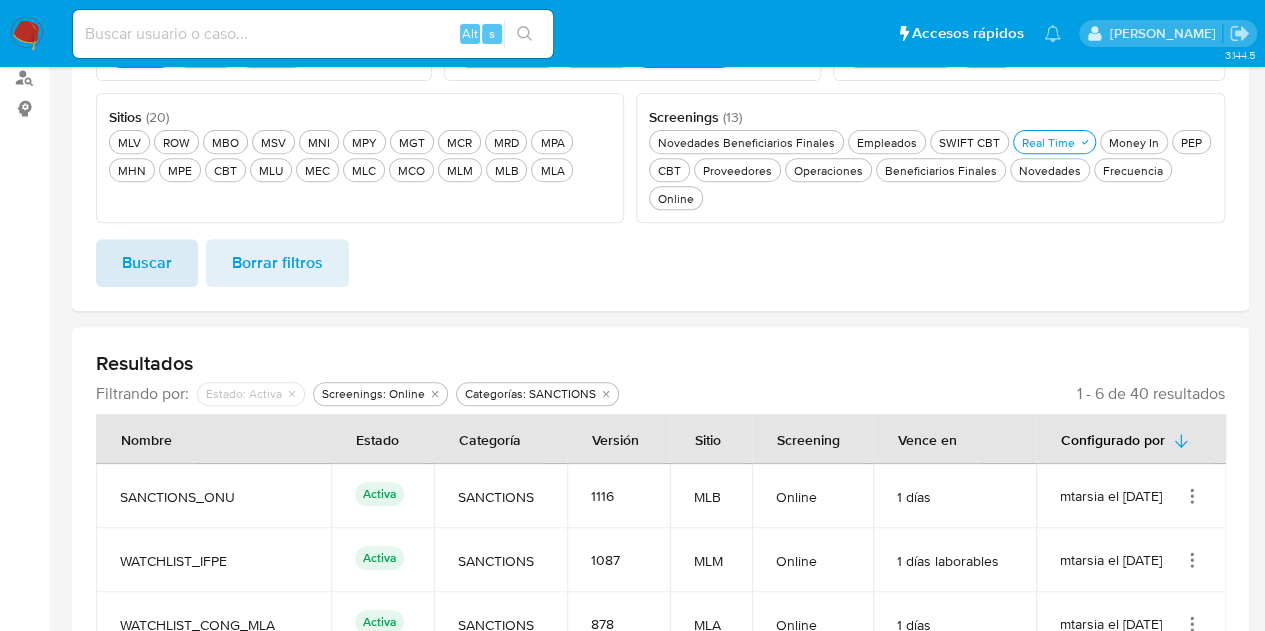 drag, startPoint x: 144, startPoint y: 266, endPoint x: 196, endPoint y: 273, distance: 52.46904 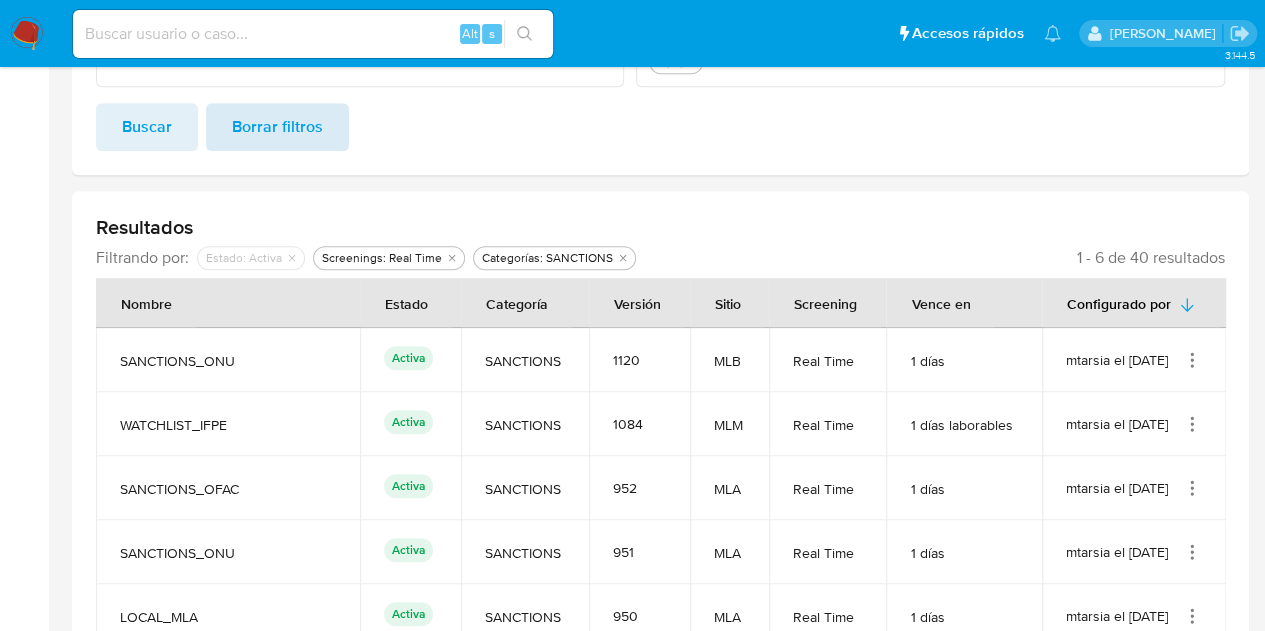 scroll, scrollTop: 334, scrollLeft: 0, axis: vertical 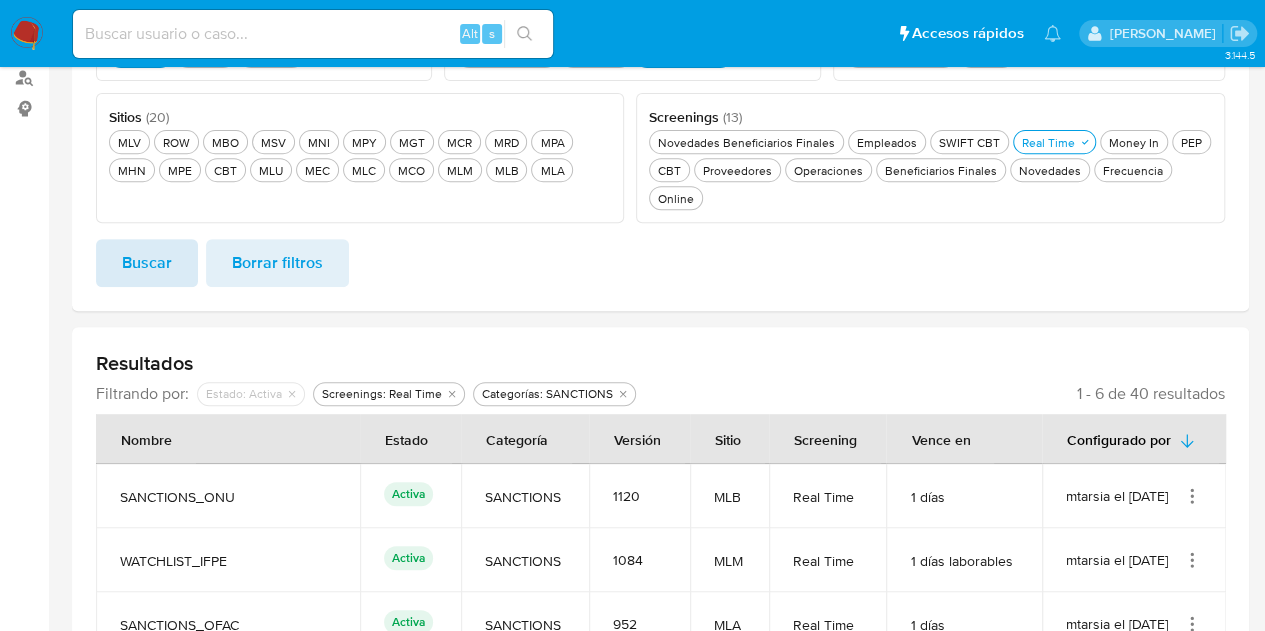 click on "Buscar" at bounding box center [147, 263] 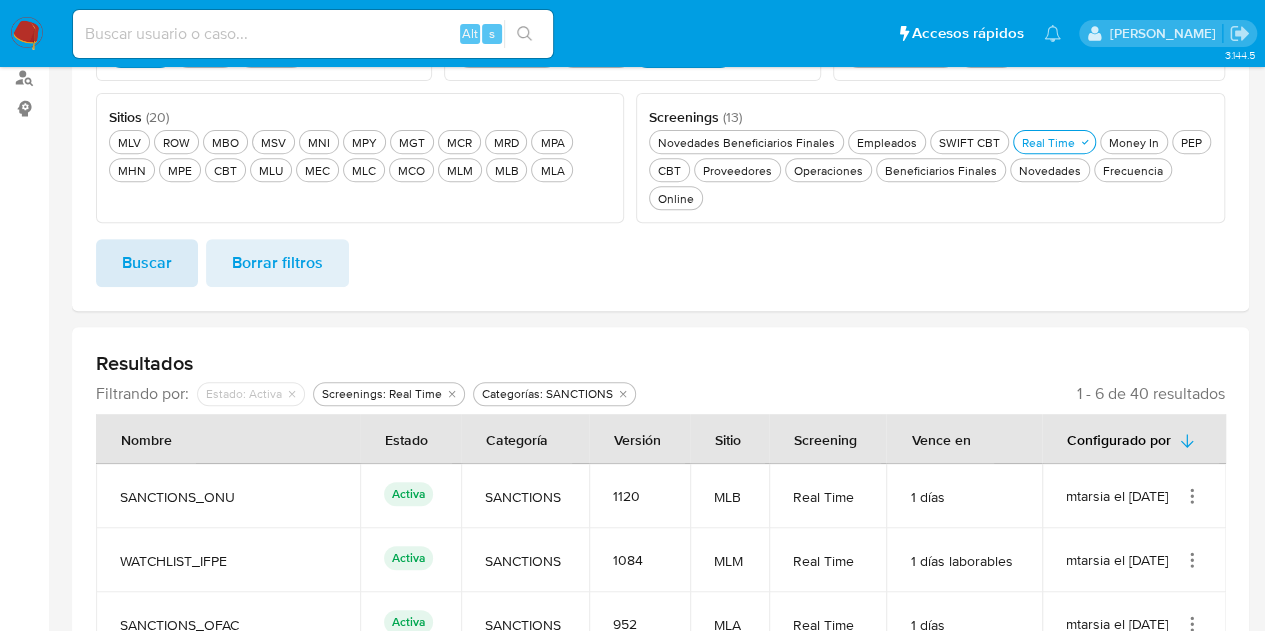 click on "Buscar" at bounding box center [147, 263] 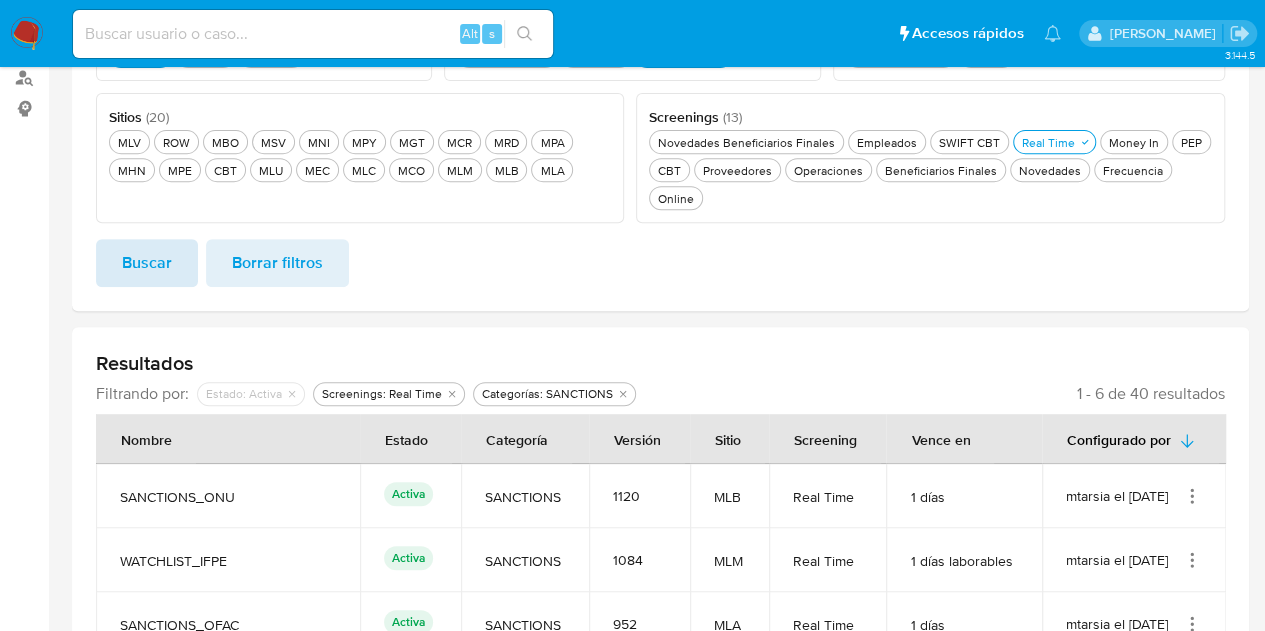 click on "Buscar" at bounding box center [147, 263] 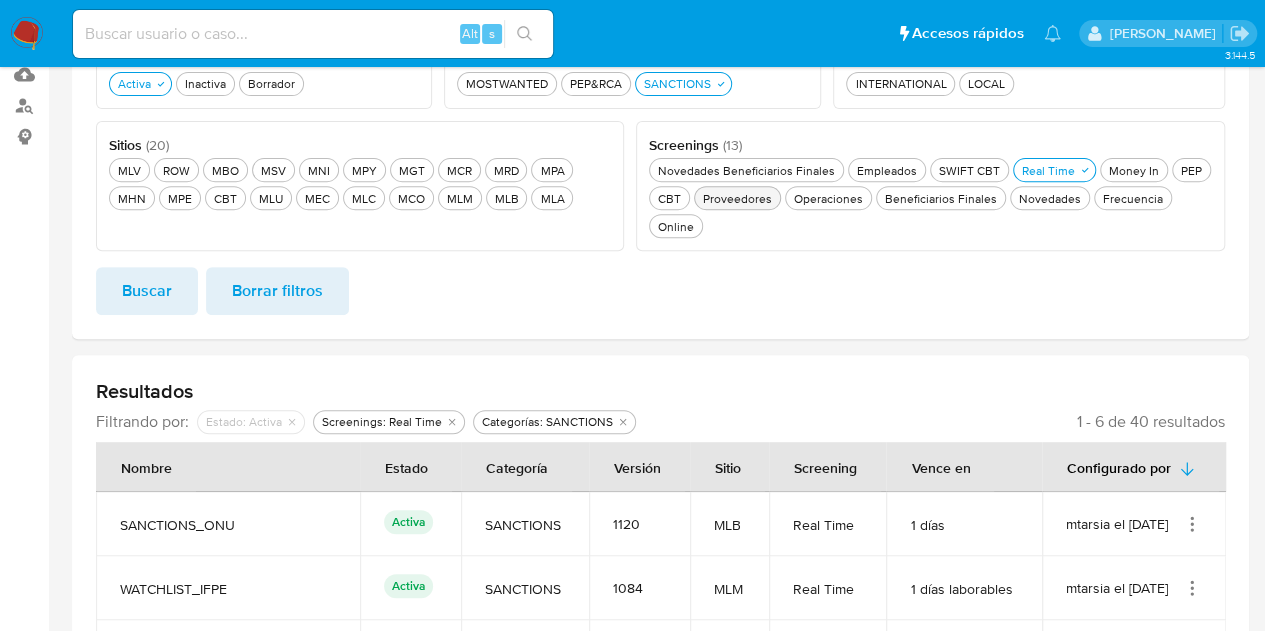 scroll, scrollTop: 234, scrollLeft: 0, axis: vertical 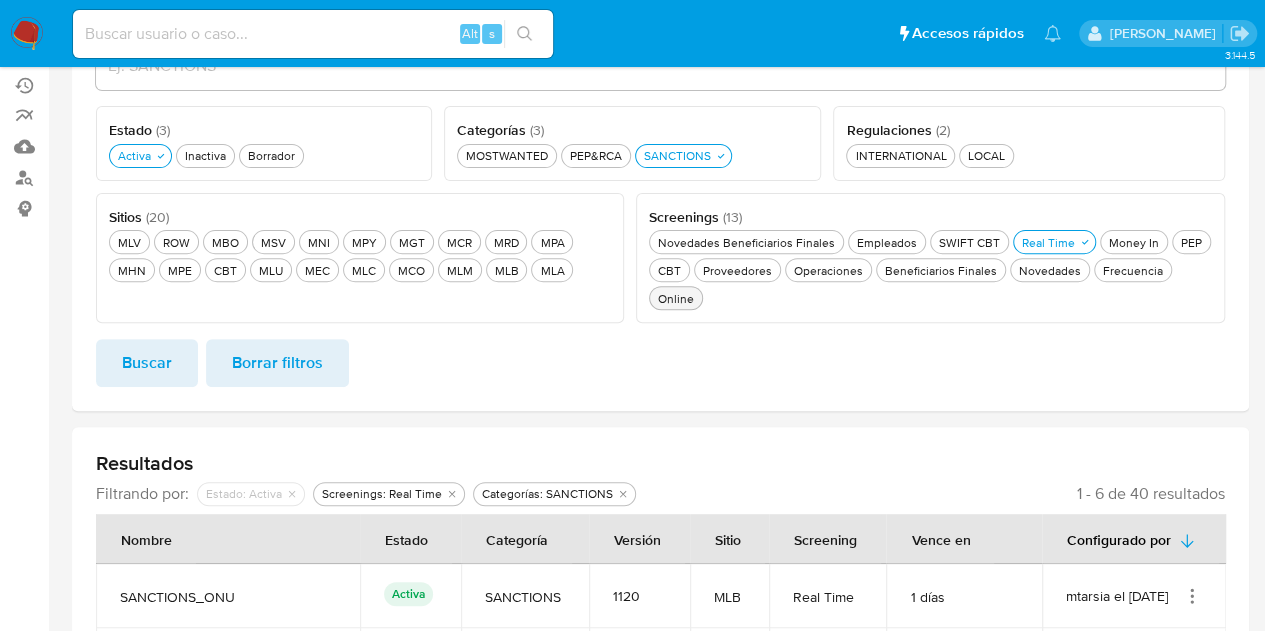 click on "Online Online" at bounding box center (676, 298) 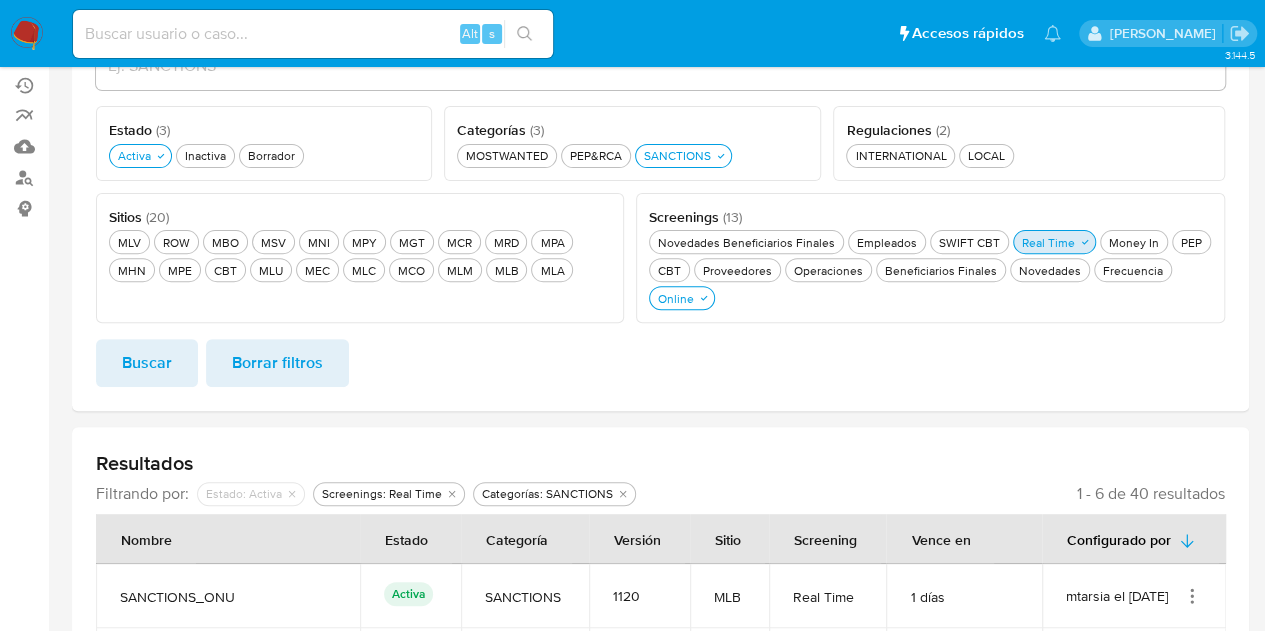 click on "Real Time Real Time" at bounding box center (1048, 242) 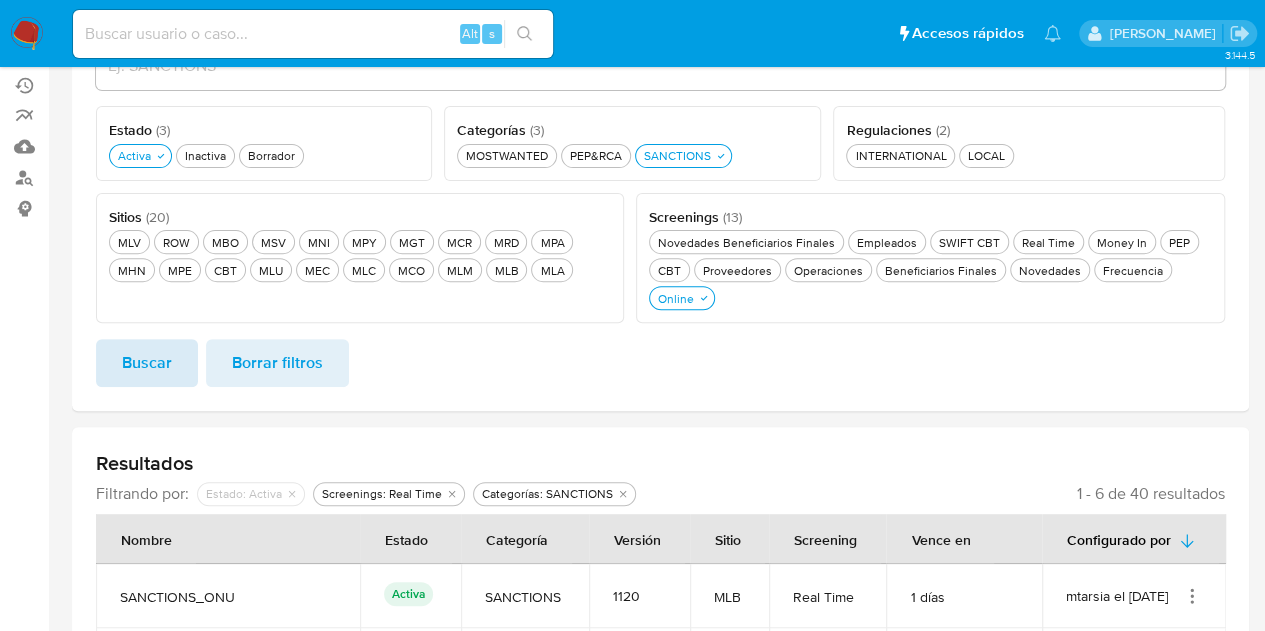click on "Buscar" at bounding box center [147, 363] 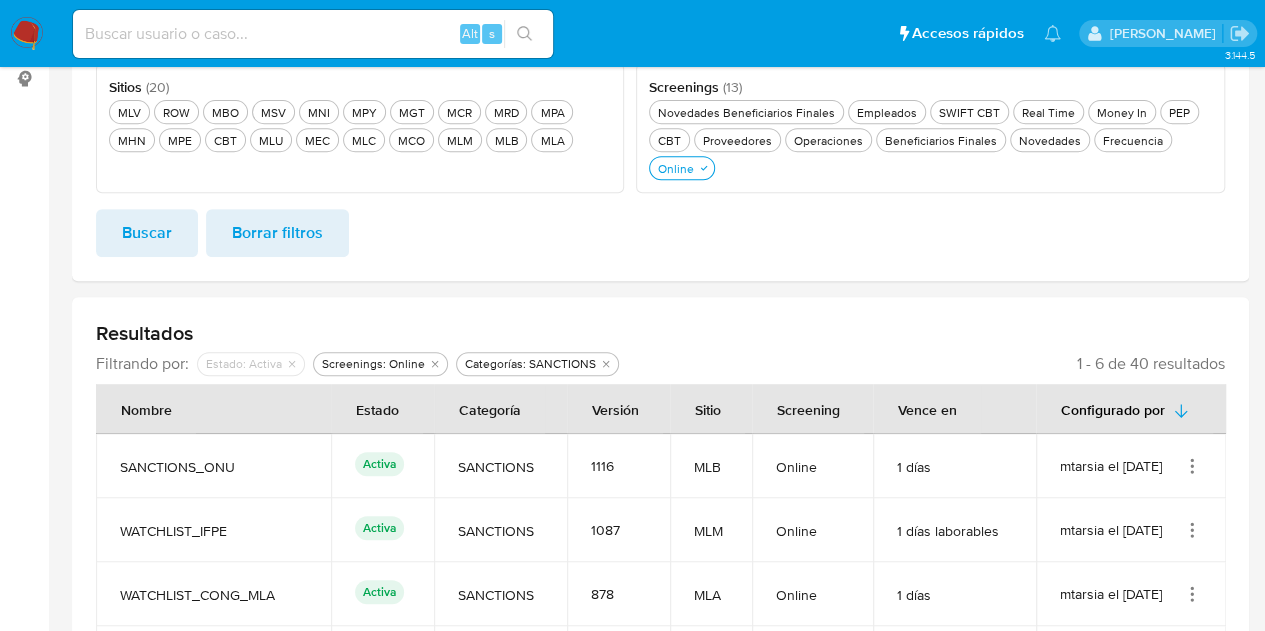 scroll, scrollTop: 334, scrollLeft: 0, axis: vertical 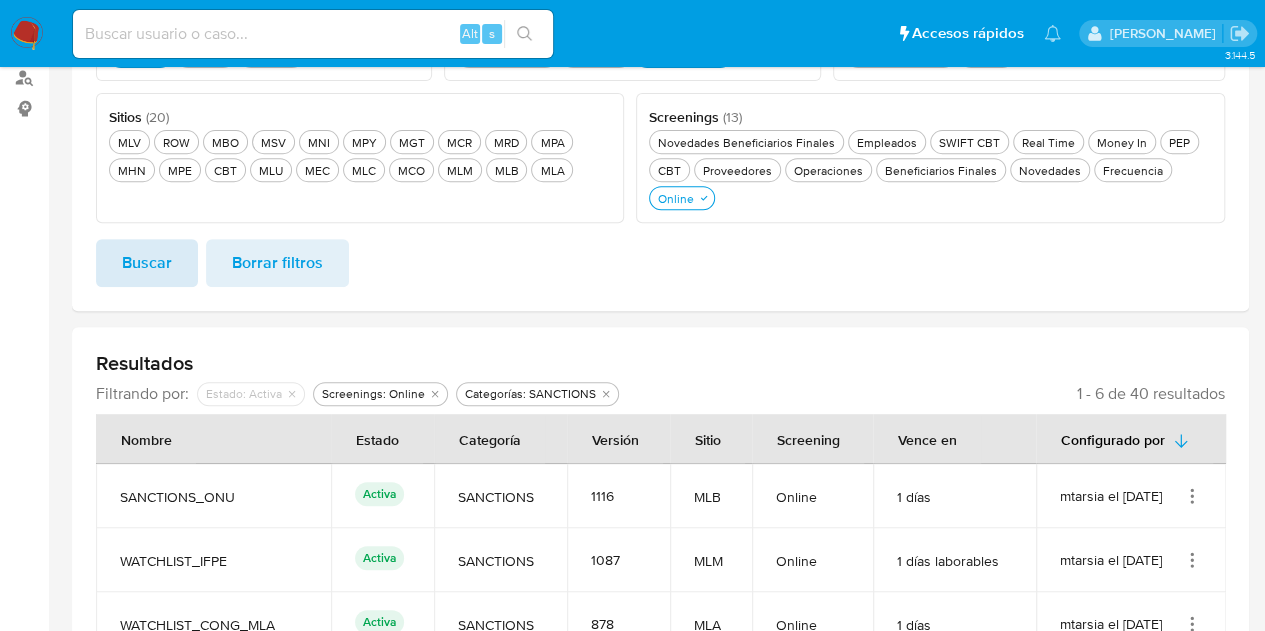 click on "Buscar" at bounding box center (147, 263) 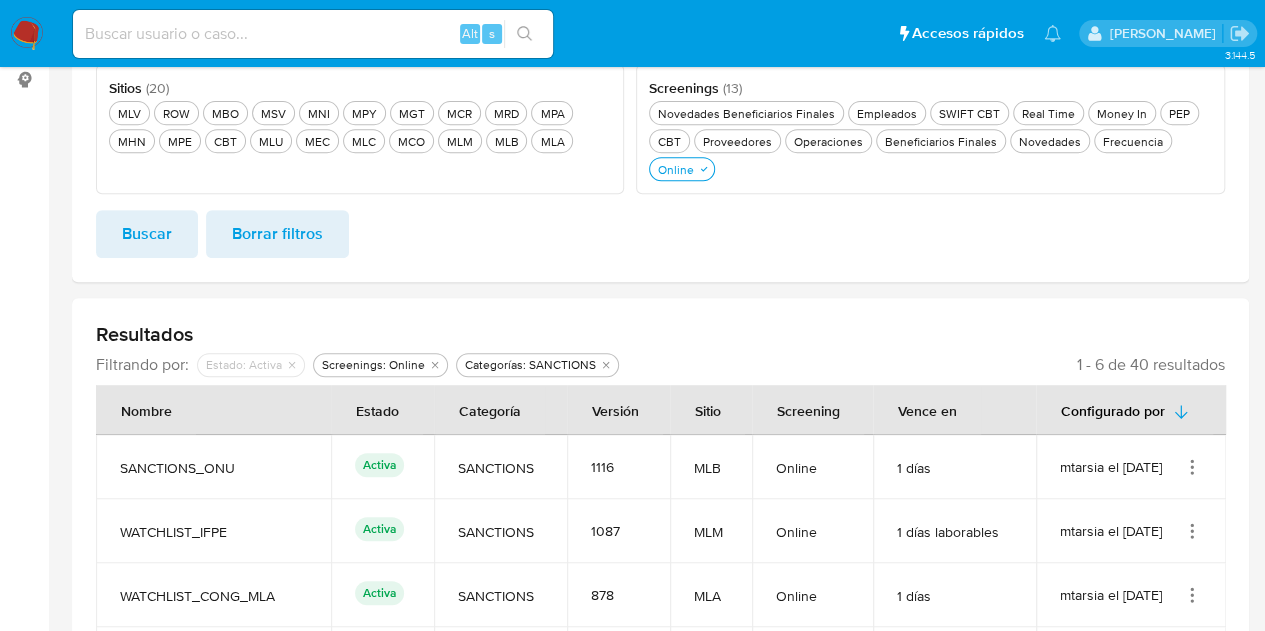 scroll, scrollTop: 234, scrollLeft: 0, axis: vertical 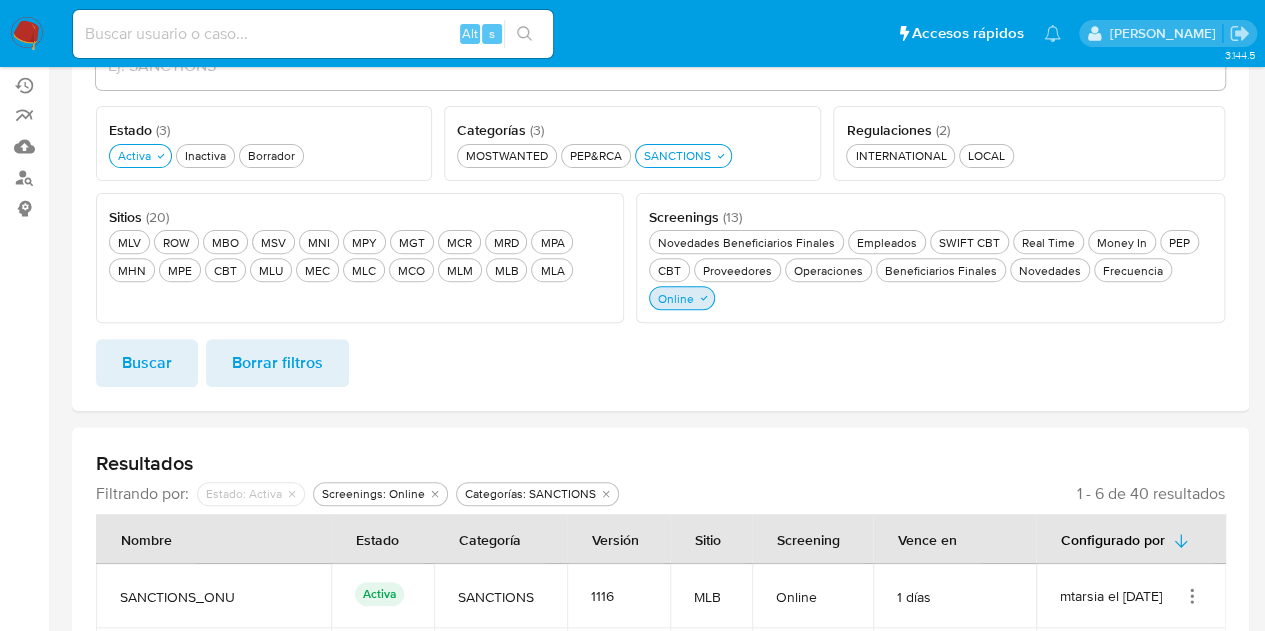 click 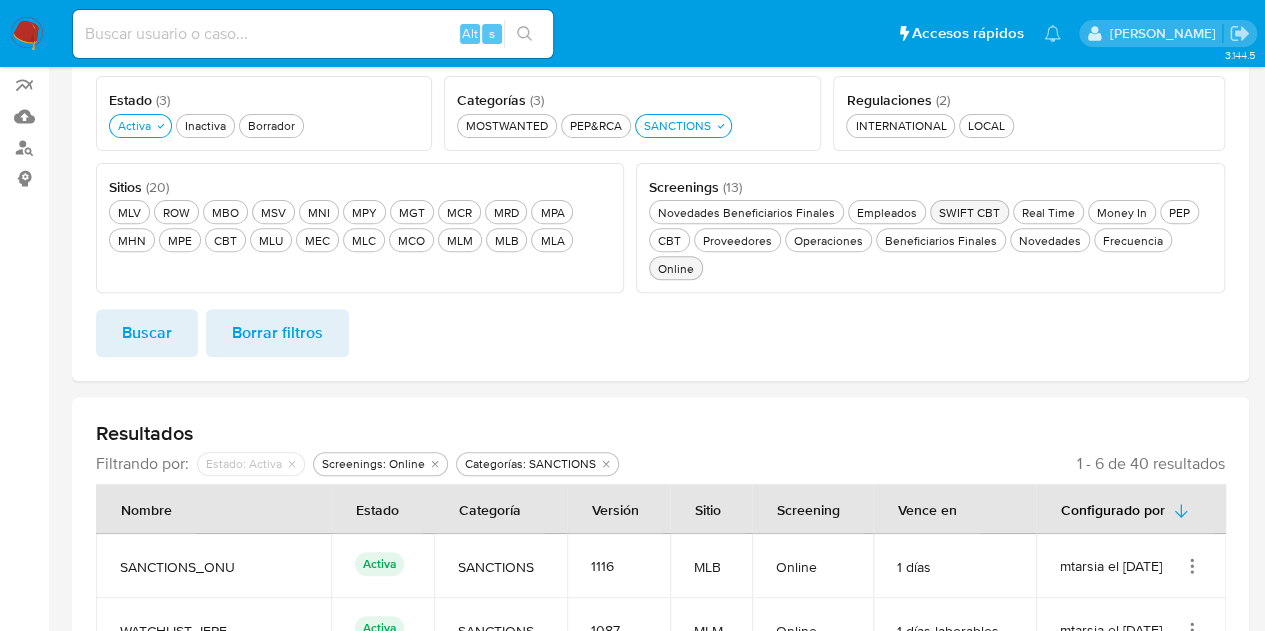 scroll, scrollTop: 234, scrollLeft: 0, axis: vertical 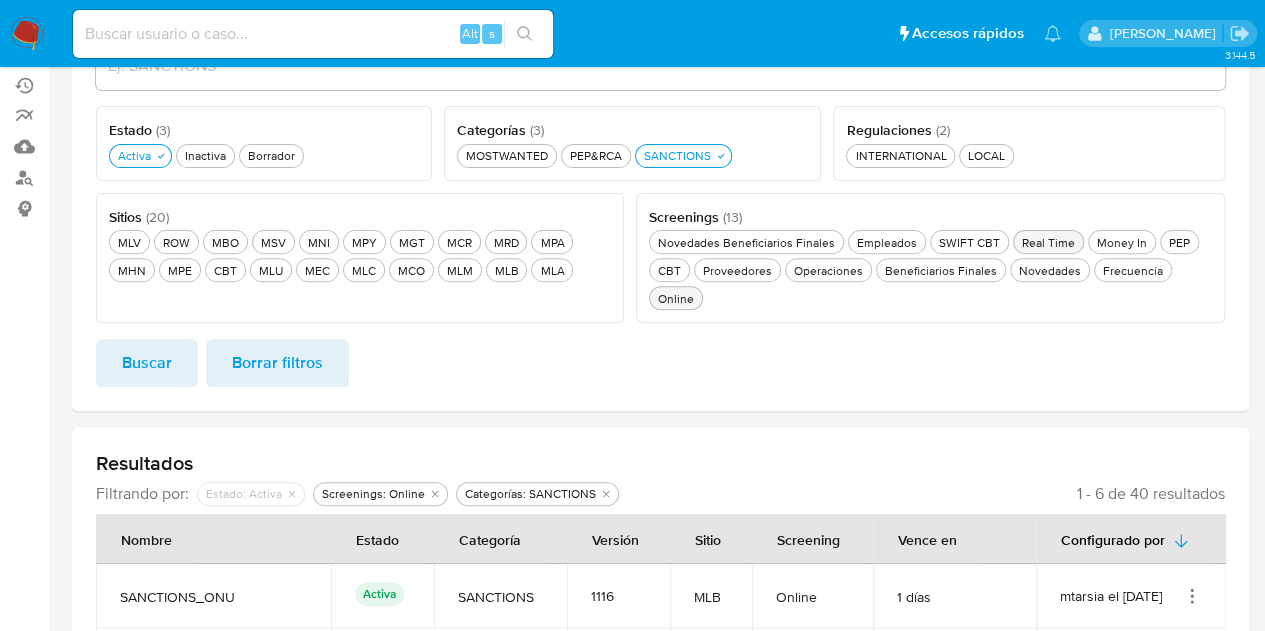 click on "Real Time Real Time" at bounding box center (1048, 242) 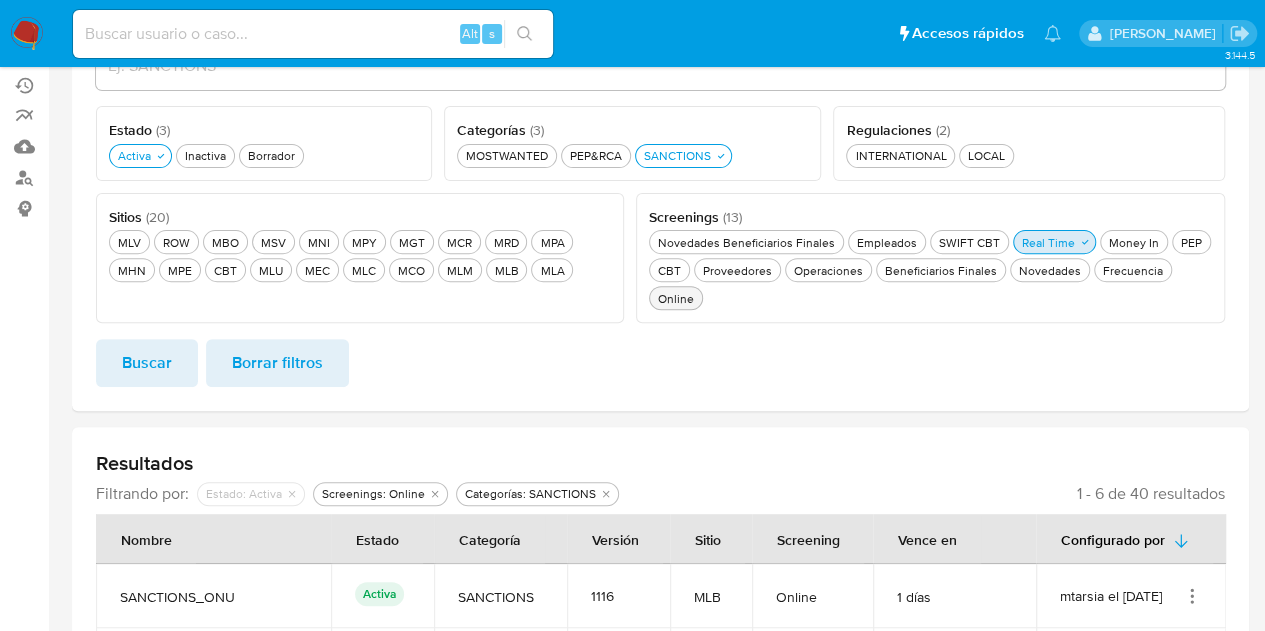 click on "Real Time Real Time" at bounding box center (1048, 242) 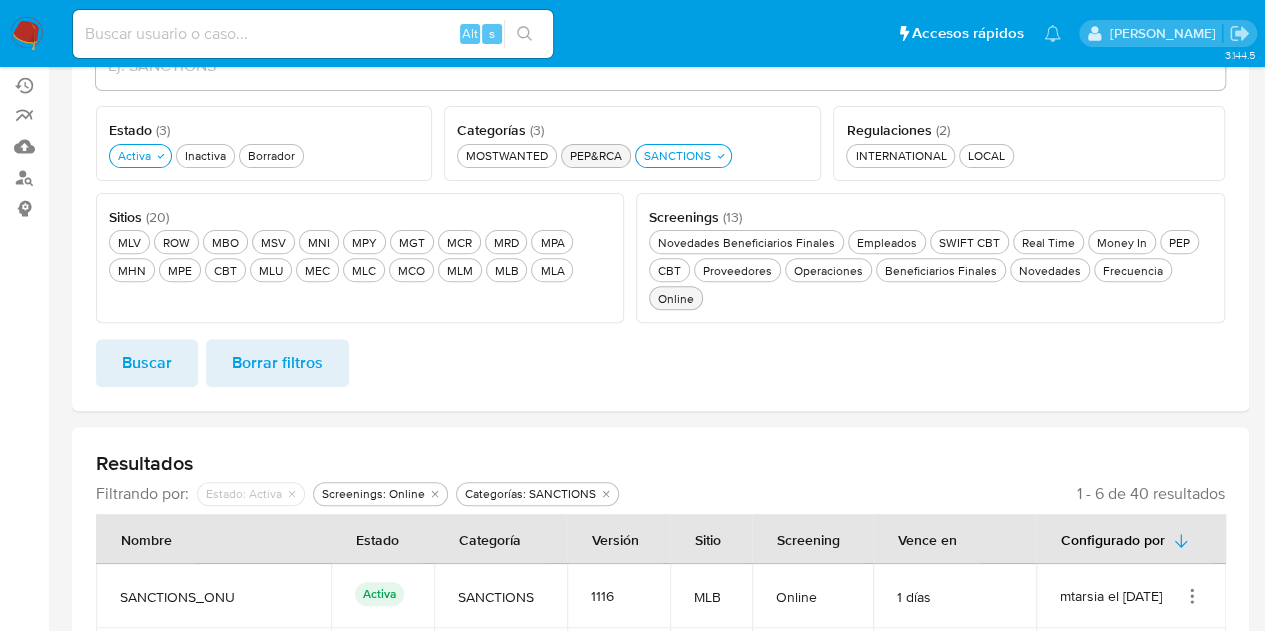 click on "PEP&RCA PEP&RCA" at bounding box center [596, 155] 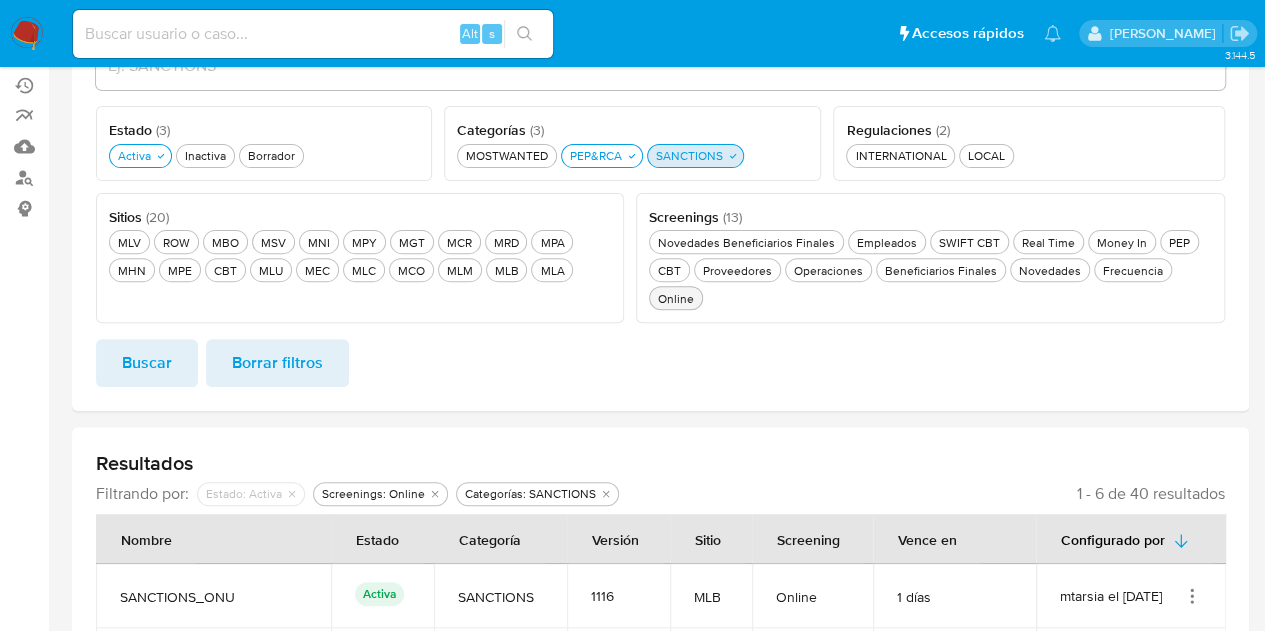 click on "SANCTIONS SANCTIONS" at bounding box center [689, 155] 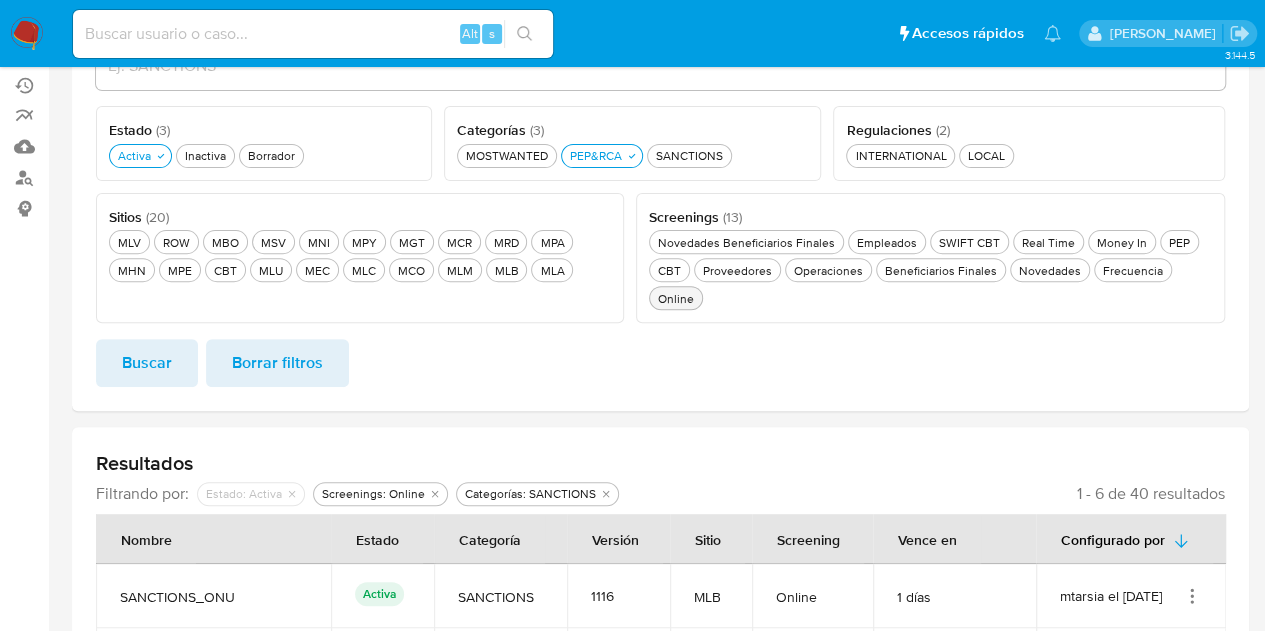 click on "Online Online" at bounding box center (676, 298) 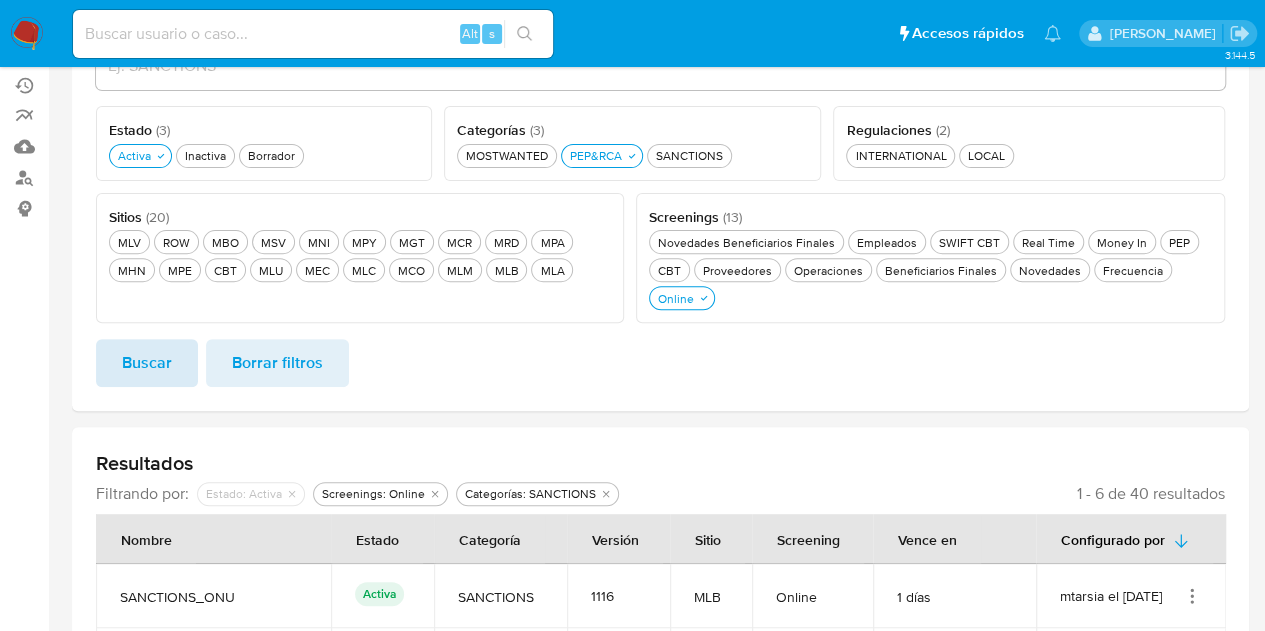 click on "Buscar" at bounding box center (147, 363) 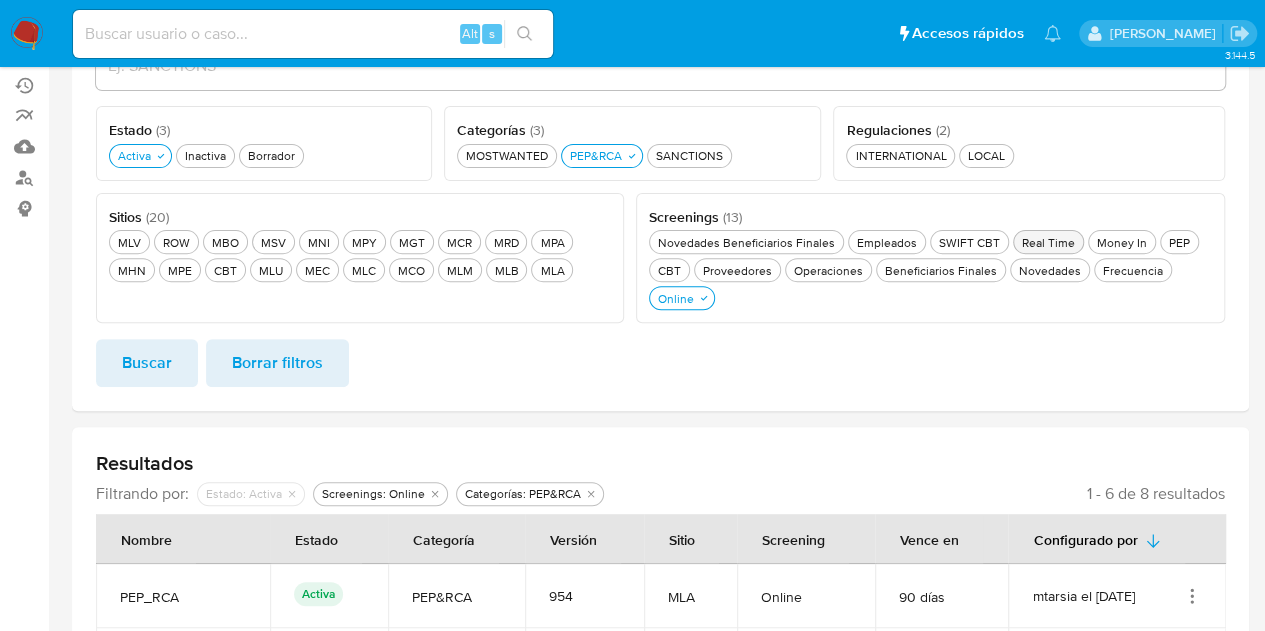 click on "Real Time Real Time" at bounding box center [1048, 242] 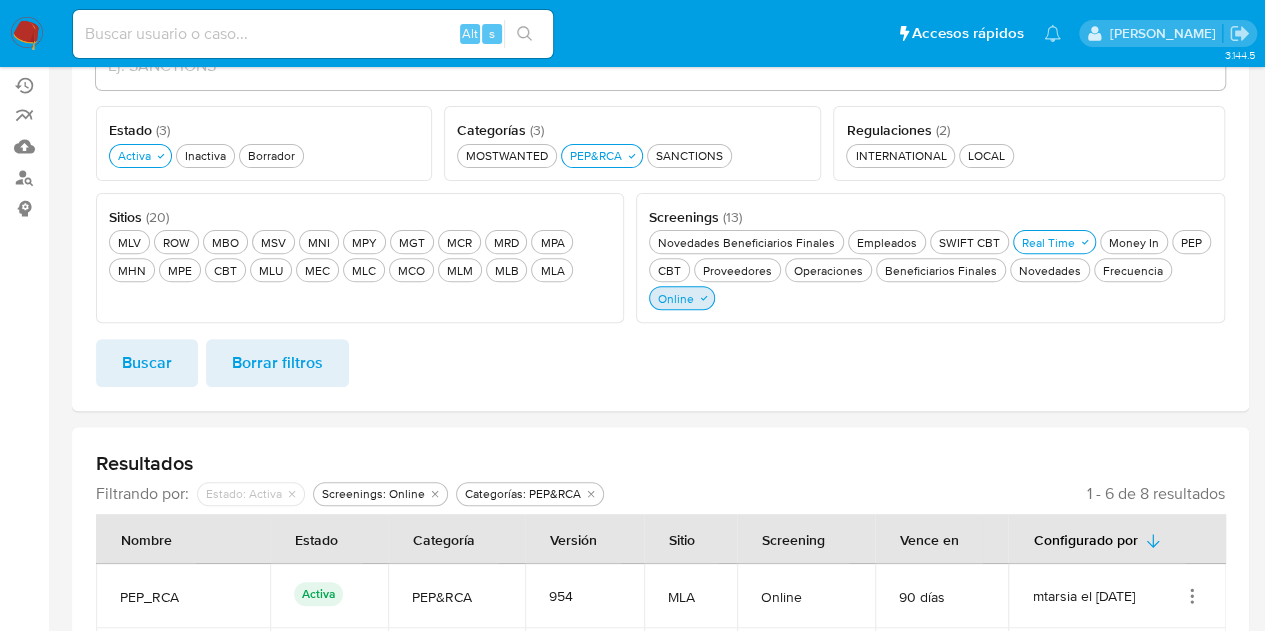 click on "Online Online" at bounding box center (676, 298) 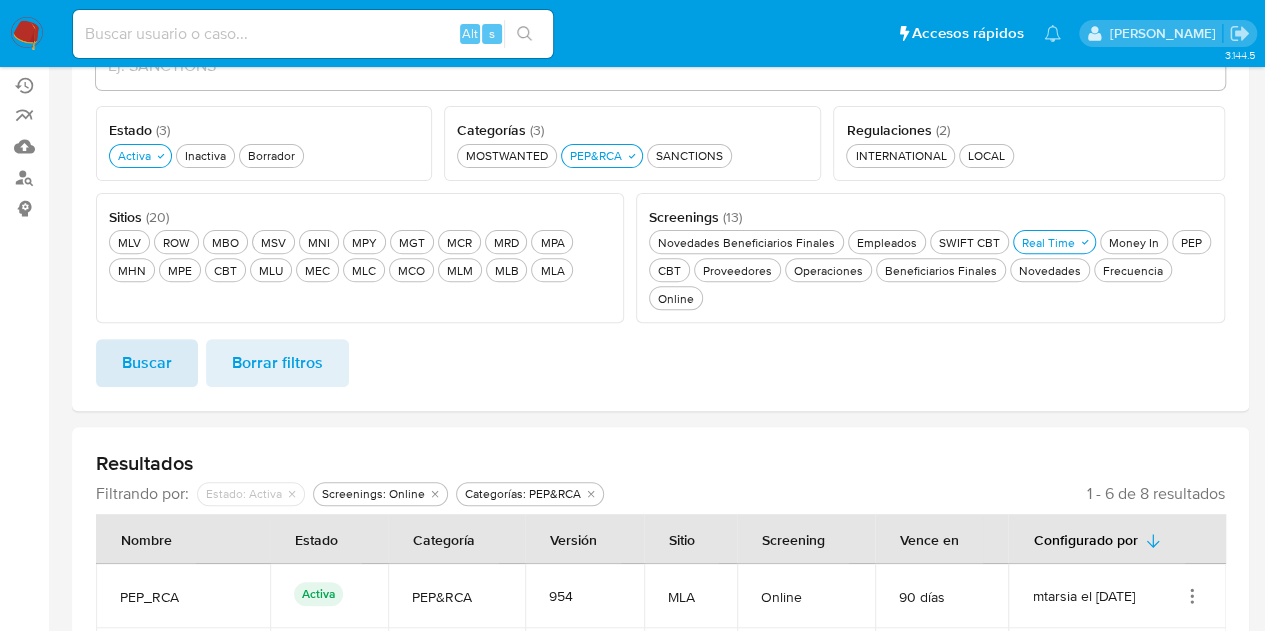 click on "Buscar" at bounding box center (147, 363) 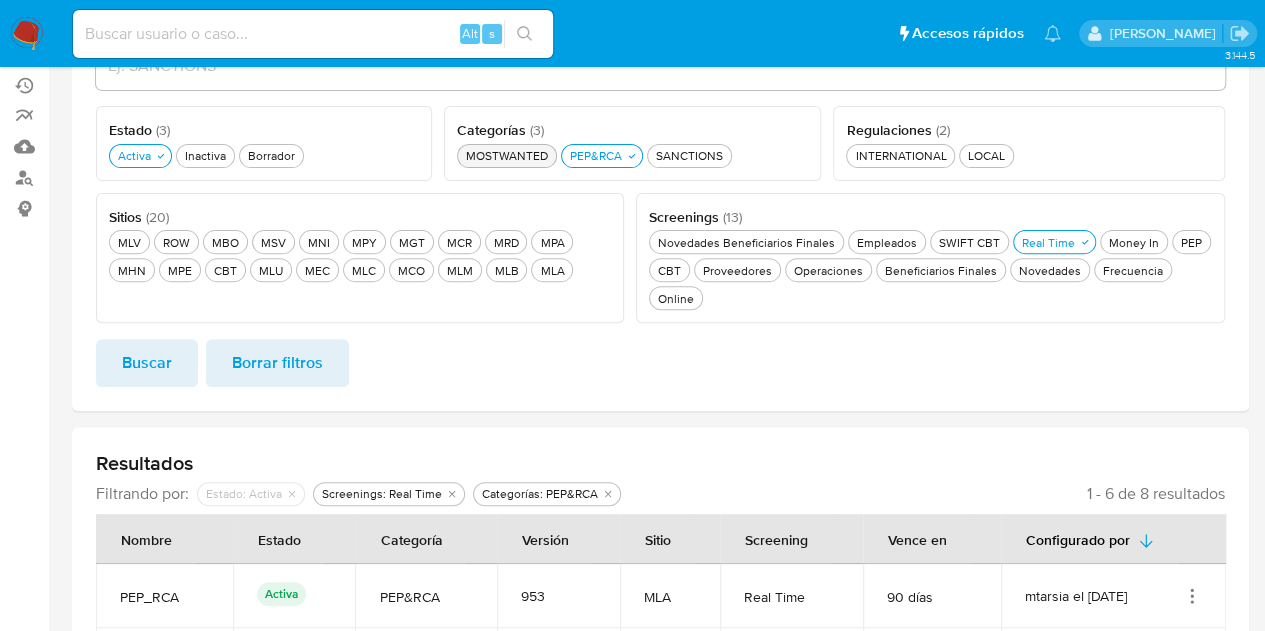 click on "MOSTWANTED MOSTWANTED" at bounding box center (507, 155) 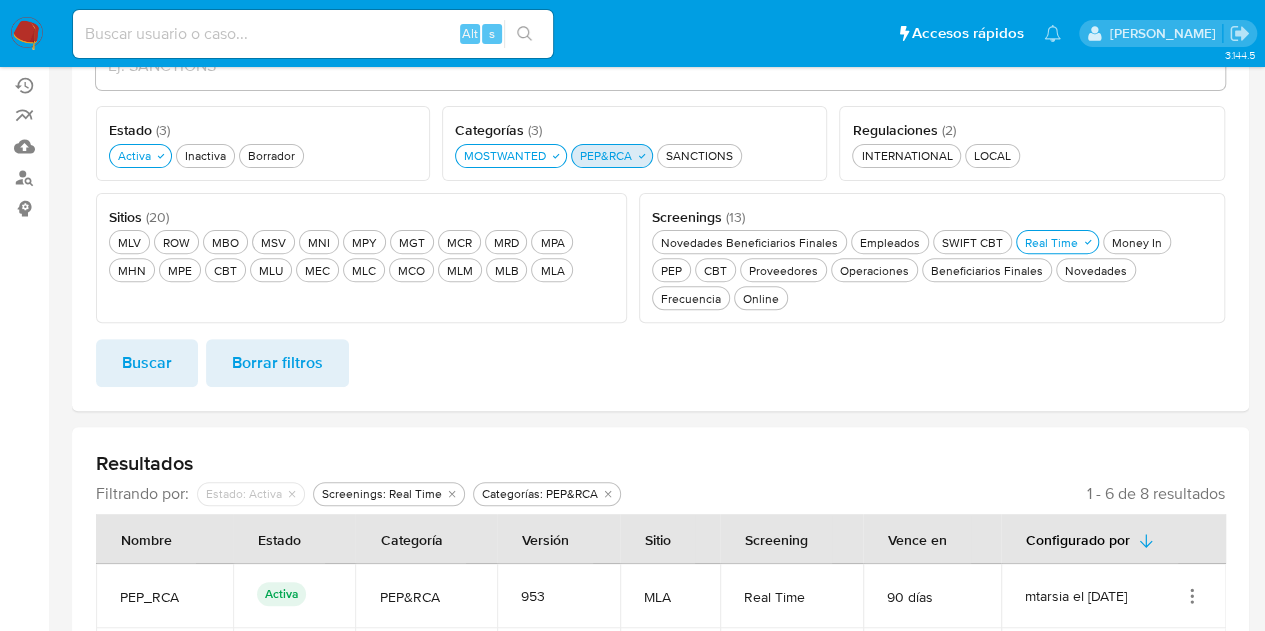 drag, startPoint x: 590, startPoint y: 157, endPoint x: 976, endPoint y: 181, distance: 386.7454 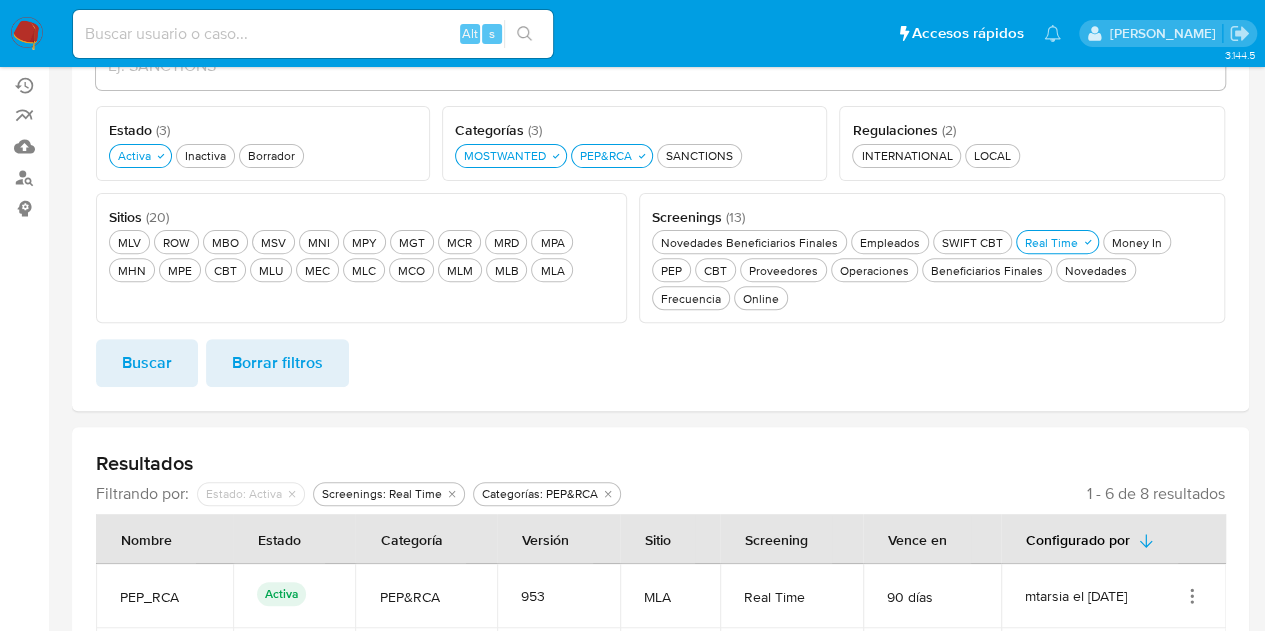 click on "PEP&RCA PEP&RCA" at bounding box center [606, 155] 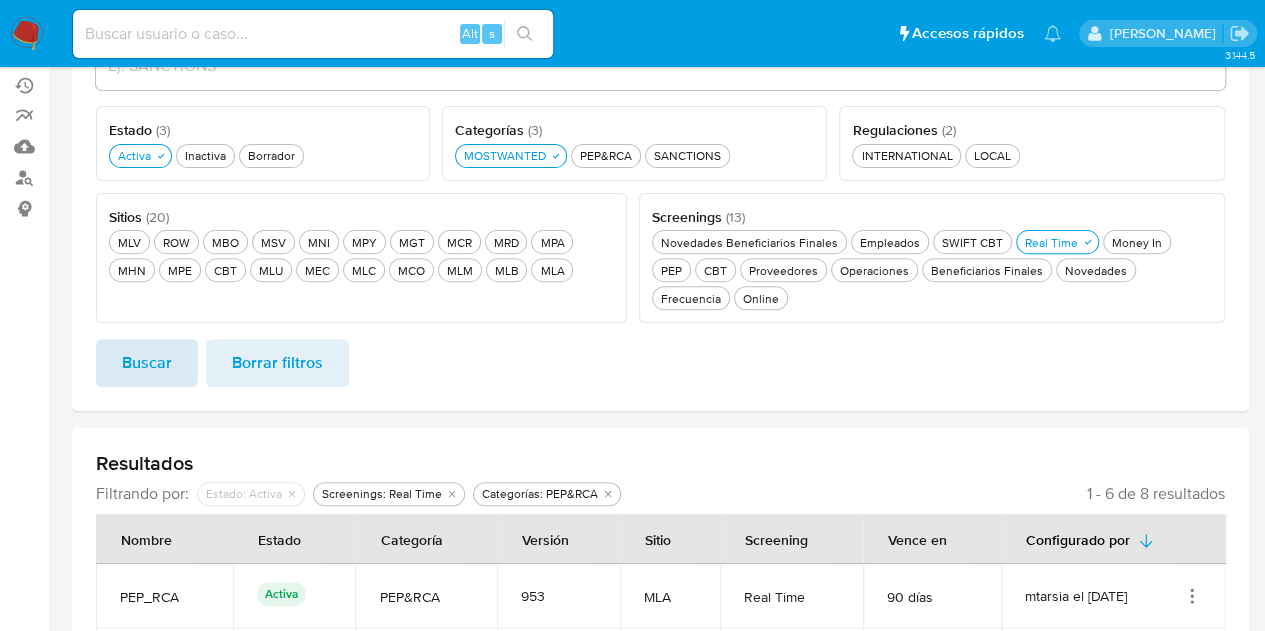 click on "Buscar" at bounding box center [147, 363] 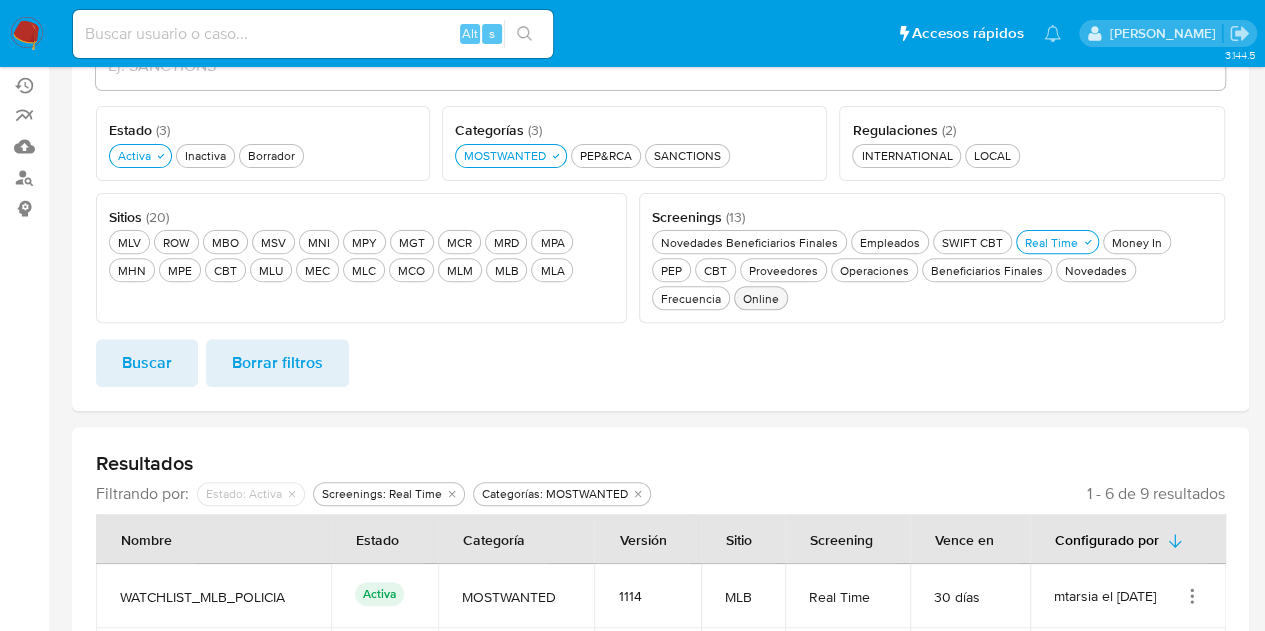 click on "Online Online" at bounding box center [761, 298] 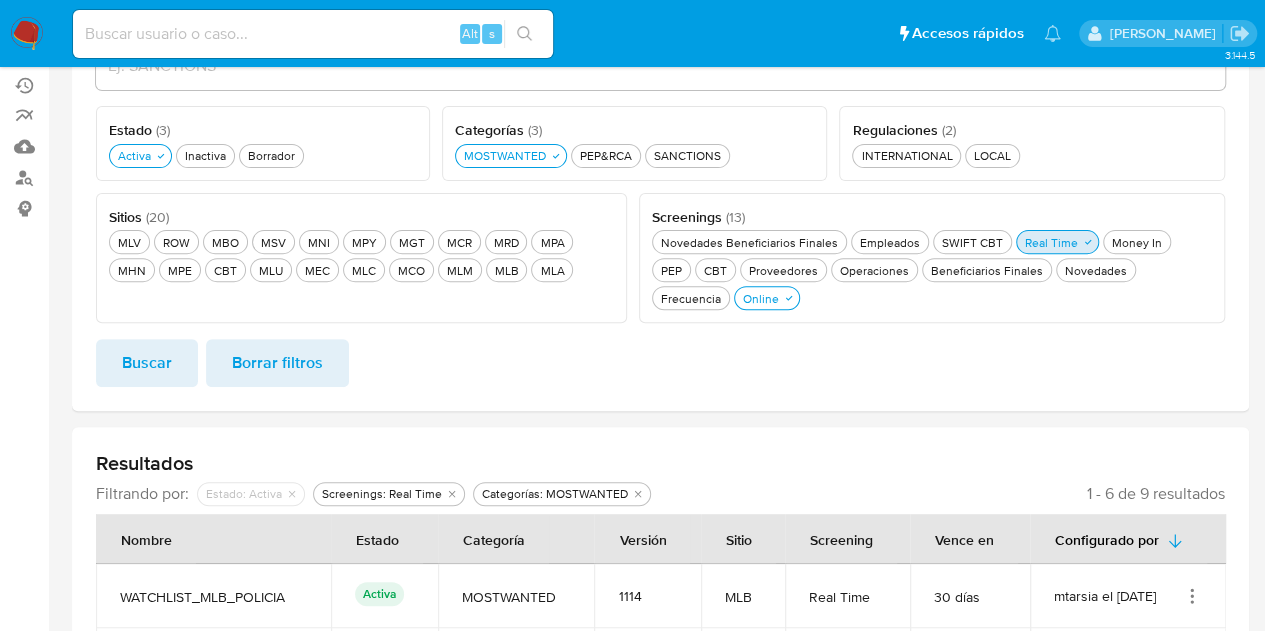 click on "Real Time Real Time" at bounding box center [1051, 242] 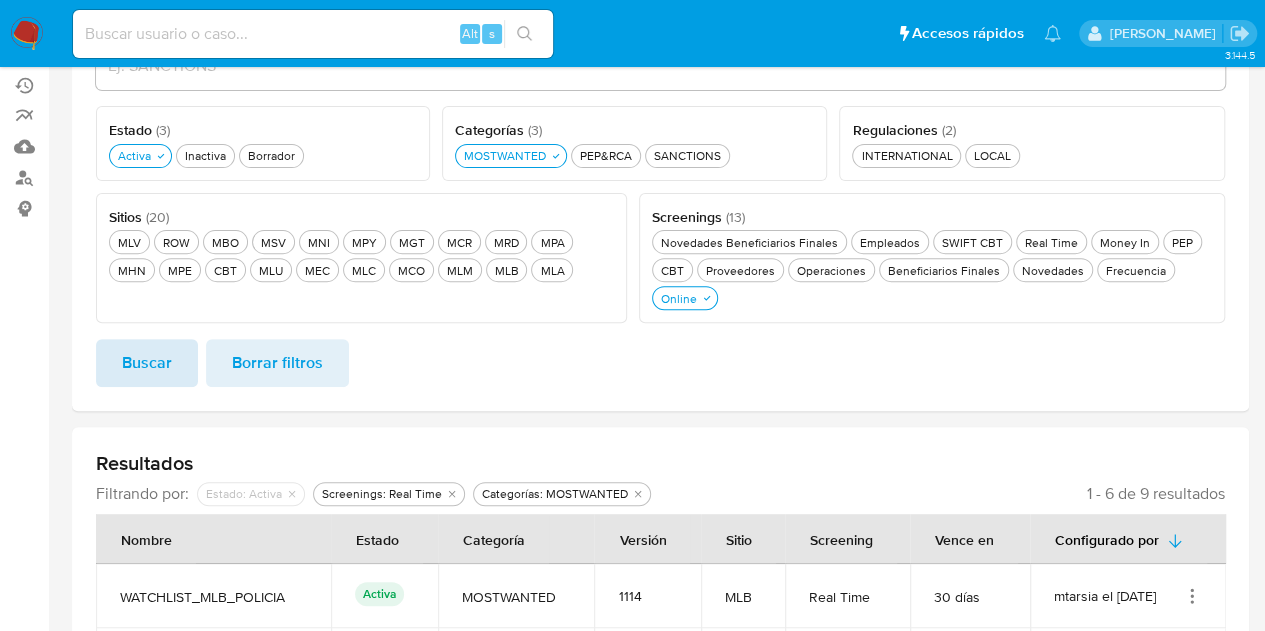 click on "Buscar" at bounding box center [147, 363] 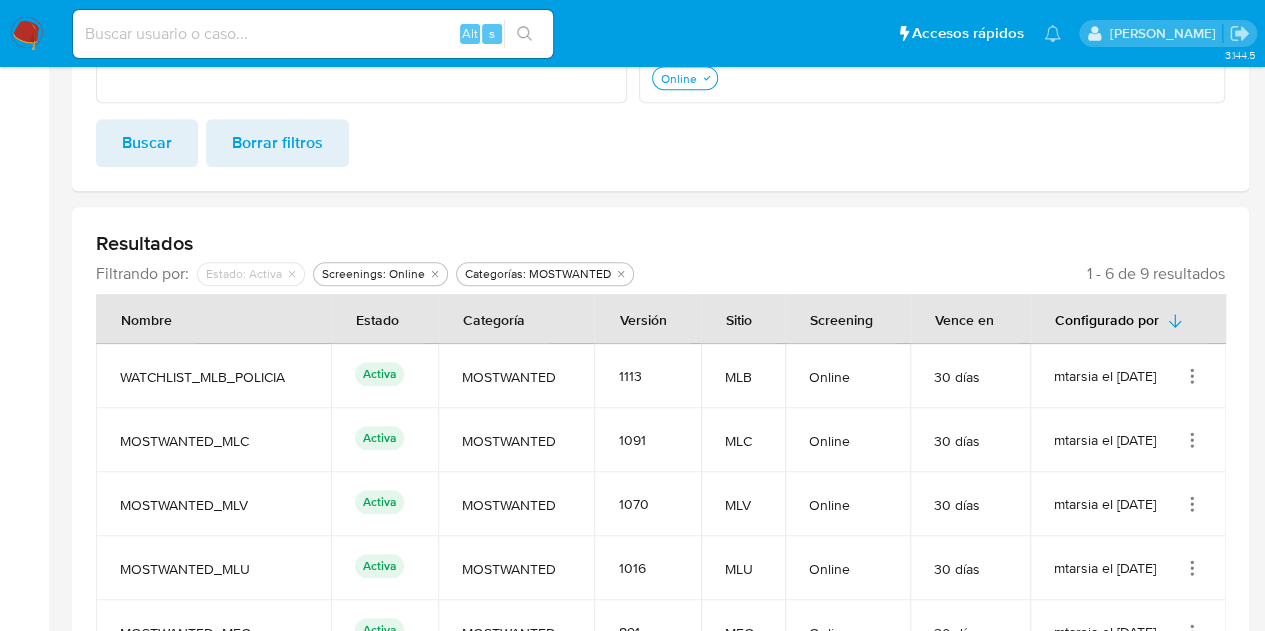 scroll, scrollTop: 334, scrollLeft: 0, axis: vertical 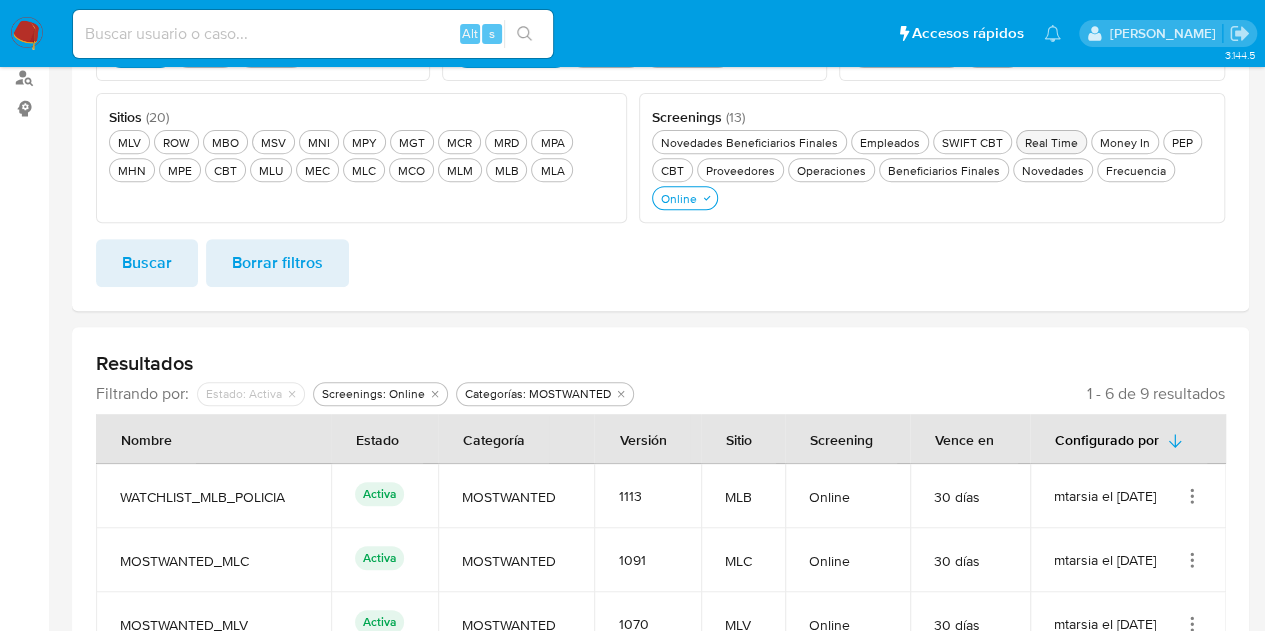 click on "Real Time Real Time" at bounding box center [1051, 142] 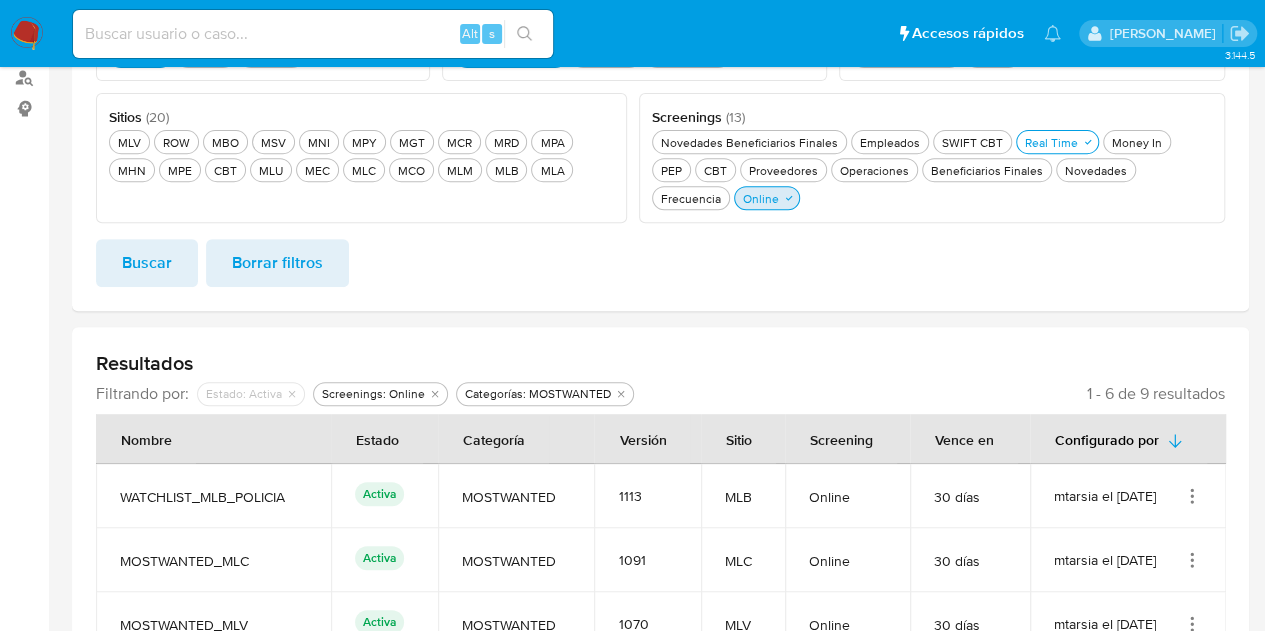 click on "Online Online" at bounding box center (767, 198) 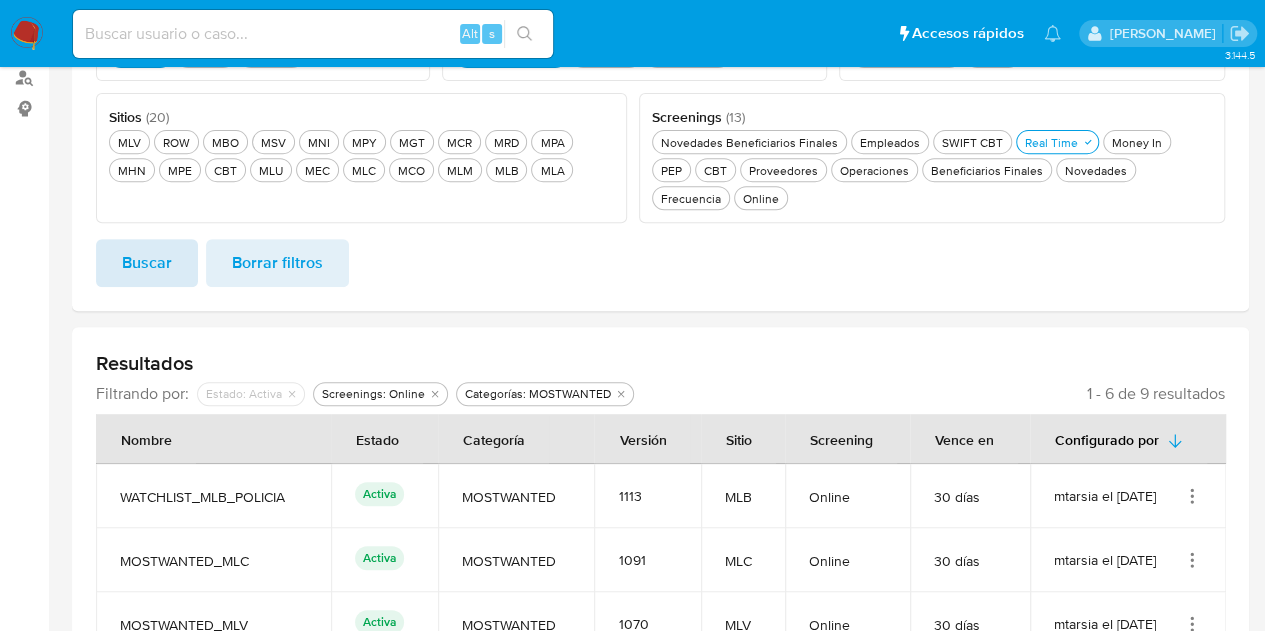 click on "Buscar" at bounding box center [147, 263] 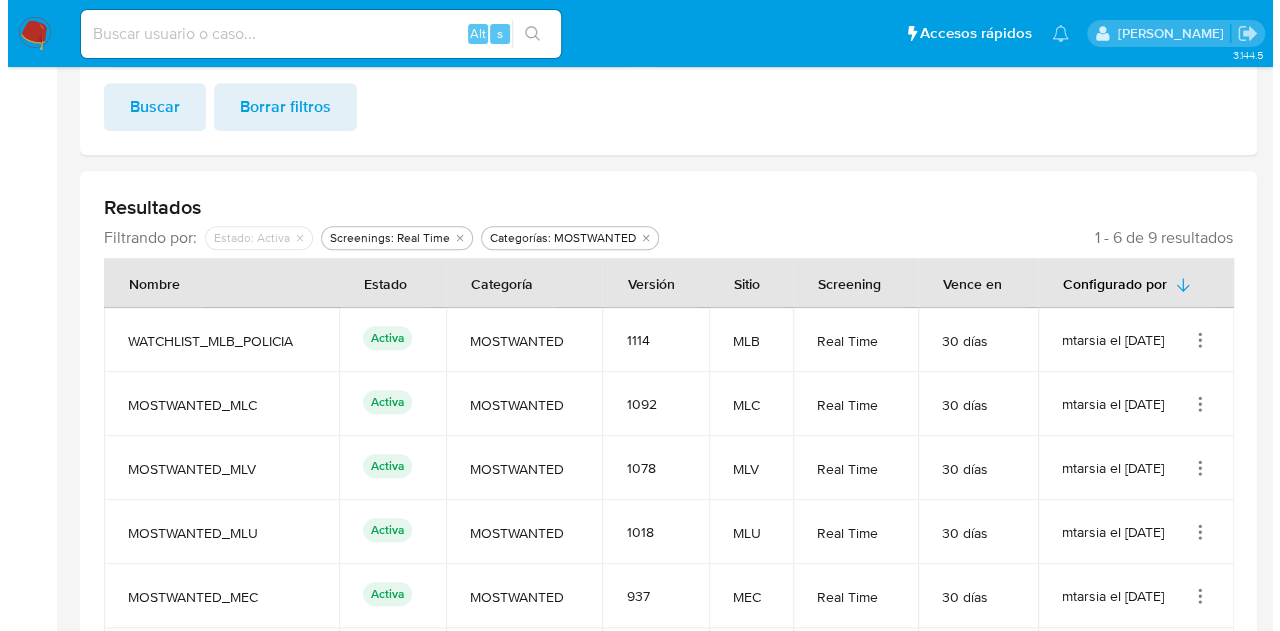 scroll, scrollTop: 534, scrollLeft: 0, axis: vertical 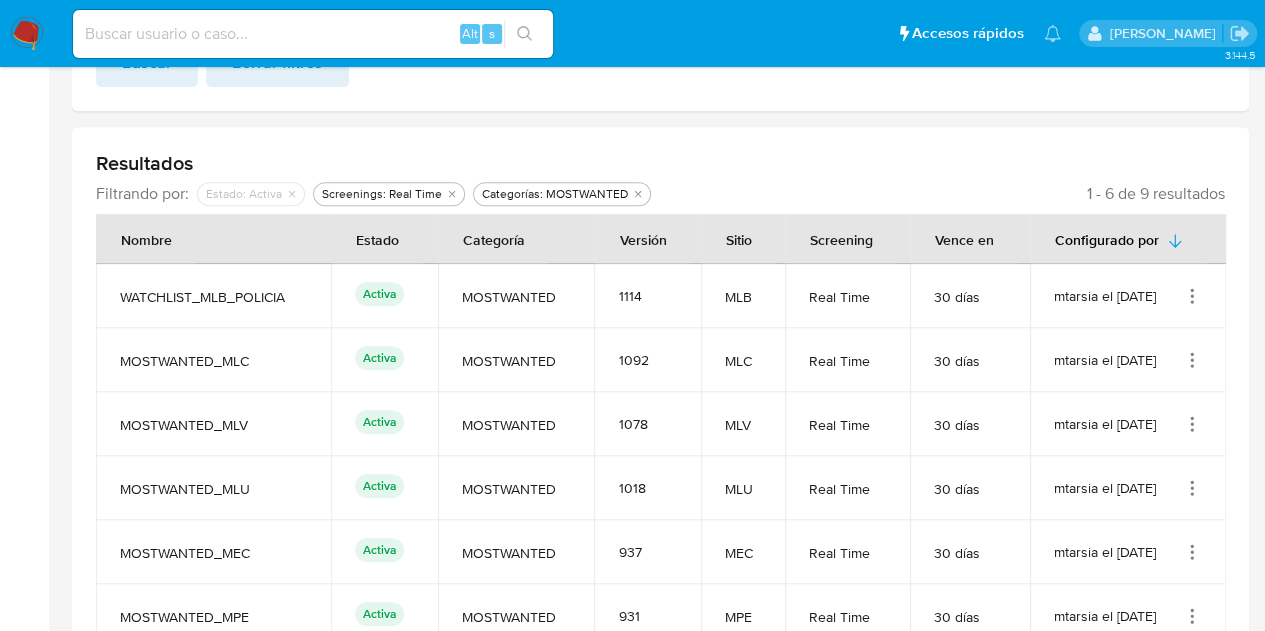 click on "mtarsia el 16/05/2025" at bounding box center [1128, 296] 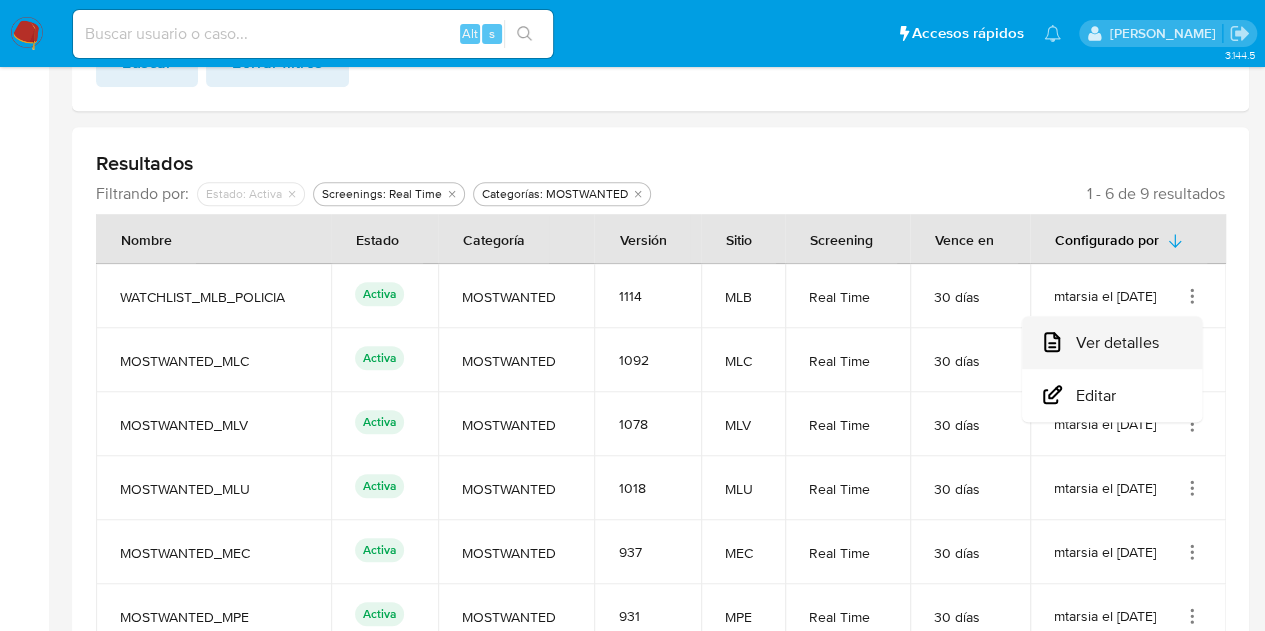 click on "Ver detalles" at bounding box center (1112, 342) 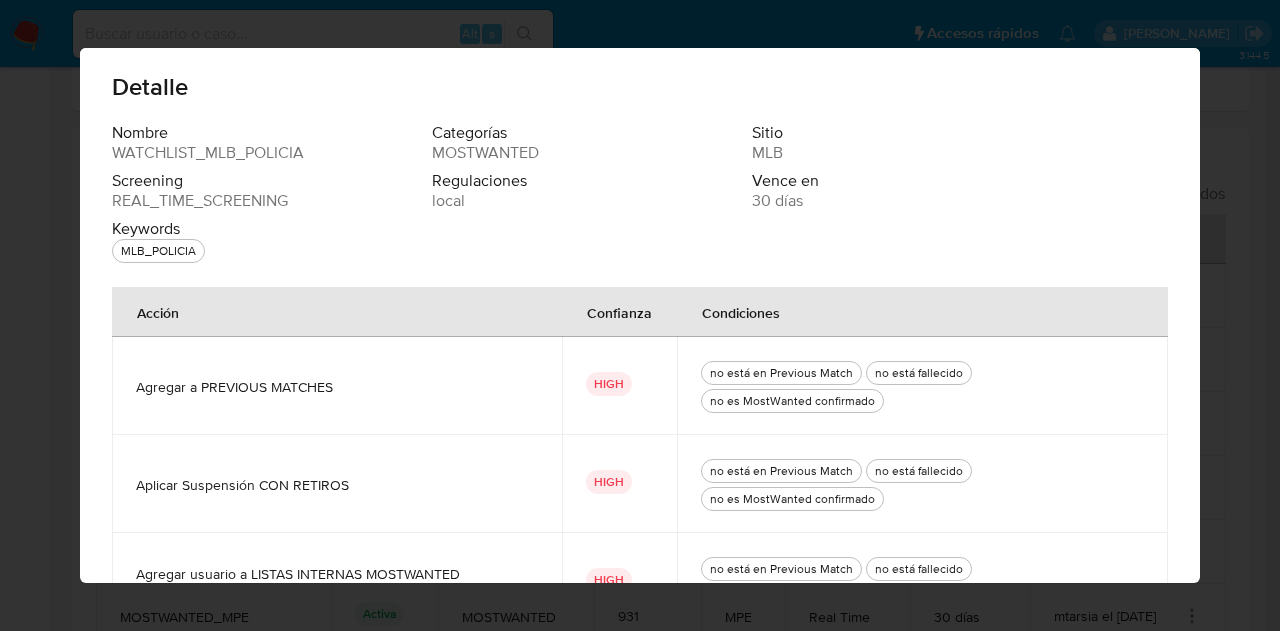 scroll, scrollTop: 0, scrollLeft: 0, axis: both 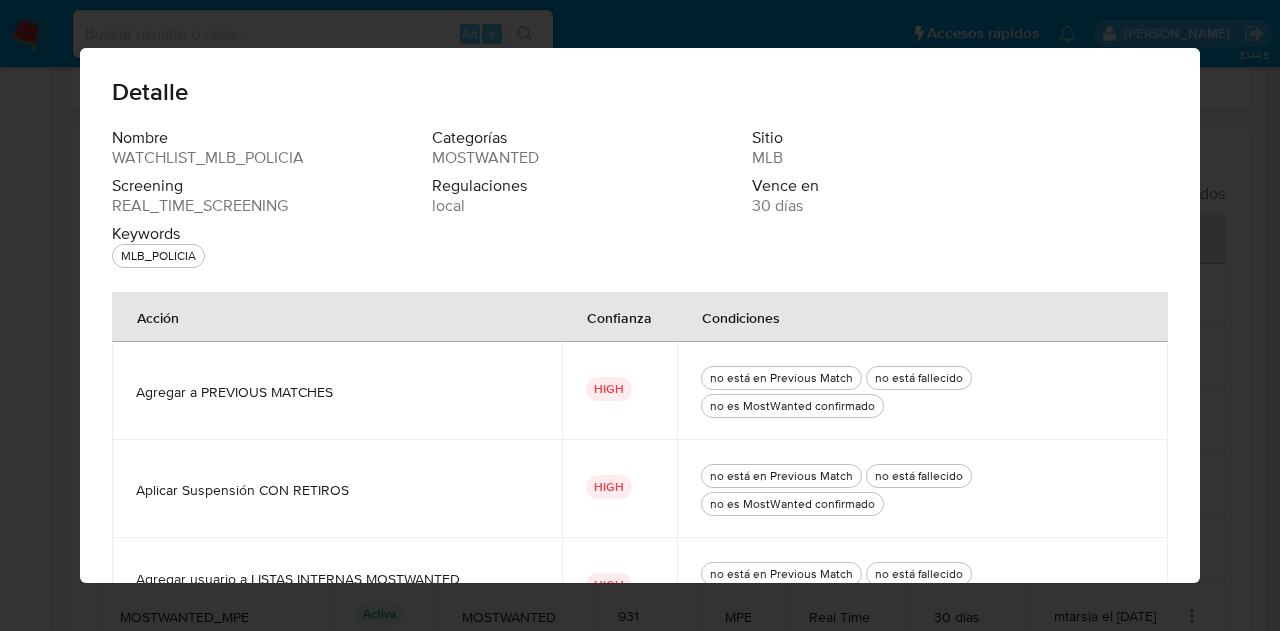 click on "Detalle Nombre WATCHLIST_MLB_POLICIA Categorías MOSTWANTED Sitio MLB Screening REAL_TIME_SCREENING Regulaciones local Vence en 30 días Keywords MLB_POLICIA Acción Confianza Condiciones Agregar a PREVIOUS MATCHES HIGH no está en Previous Match no está fallecido no es MostWanted confirmado Aplicar Suspensión CON RETIROS HIGH no está en Previous Match no está fallecido no es MostWanted confirmado Agregar usuario a LISTAS INTERNAS MOSTWANTED CONFIRMADO HIGH no está en Previous Match no está fallecido no es MostWanted confirmado Cerrar" at bounding box center (640, 315) 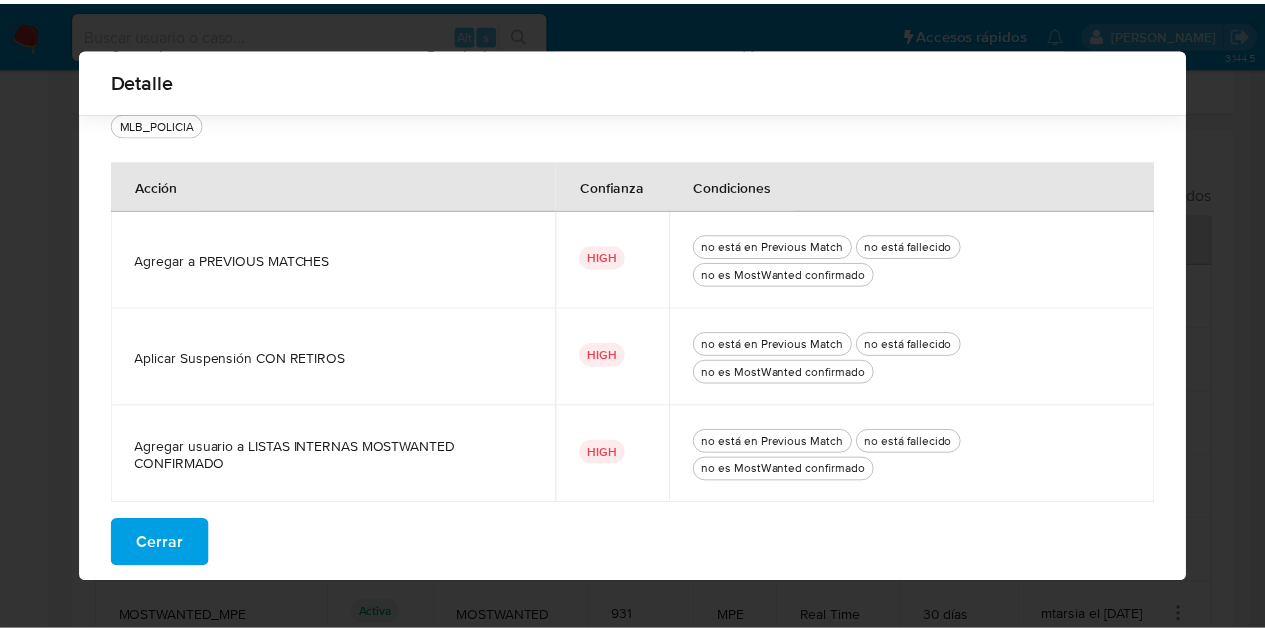 scroll, scrollTop: 116, scrollLeft: 0, axis: vertical 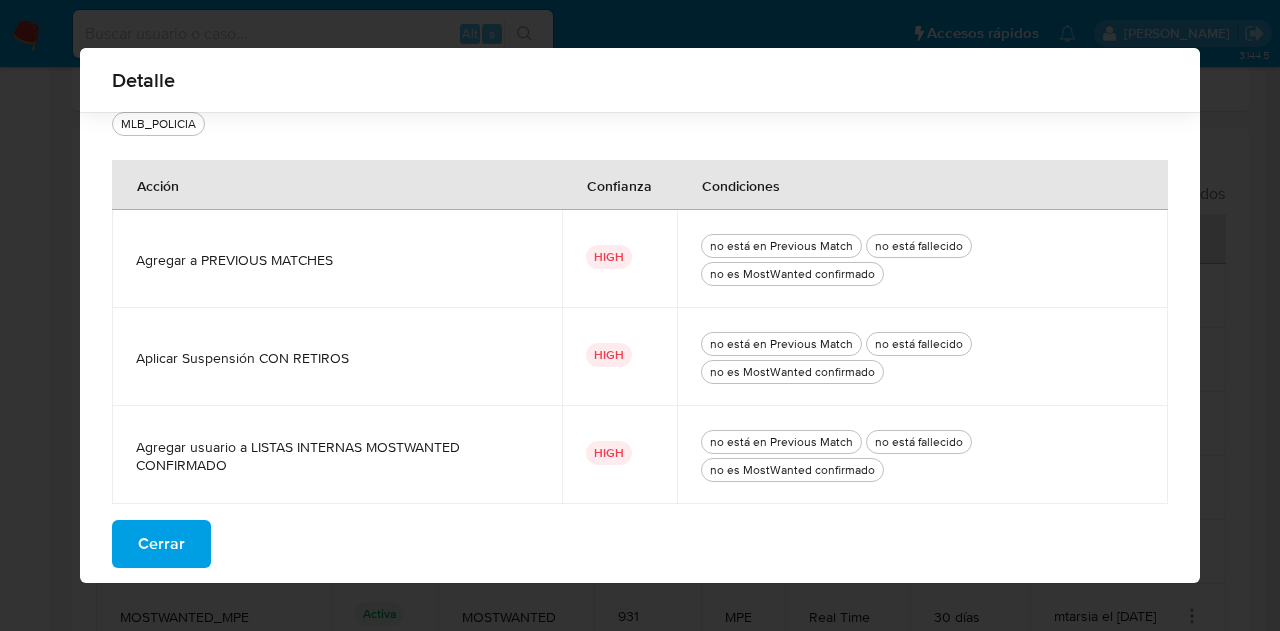 click on "Cerrar" at bounding box center (161, 544) 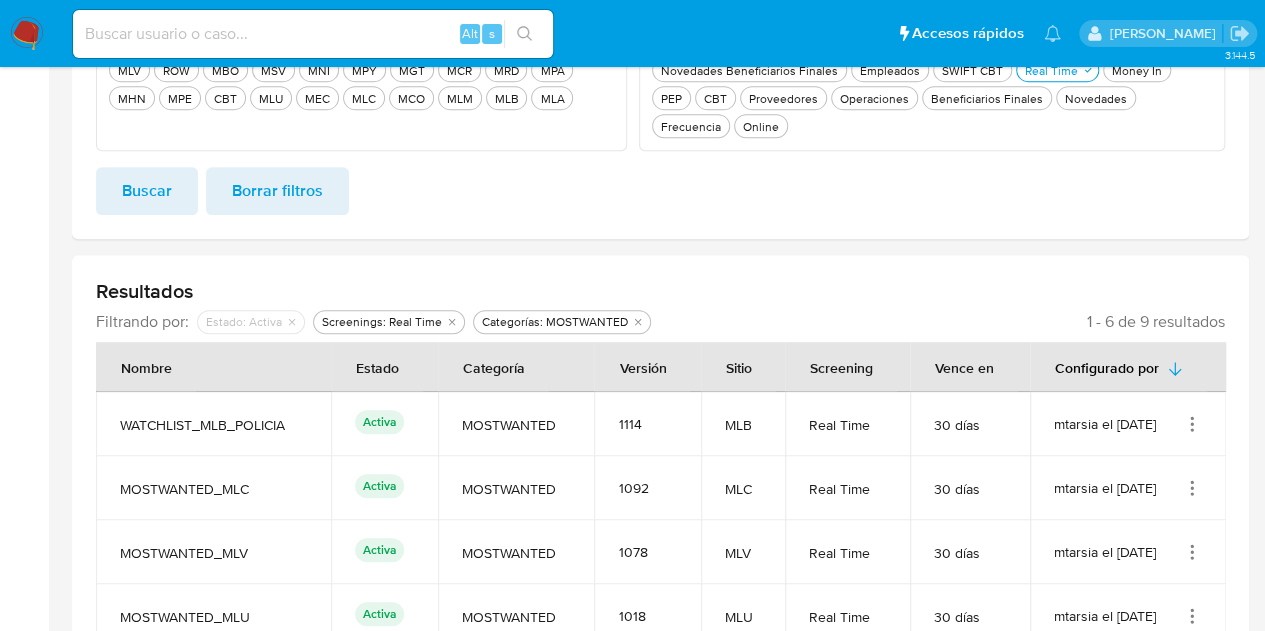 scroll, scrollTop: 334, scrollLeft: 0, axis: vertical 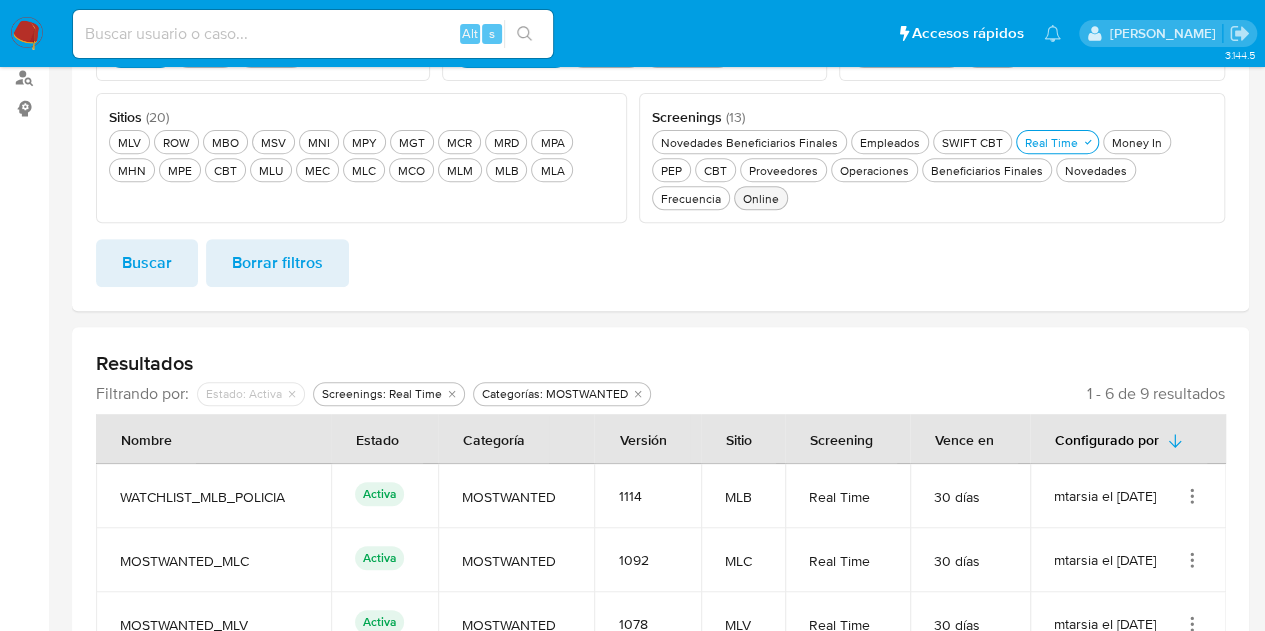 click on "Online Online" at bounding box center (761, 198) 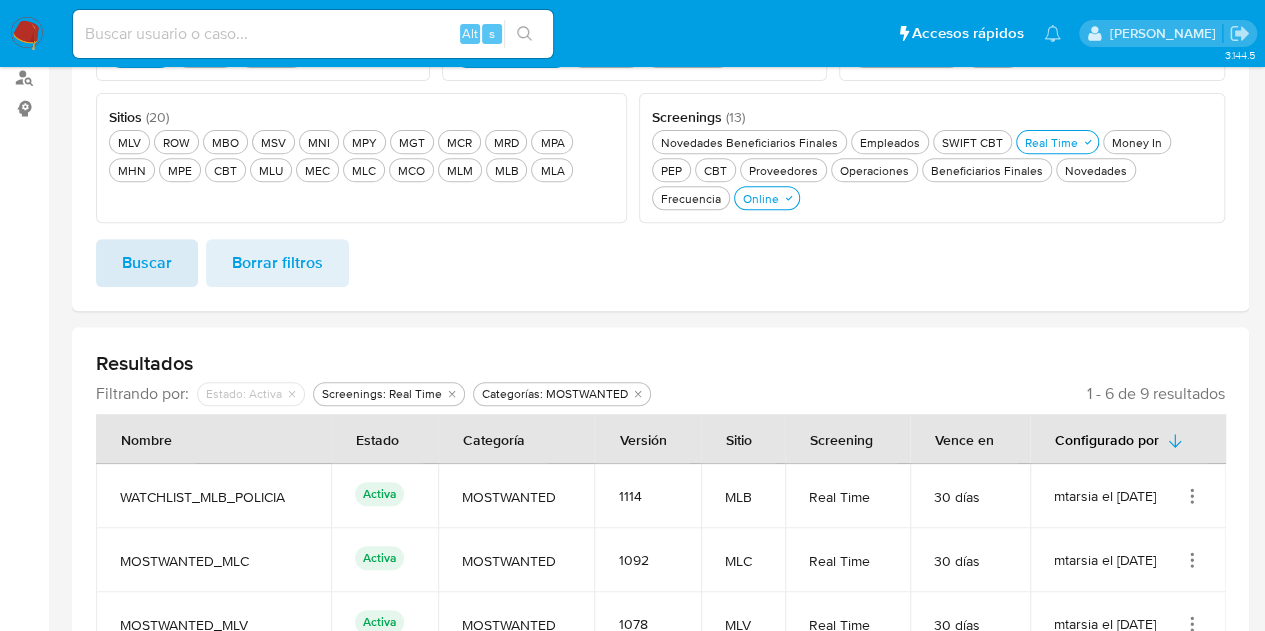 click on "Buscar" at bounding box center [147, 263] 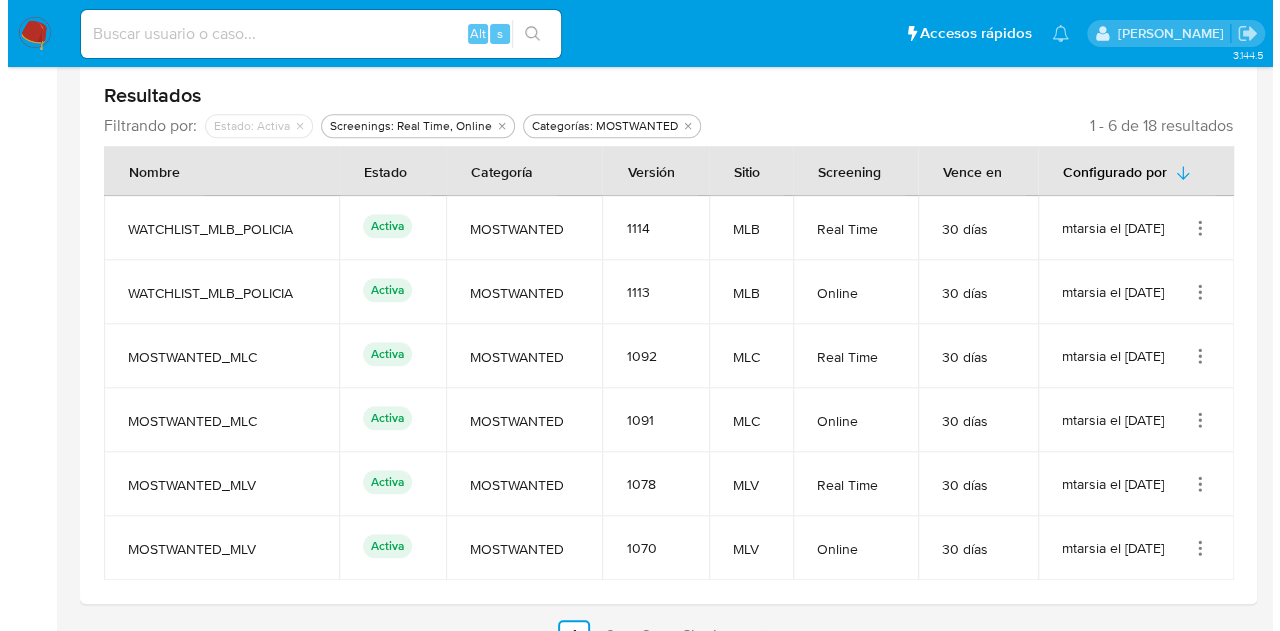 scroll, scrollTop: 634, scrollLeft: 0, axis: vertical 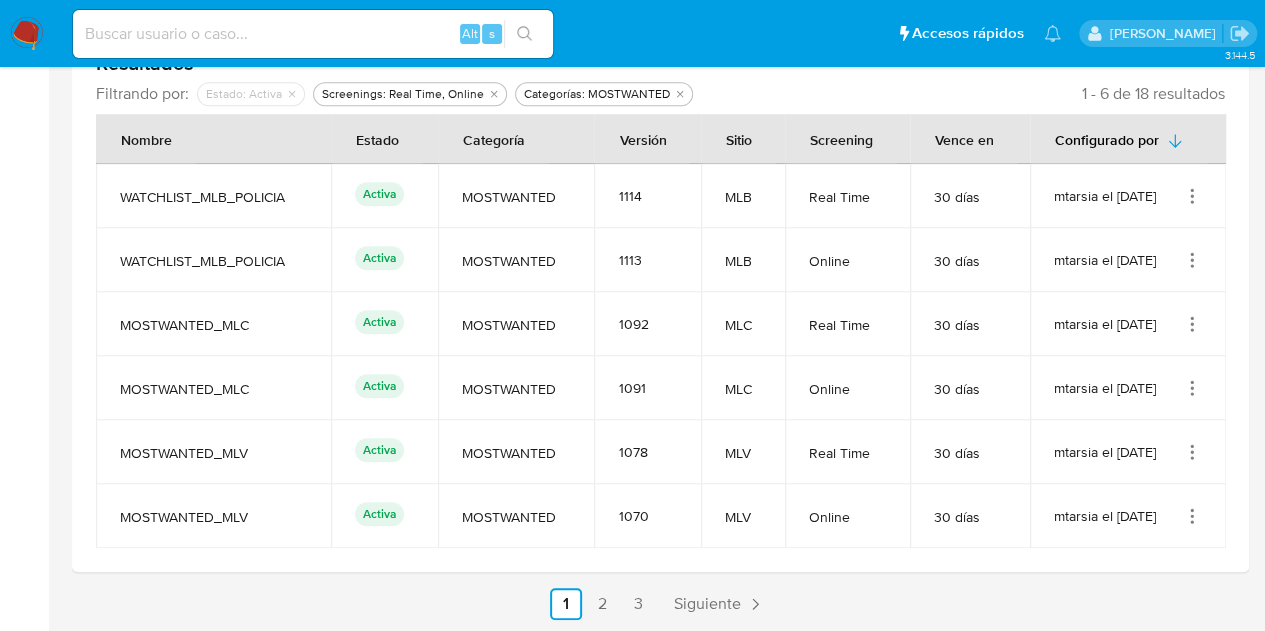 click on "mtarsia el 16/05/2025" at bounding box center [1128, 196] 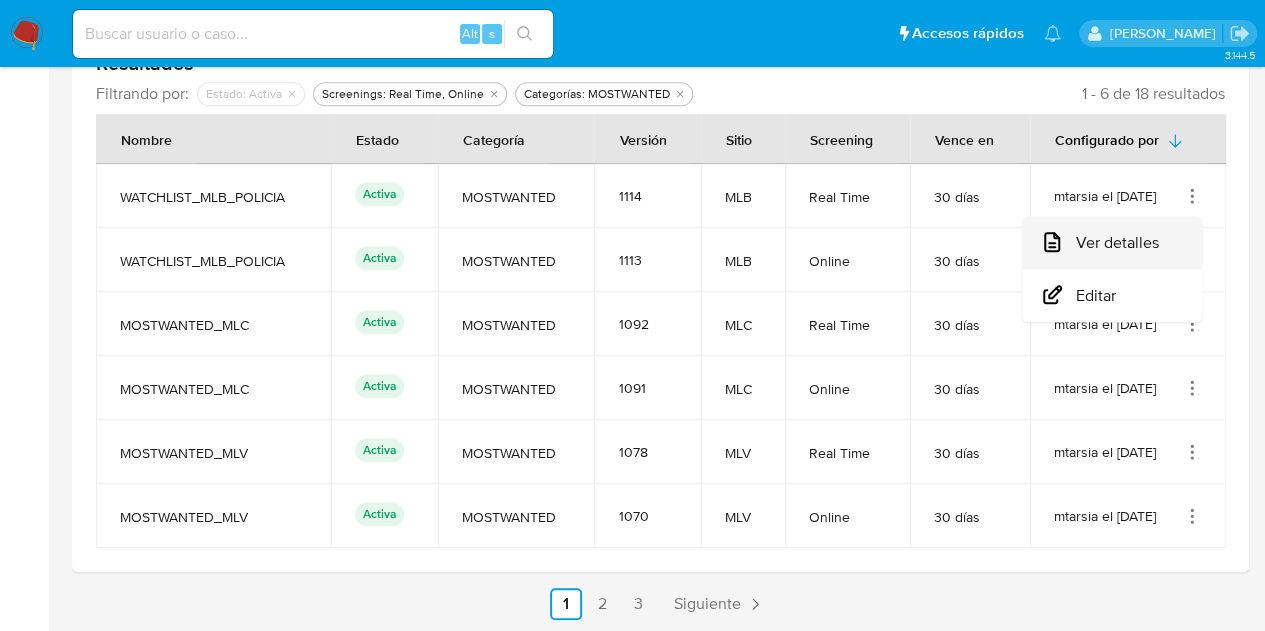 click on "Ver detalles" at bounding box center (1112, 242) 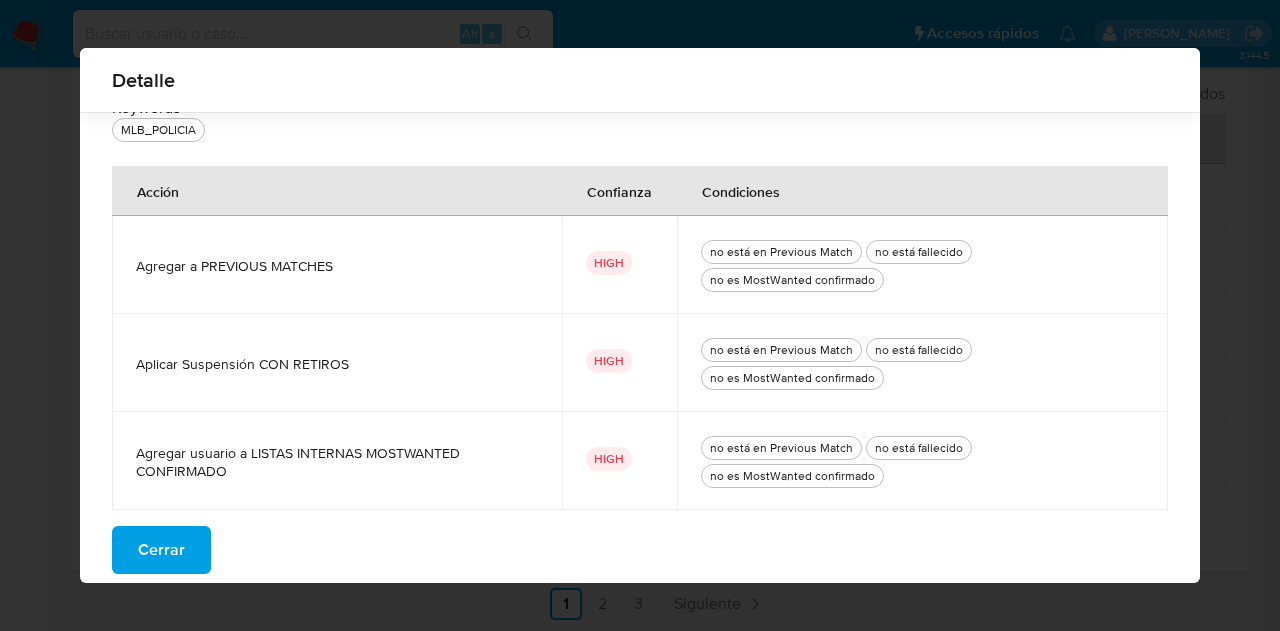 scroll, scrollTop: 116, scrollLeft: 0, axis: vertical 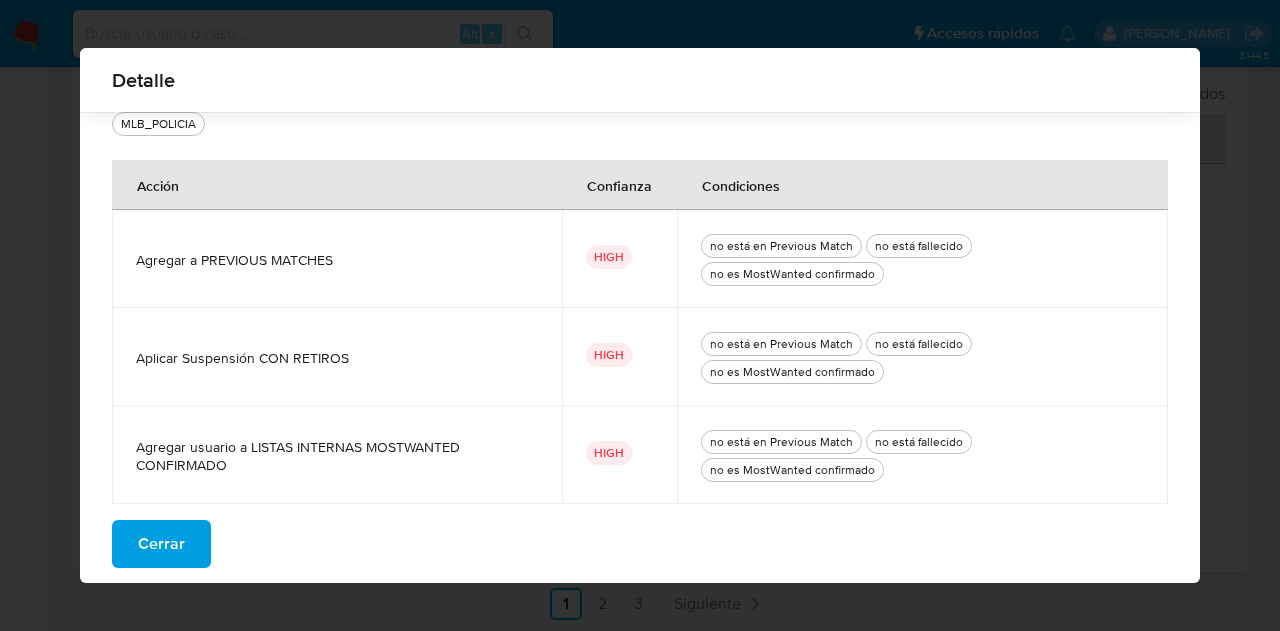 drag, startPoint x: 177, startPoint y: 537, endPoint x: 344, endPoint y: 513, distance: 168.71574 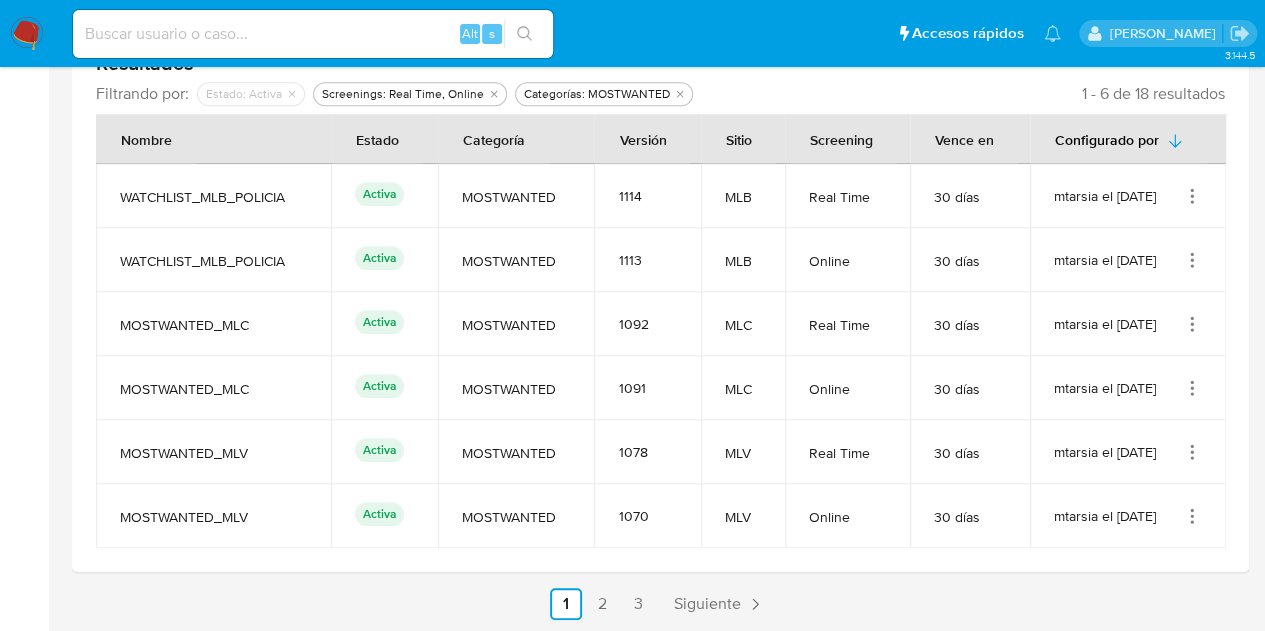 click on "mtarsia el 16/05/2025" at bounding box center (1128, 260) 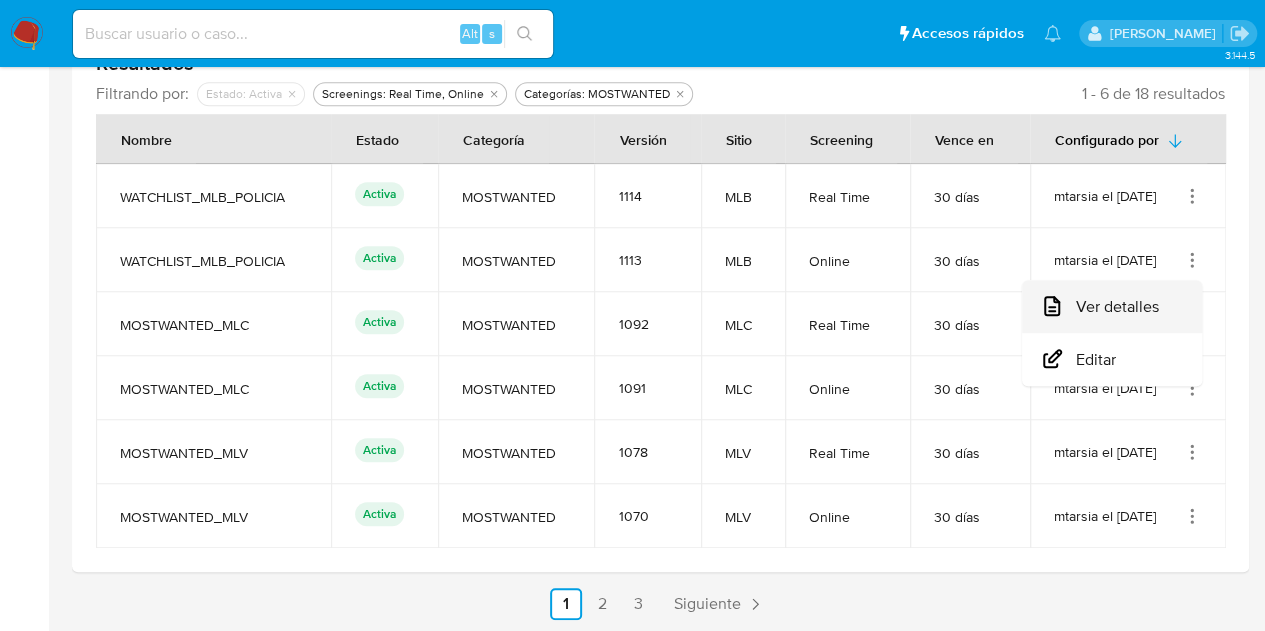 click on "Ver detalles" at bounding box center (1112, 306) 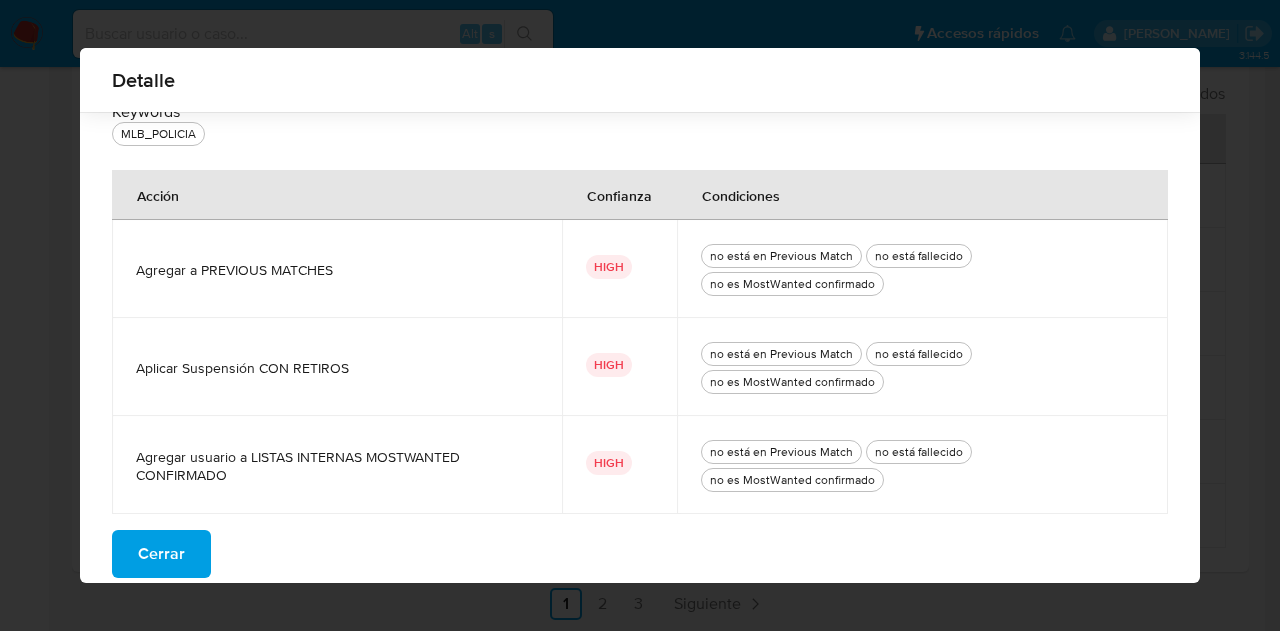 scroll, scrollTop: 116, scrollLeft: 0, axis: vertical 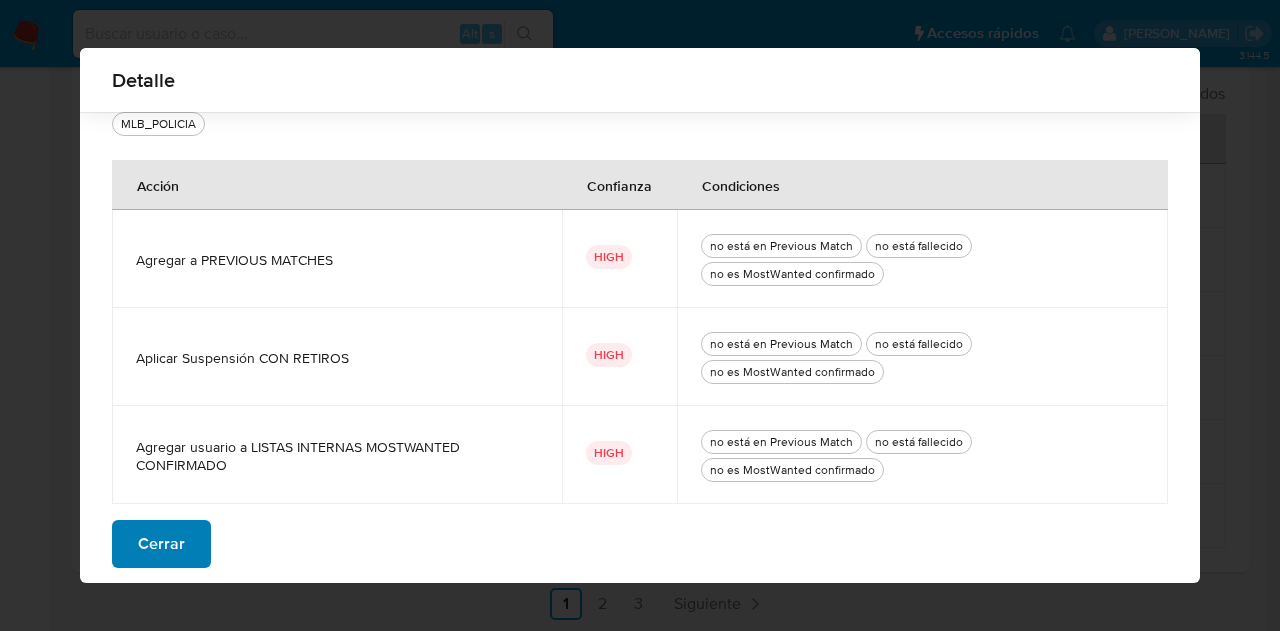 click on "Cerrar" at bounding box center (161, 544) 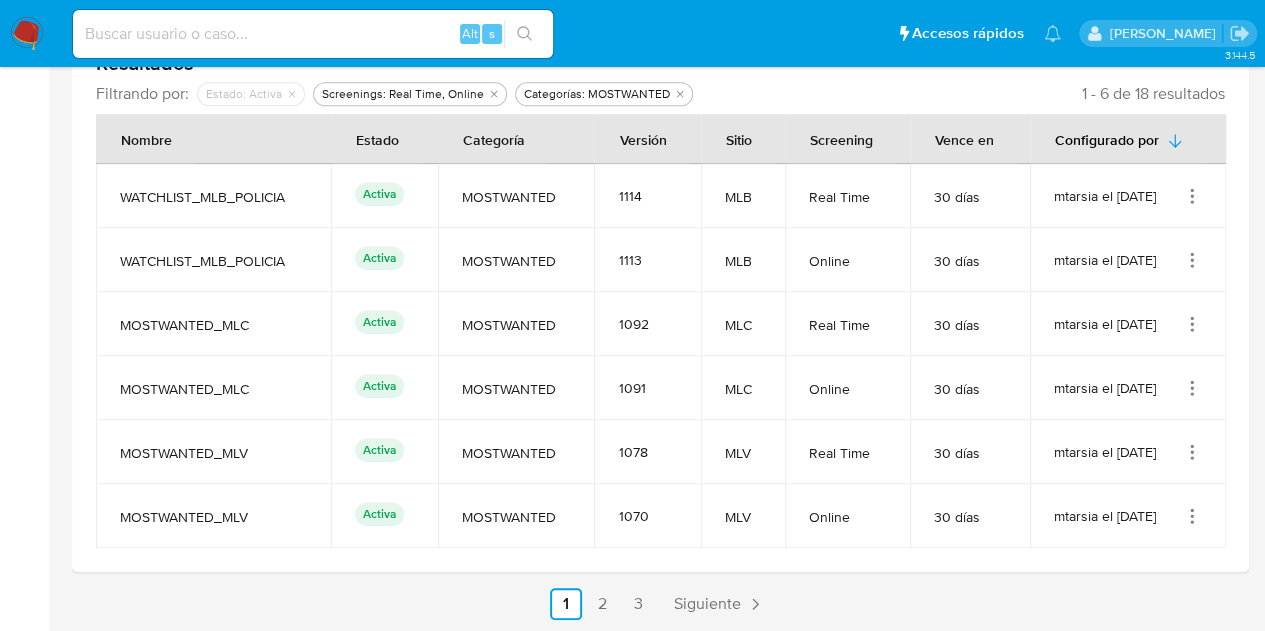 click 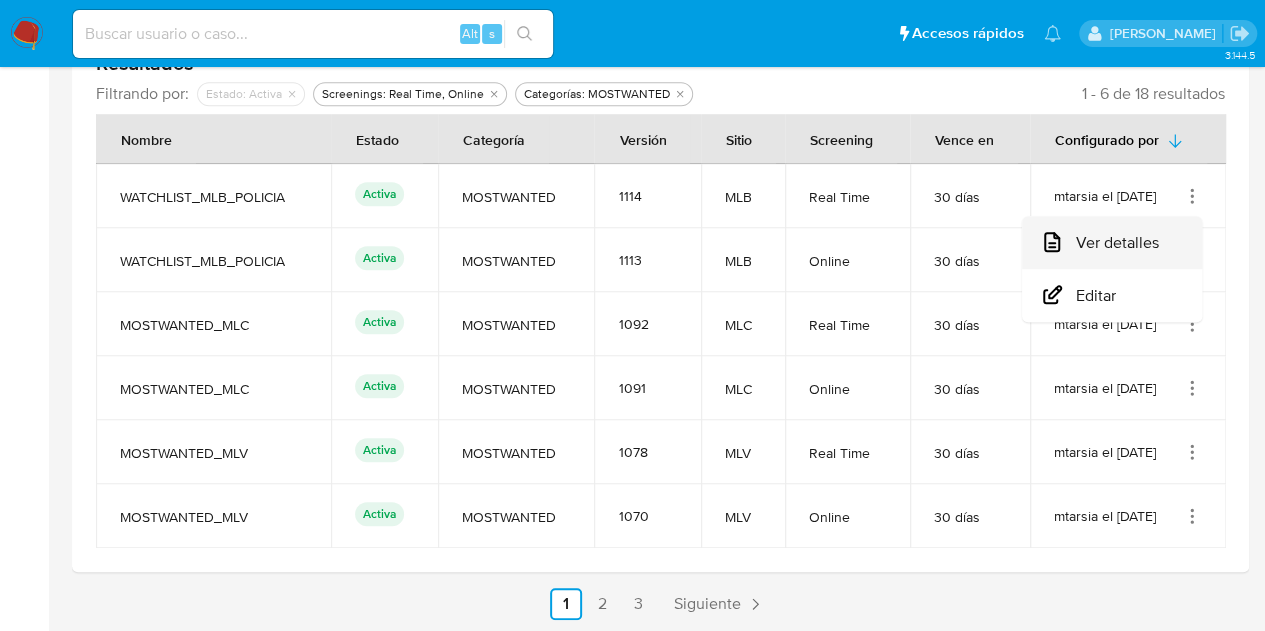 click on "Ver detalles" at bounding box center [1112, 242] 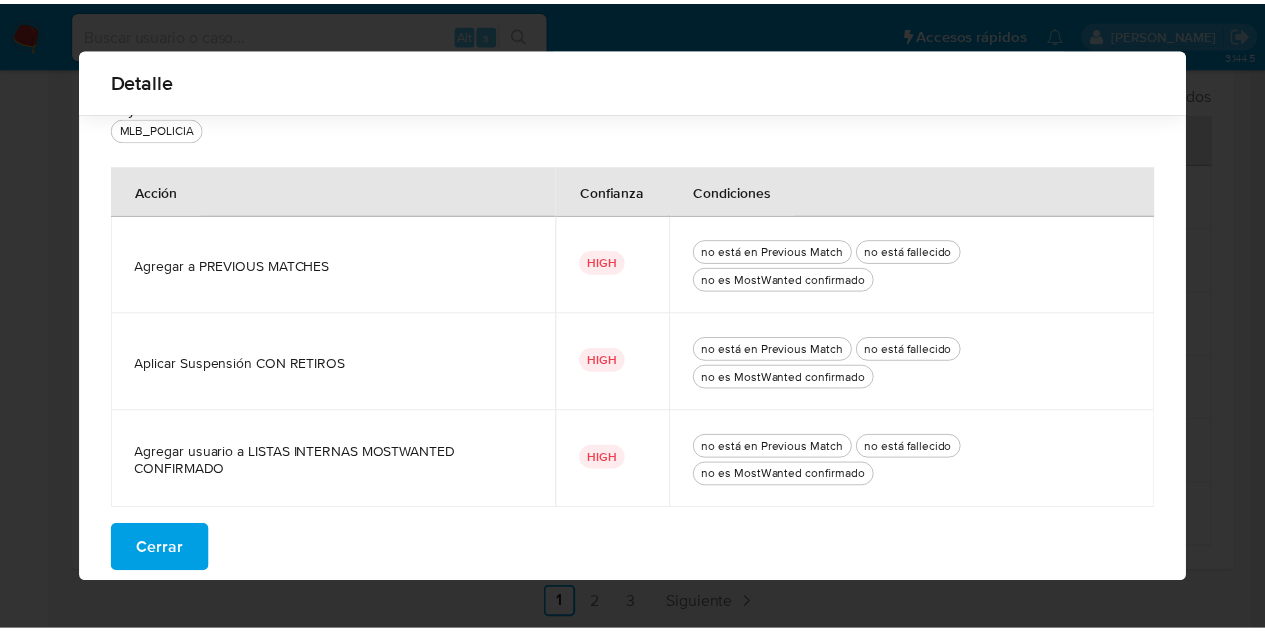 scroll, scrollTop: 116, scrollLeft: 0, axis: vertical 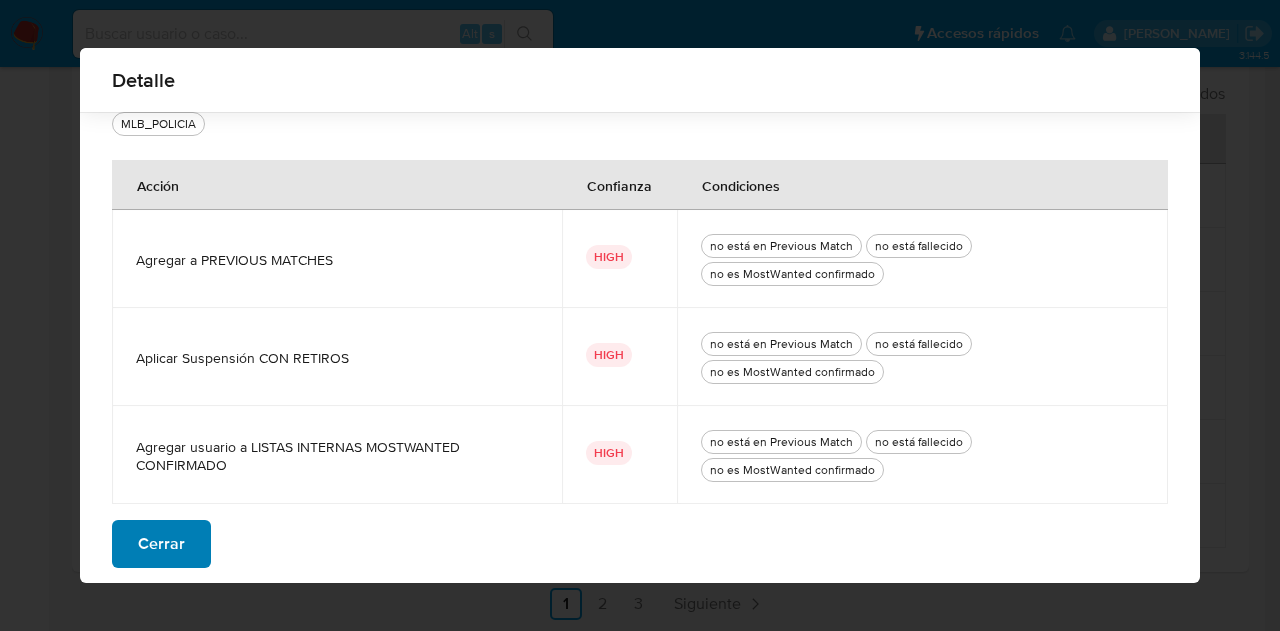 click on "Cerrar" at bounding box center (161, 544) 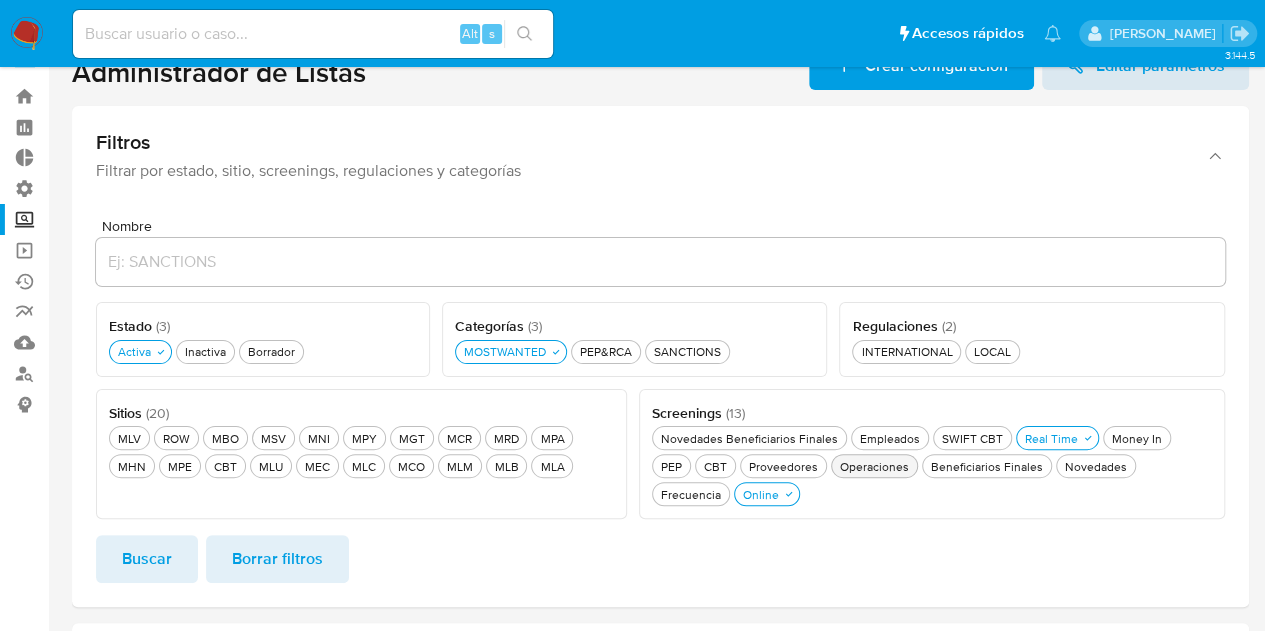 scroll, scrollTop: 0, scrollLeft: 0, axis: both 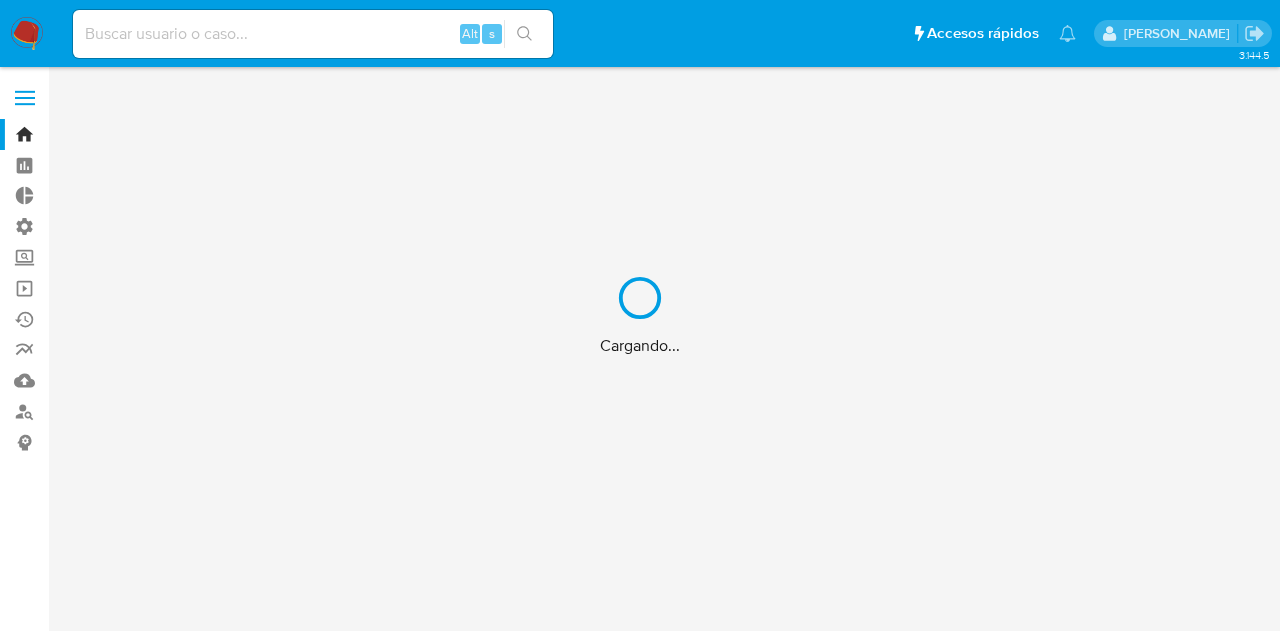 click on "Cargando..." at bounding box center (640, 315) 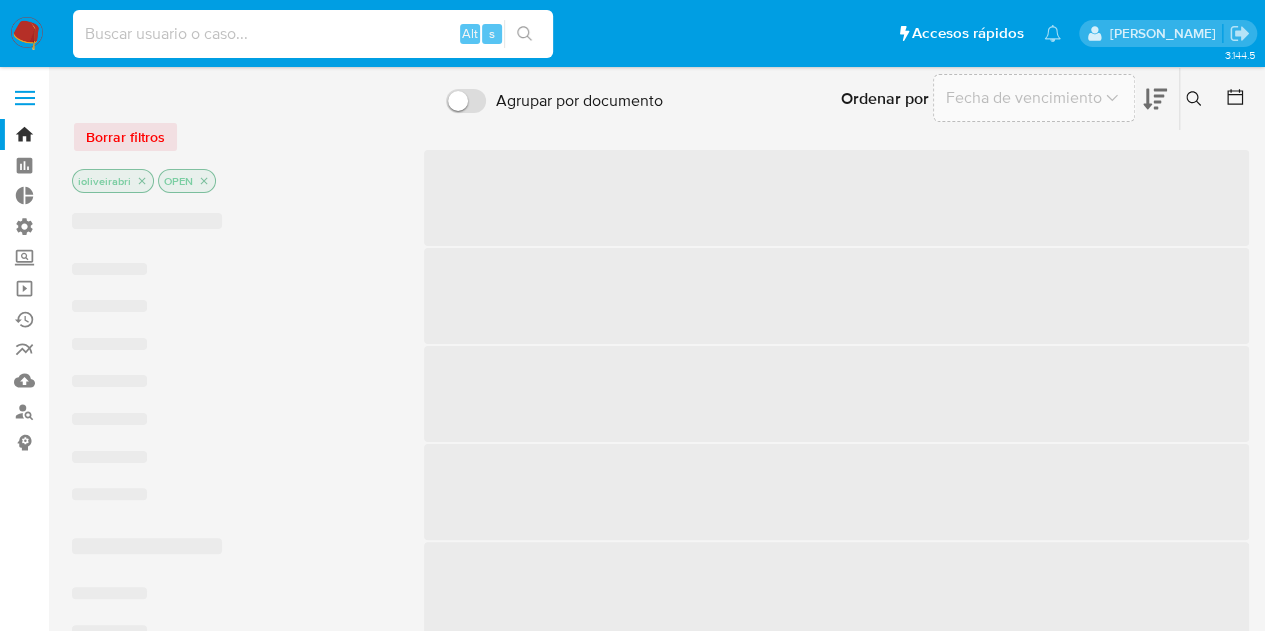 click at bounding box center (313, 34) 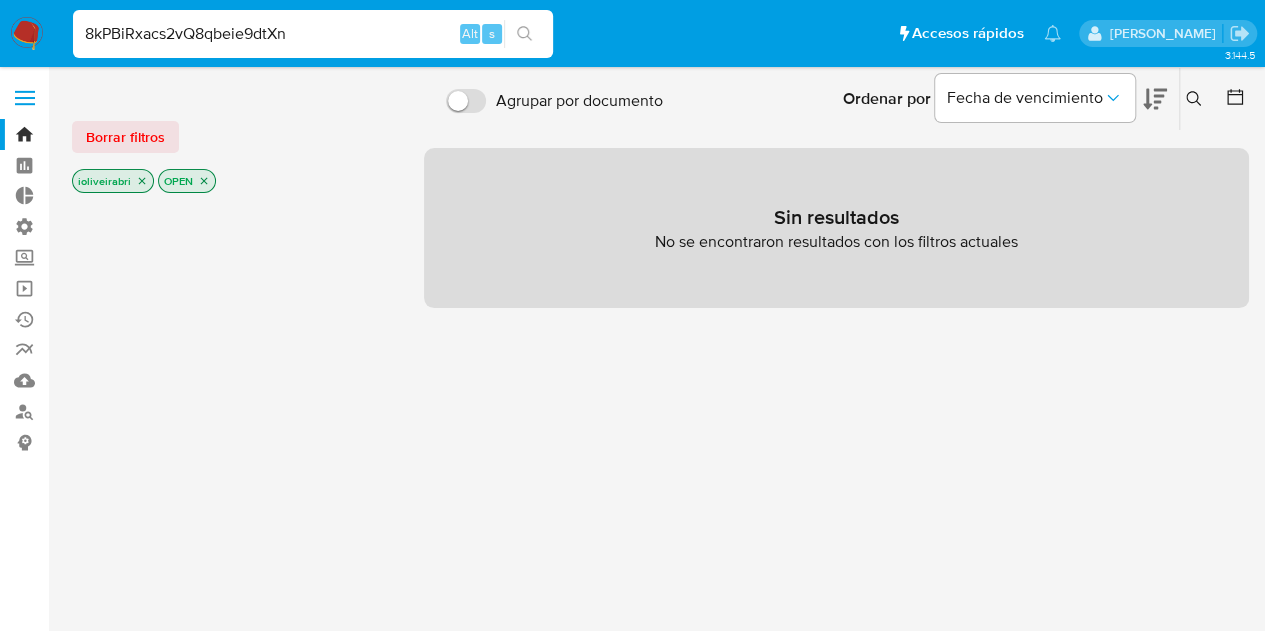 type on "8kPBiRxacs2vQ8qbeie9dtXn" 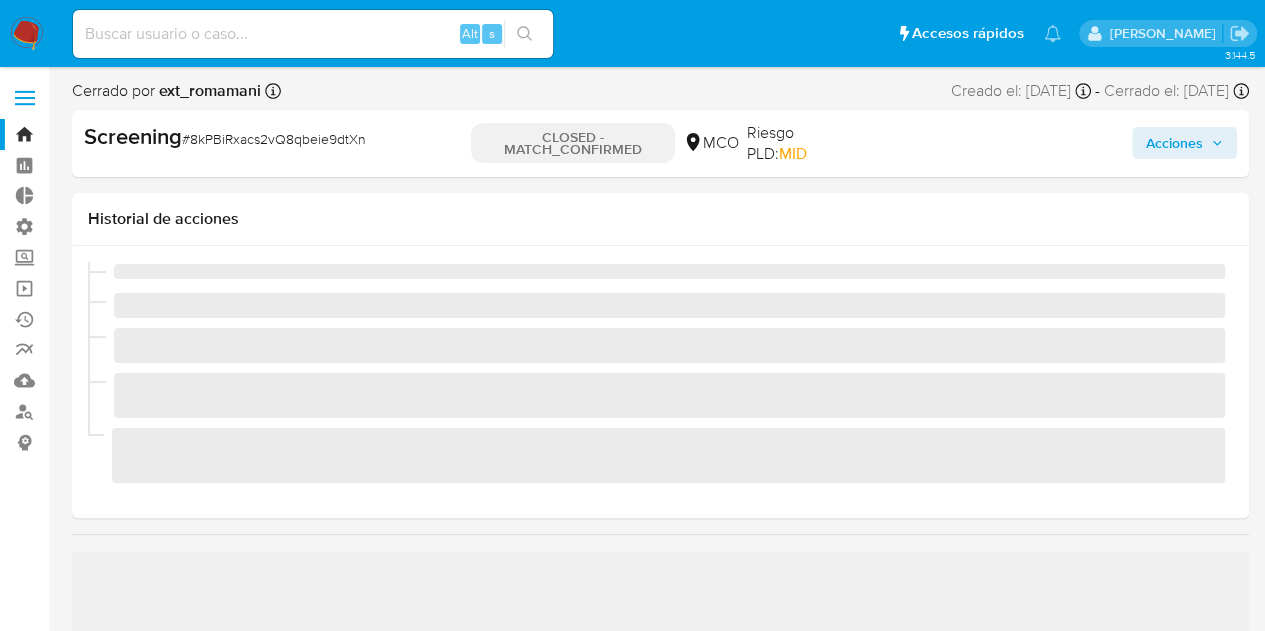 scroll, scrollTop: 748, scrollLeft: 0, axis: vertical 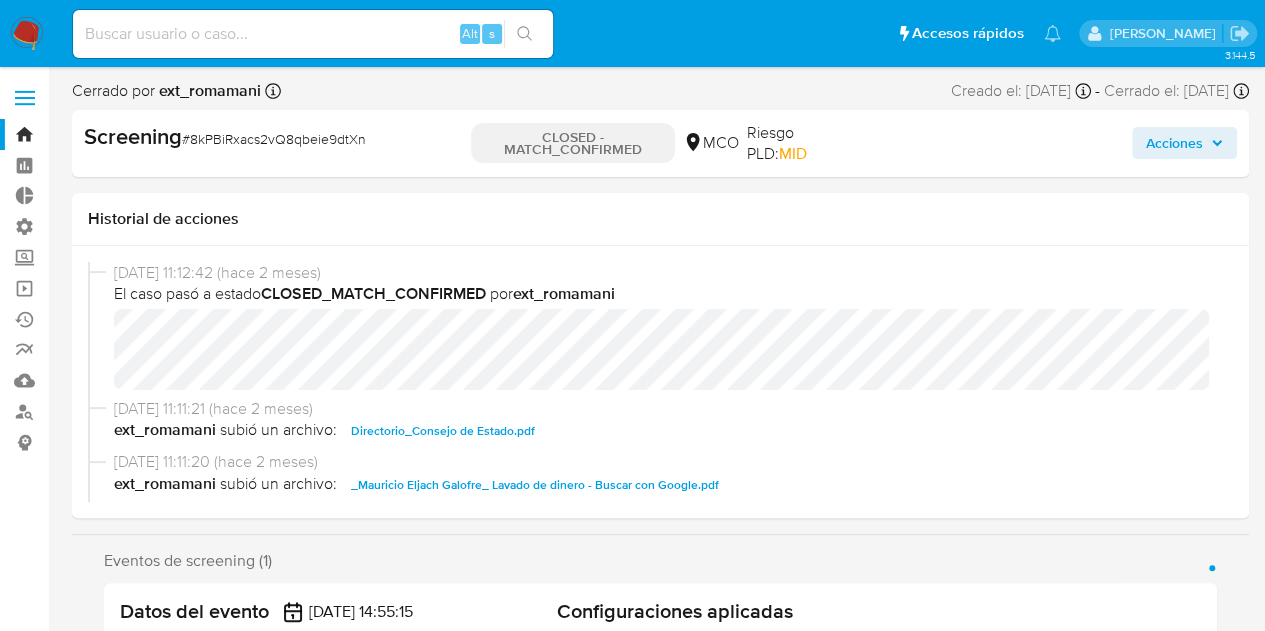 select on "10" 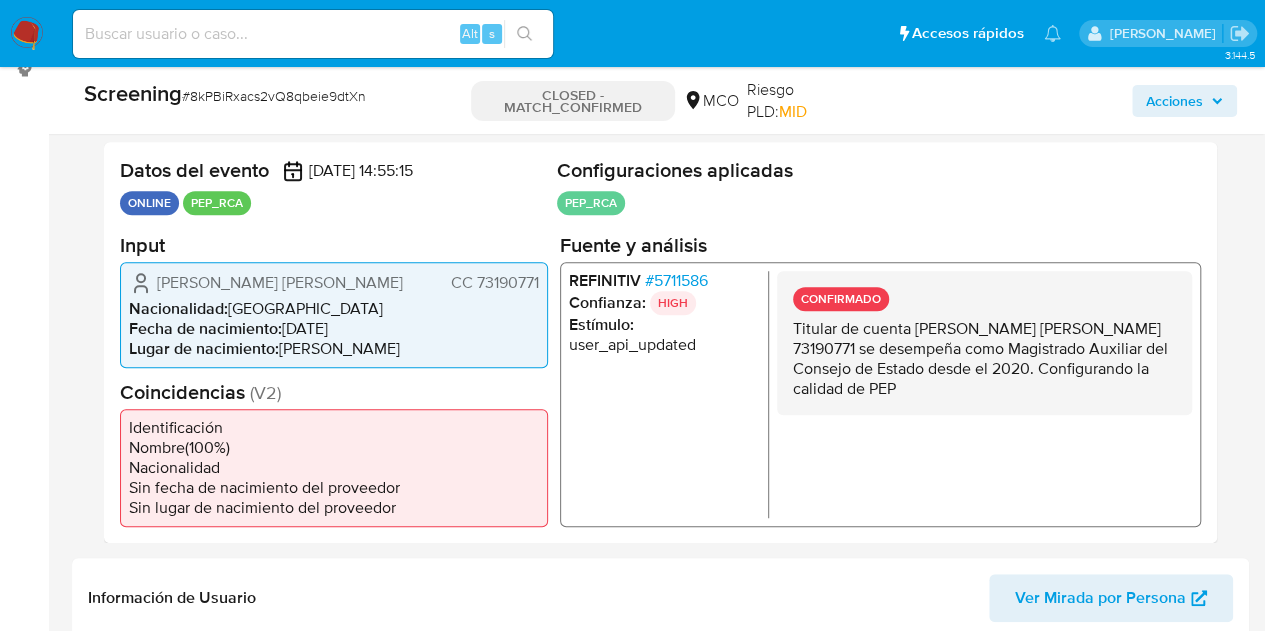 scroll, scrollTop: 400, scrollLeft: 0, axis: vertical 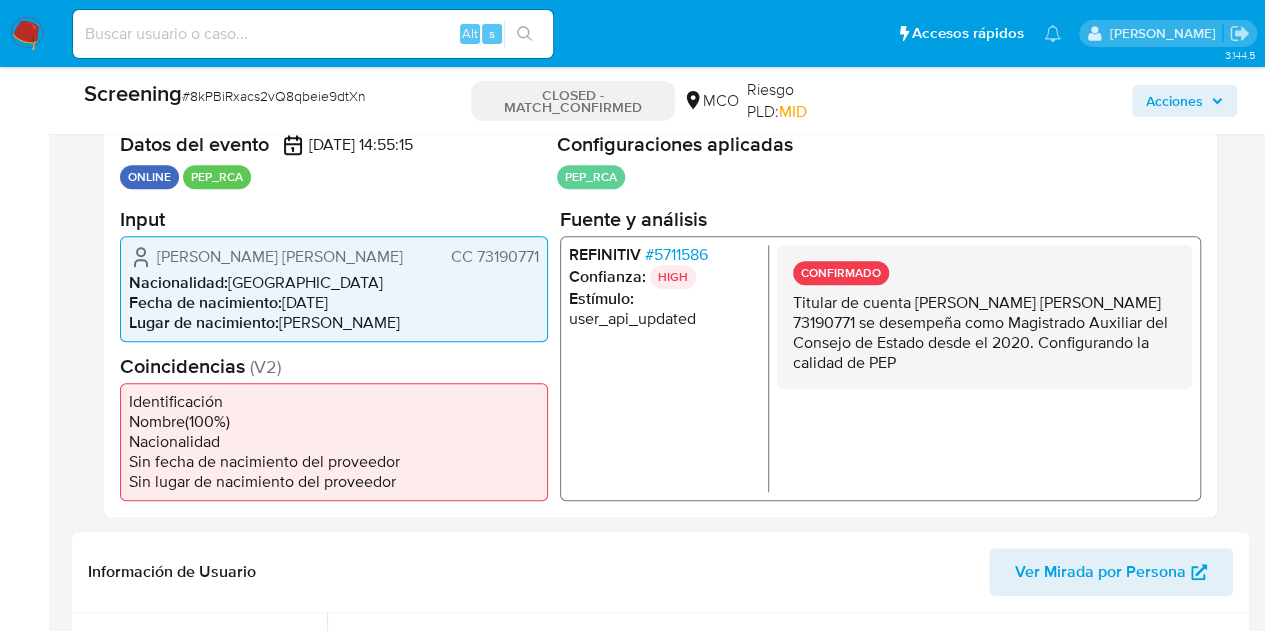 drag, startPoint x: 808, startPoint y: 313, endPoint x: 913, endPoint y: 358, distance: 114.236595 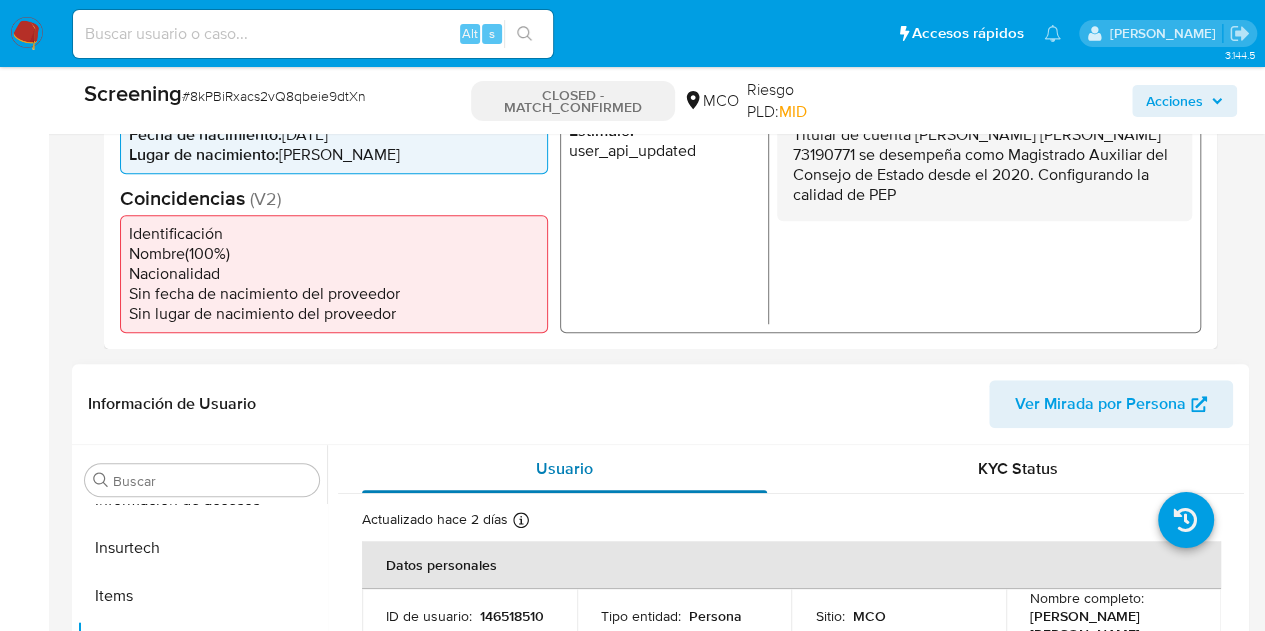 scroll, scrollTop: 700, scrollLeft: 0, axis: vertical 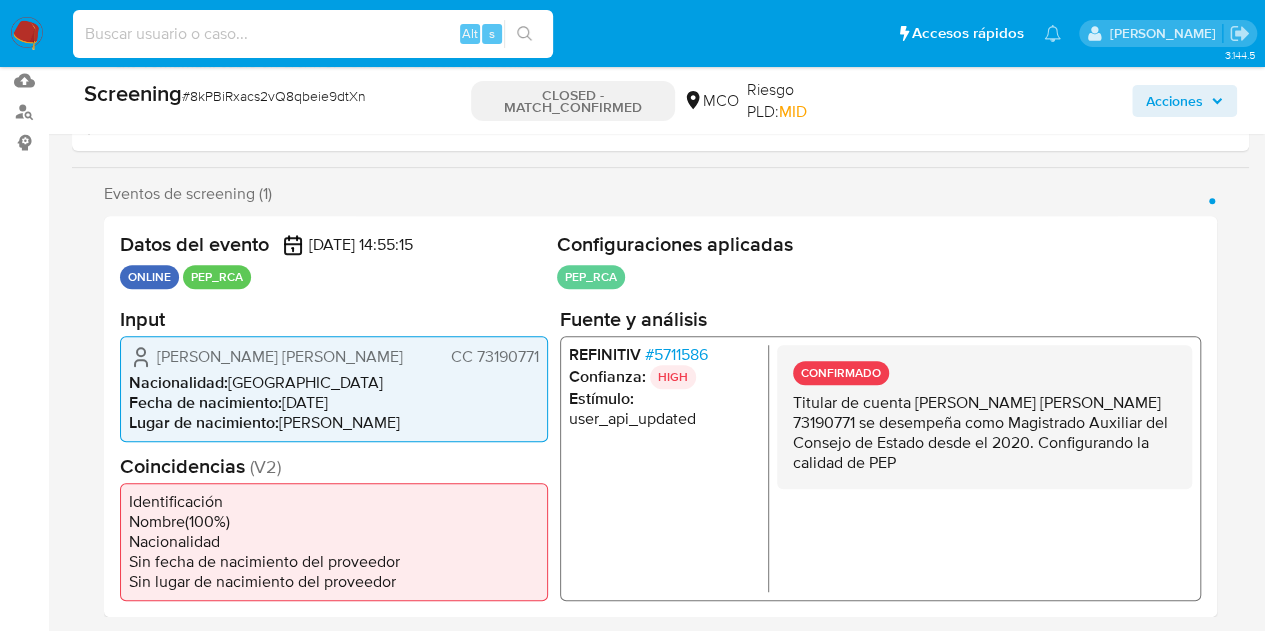 click at bounding box center (313, 34) 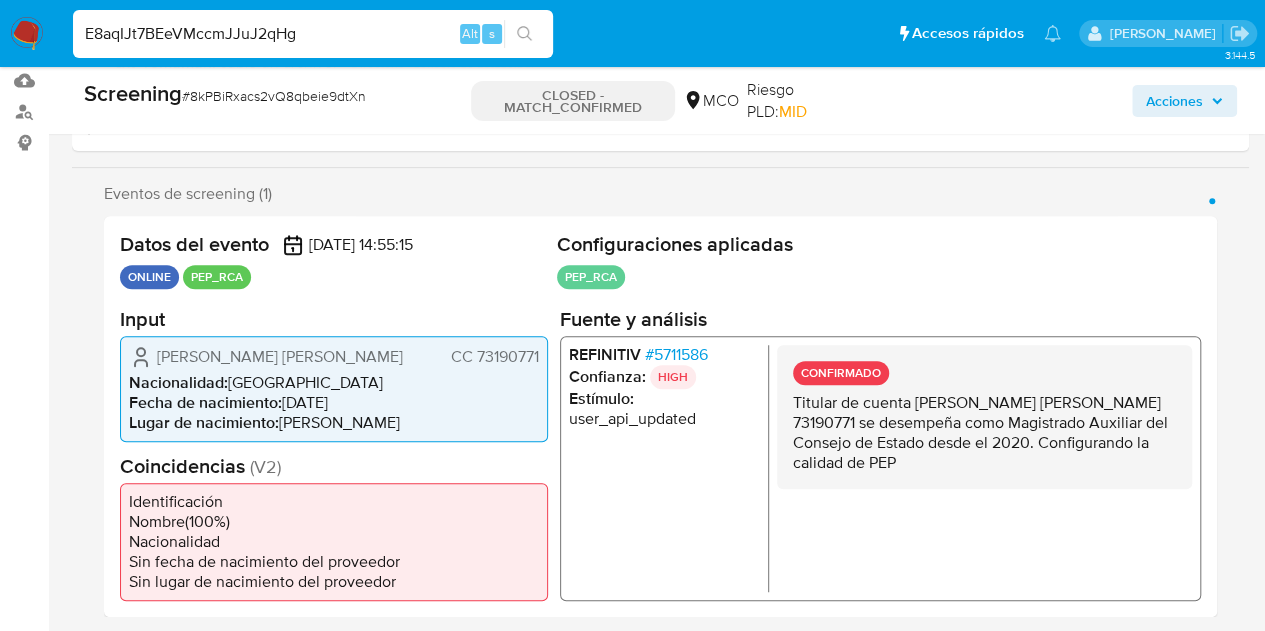 type on "E8aqIJt7BEeVMccmJJuJ2qHg" 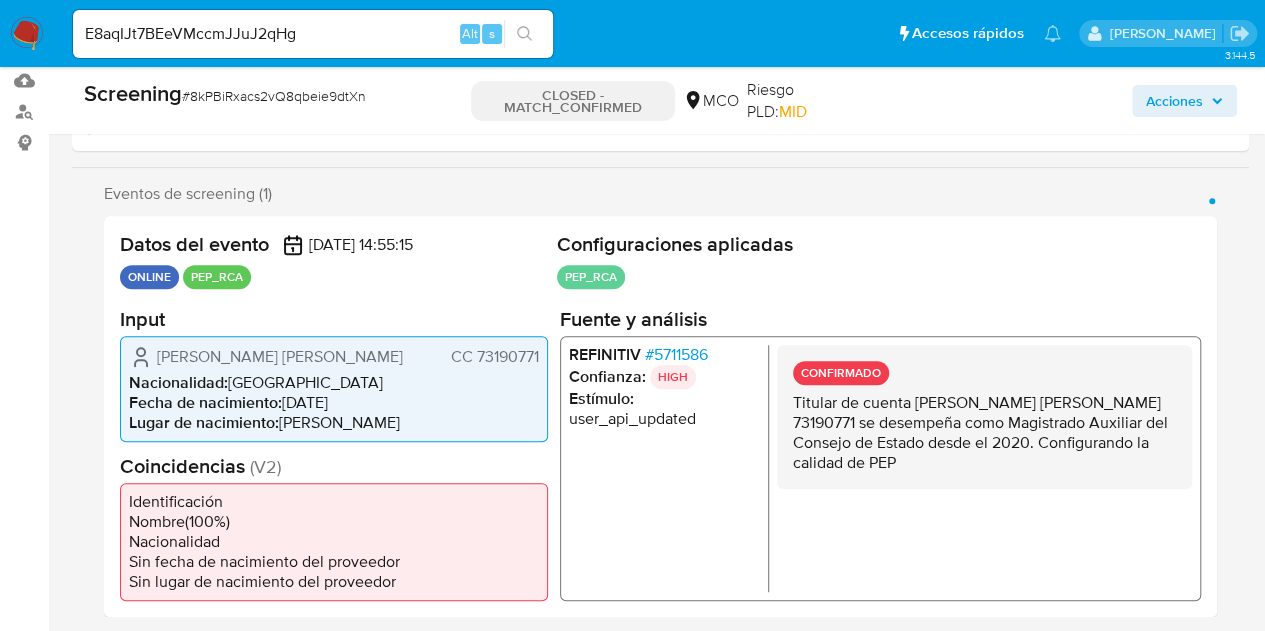 click at bounding box center [524, 34] 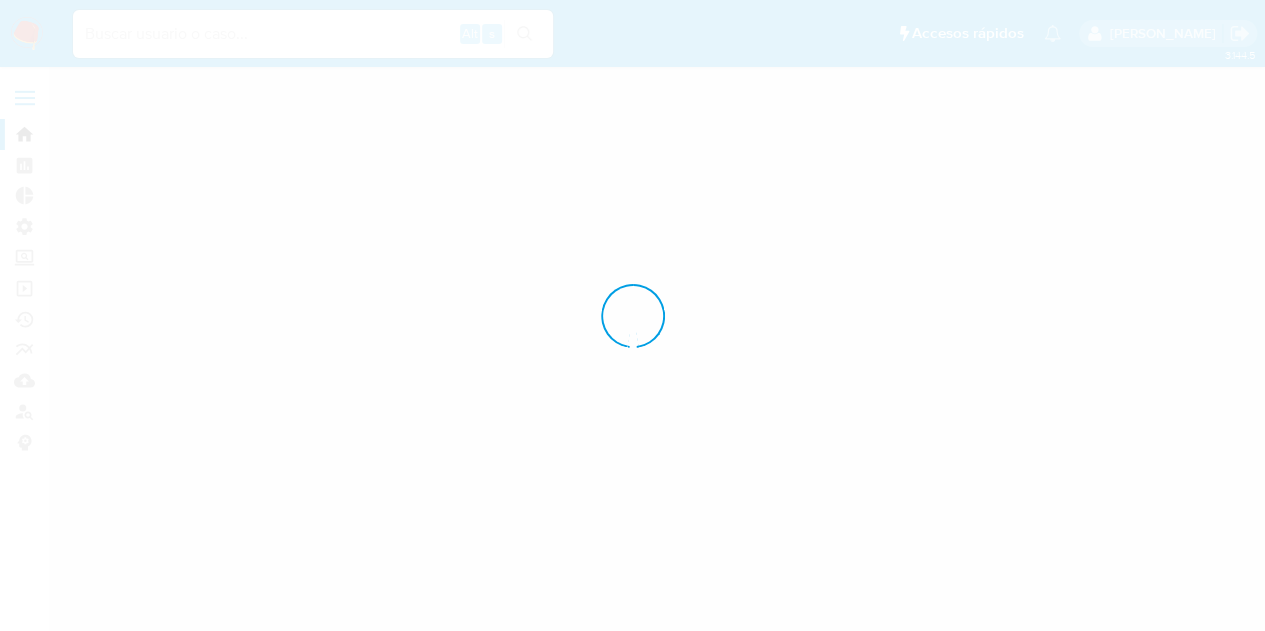 scroll, scrollTop: 0, scrollLeft: 0, axis: both 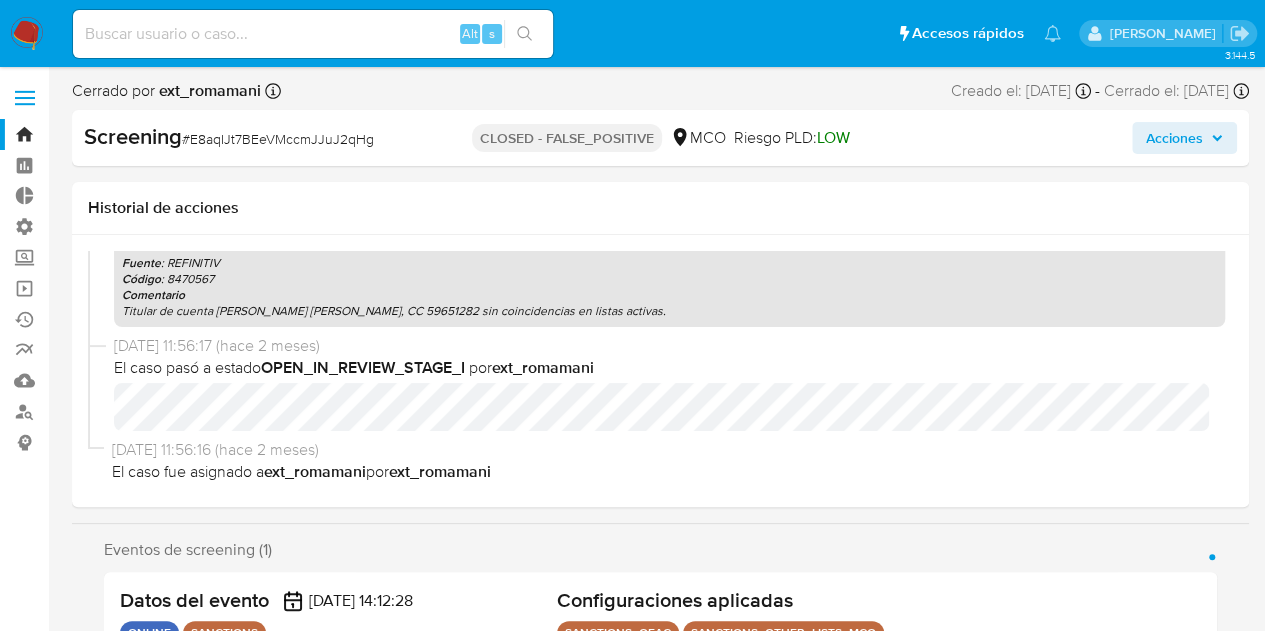 select on "10" 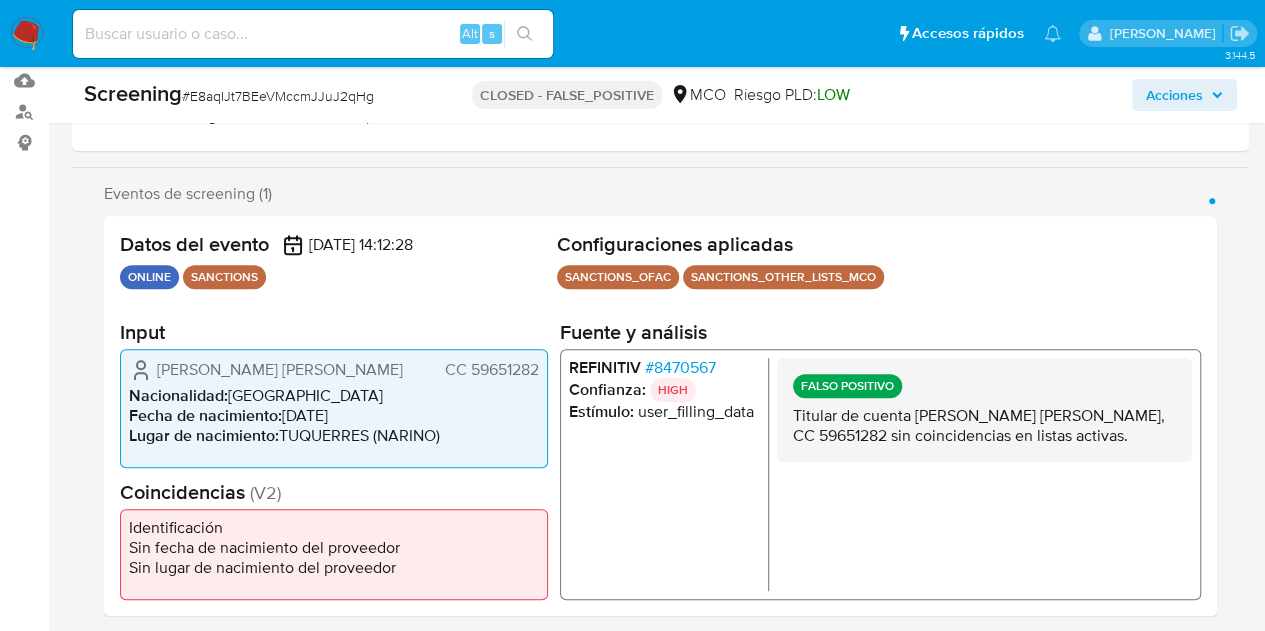 scroll, scrollTop: 400, scrollLeft: 0, axis: vertical 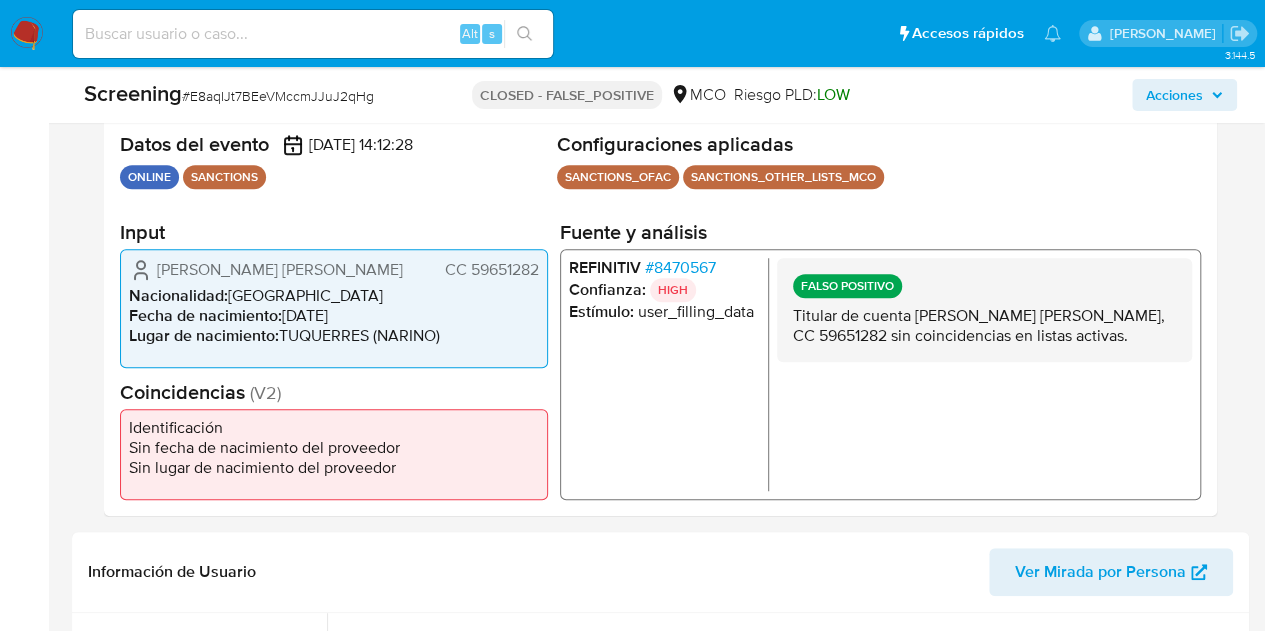 drag, startPoint x: 651, startPoint y: 312, endPoint x: 746, endPoint y: 309, distance: 95.047356 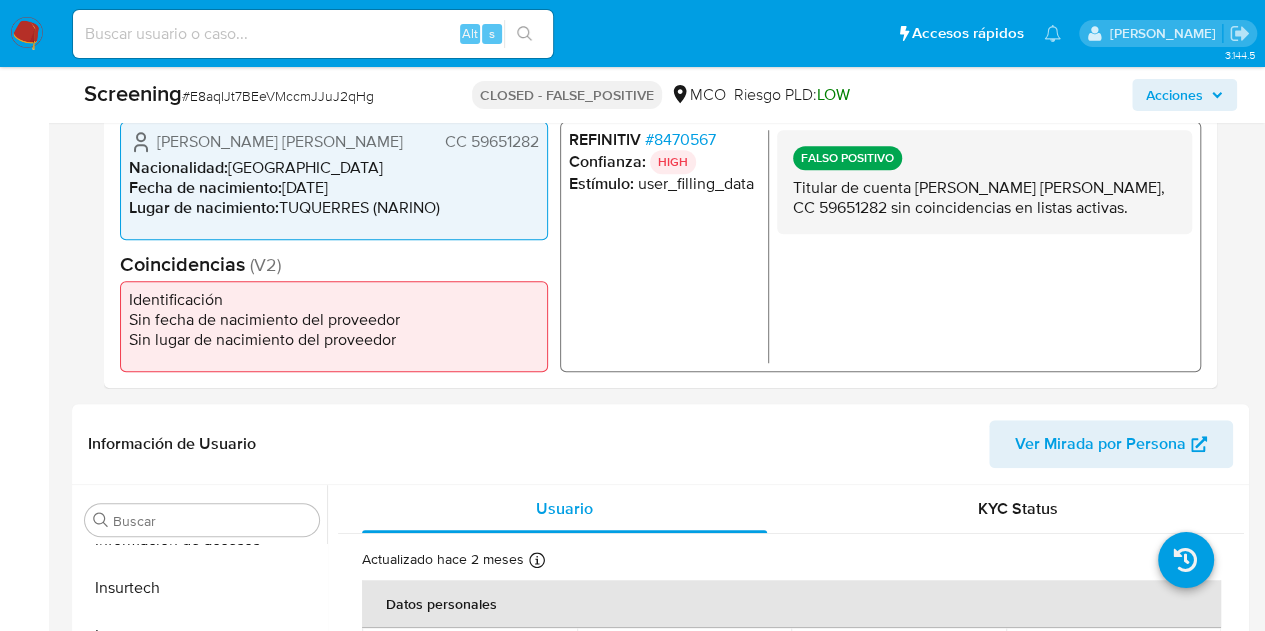 scroll, scrollTop: 700, scrollLeft: 0, axis: vertical 